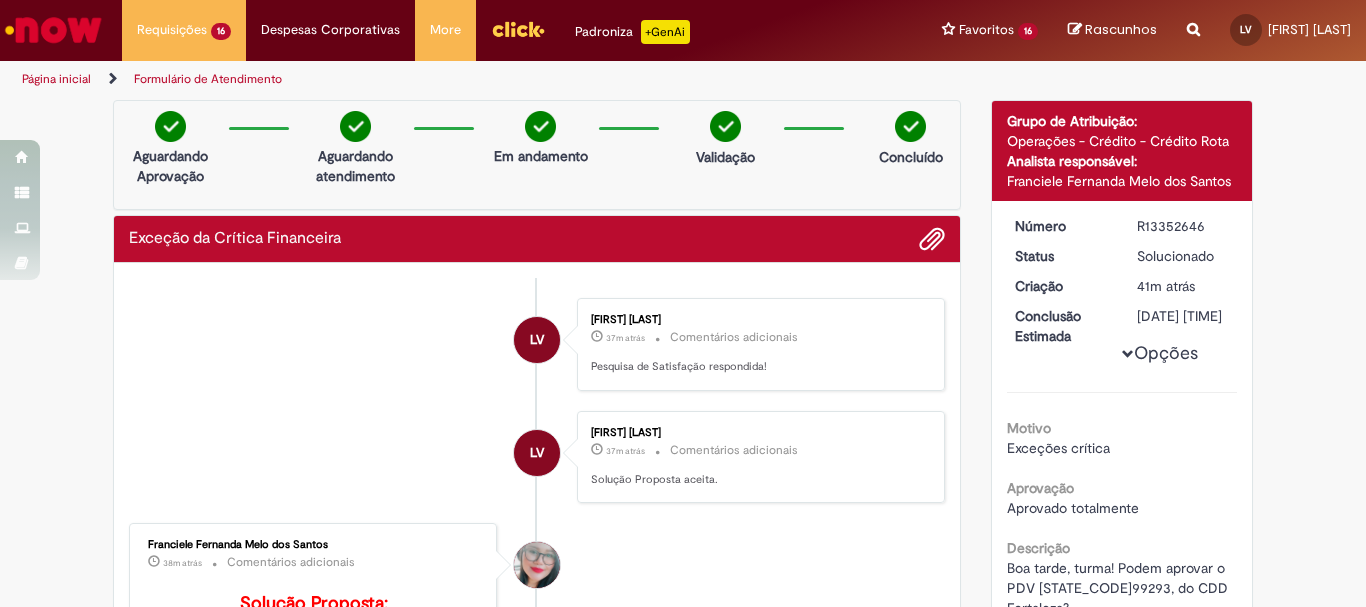 scroll, scrollTop: 0, scrollLeft: 0, axis: both 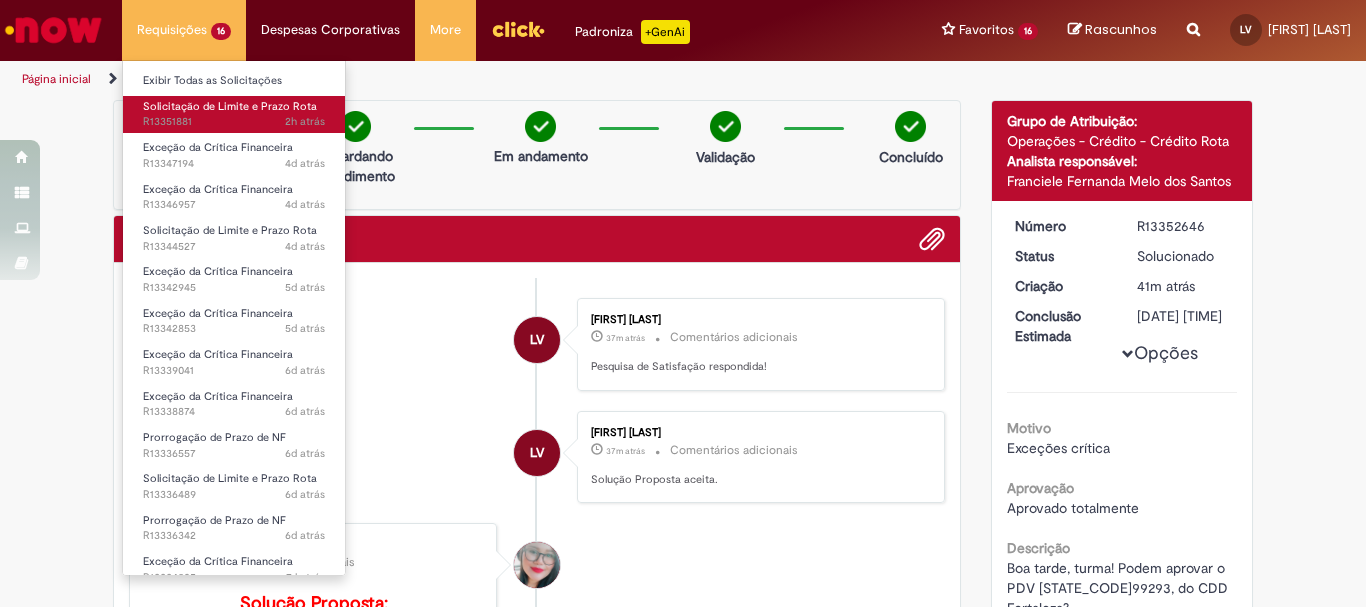 click on "Solicitação de Limite e Prazo Rota" at bounding box center [230, 106] 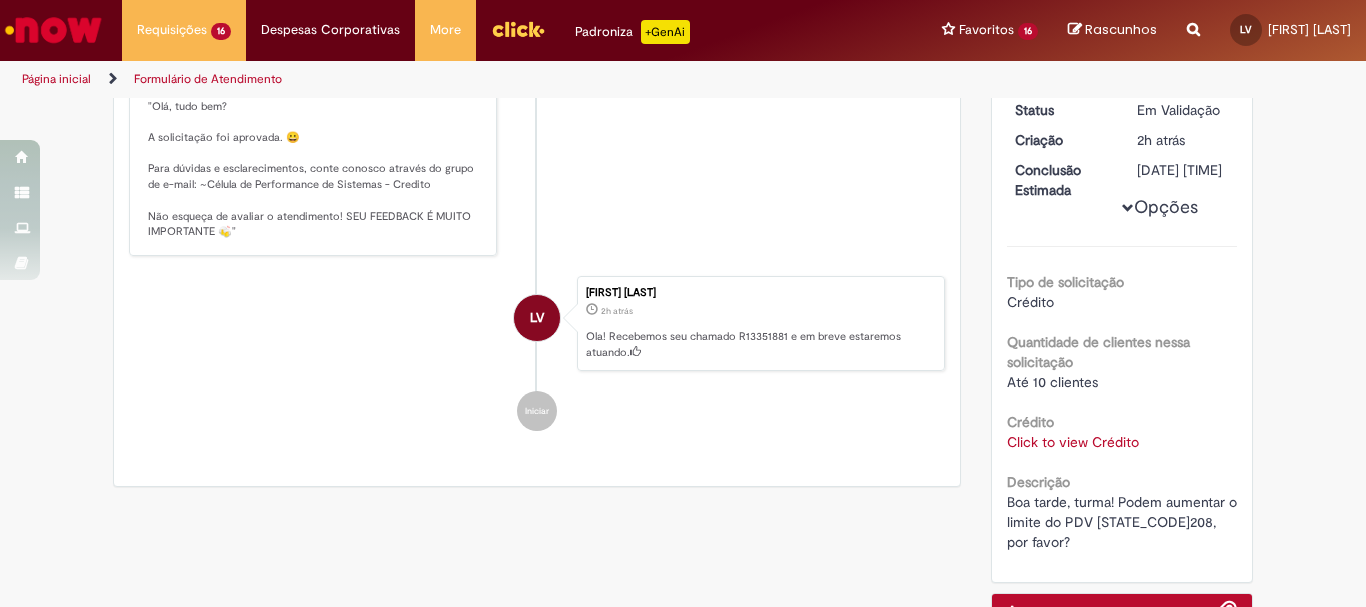 scroll, scrollTop: 0, scrollLeft: 0, axis: both 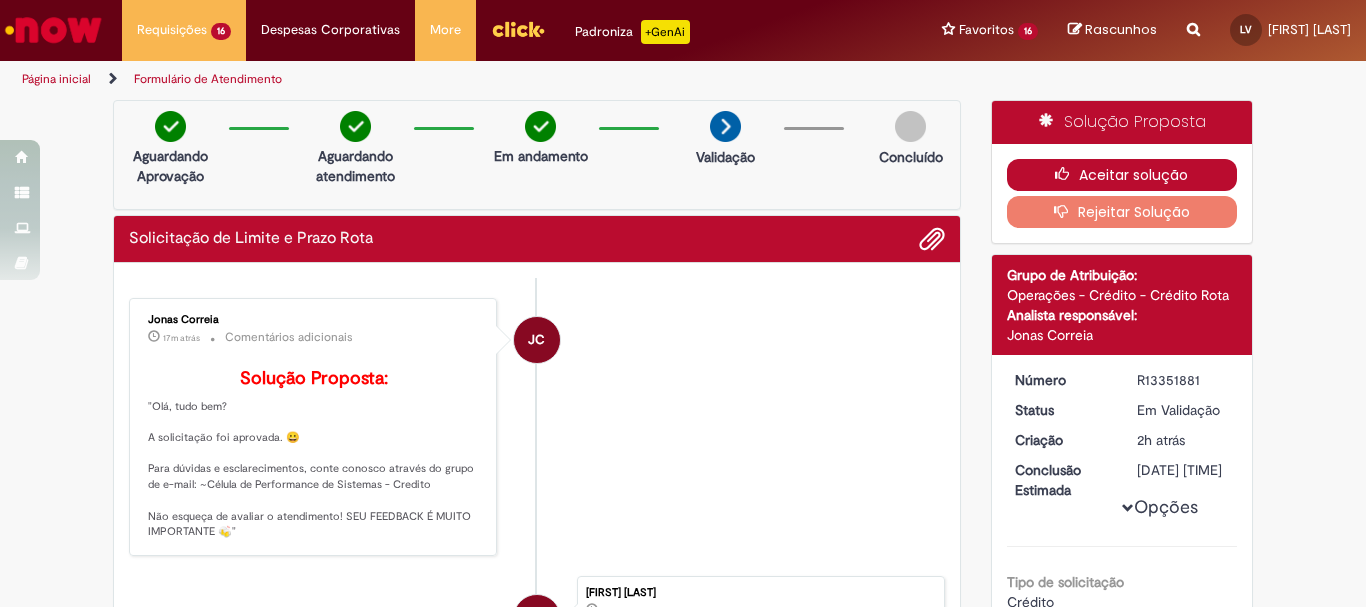 click on "Aceitar solução" at bounding box center (1122, 175) 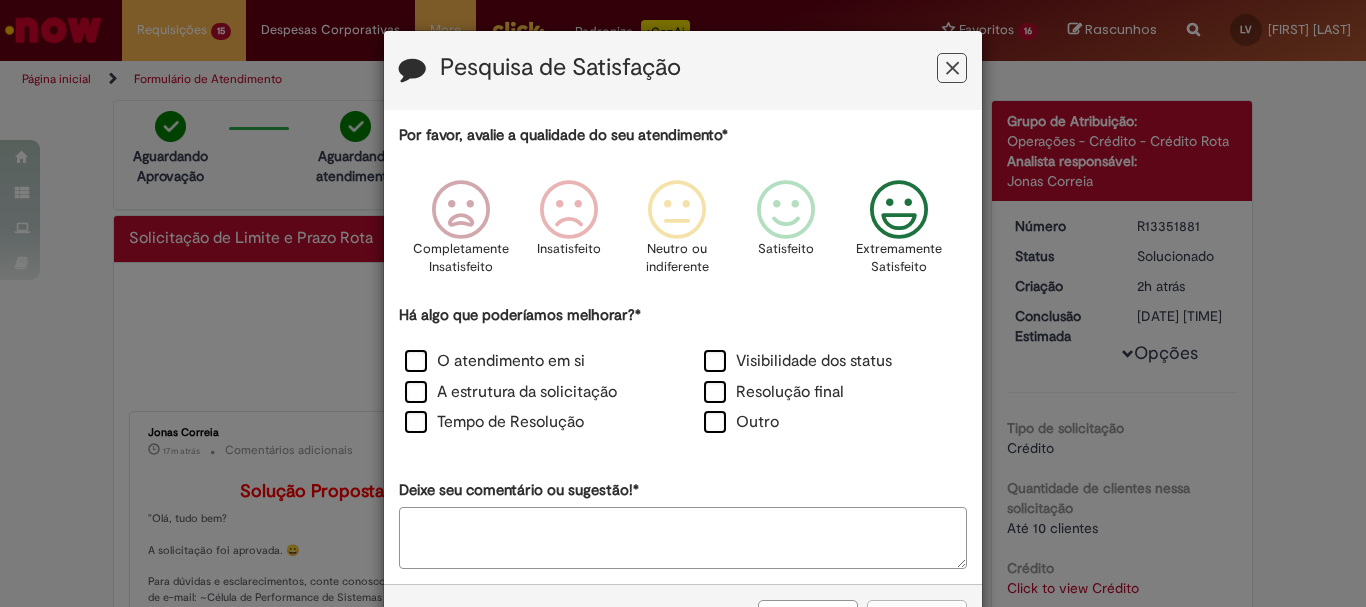 click at bounding box center (899, 210) 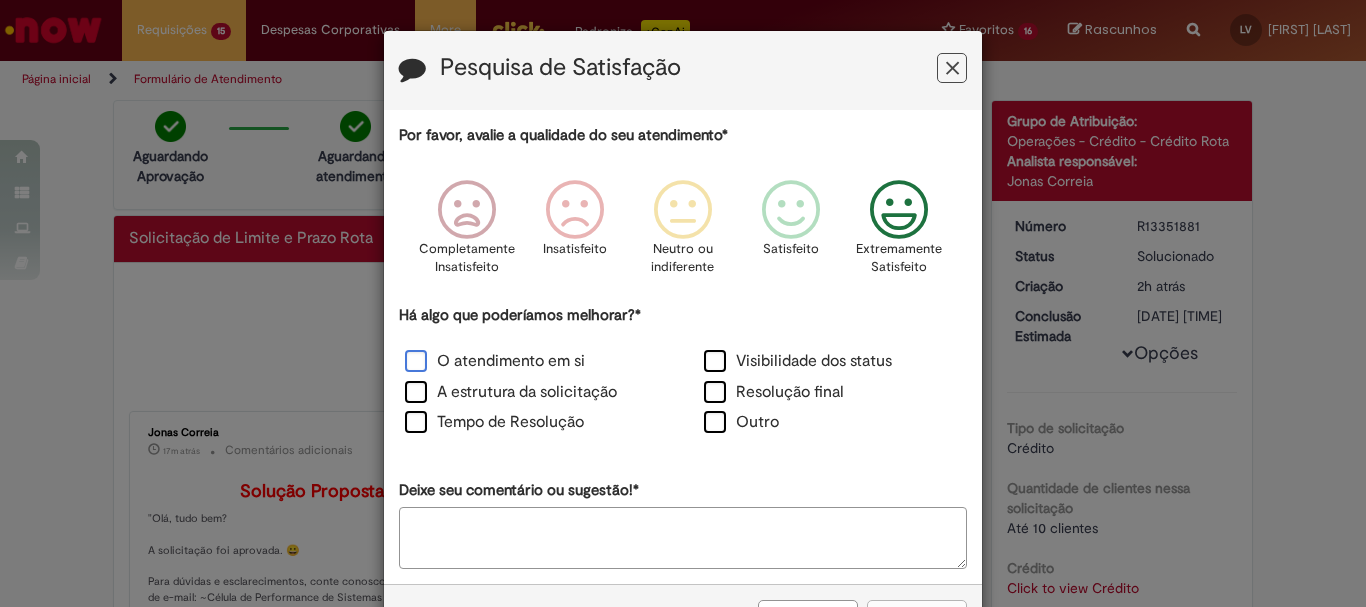 click on "O atendimento em si" at bounding box center [495, 361] 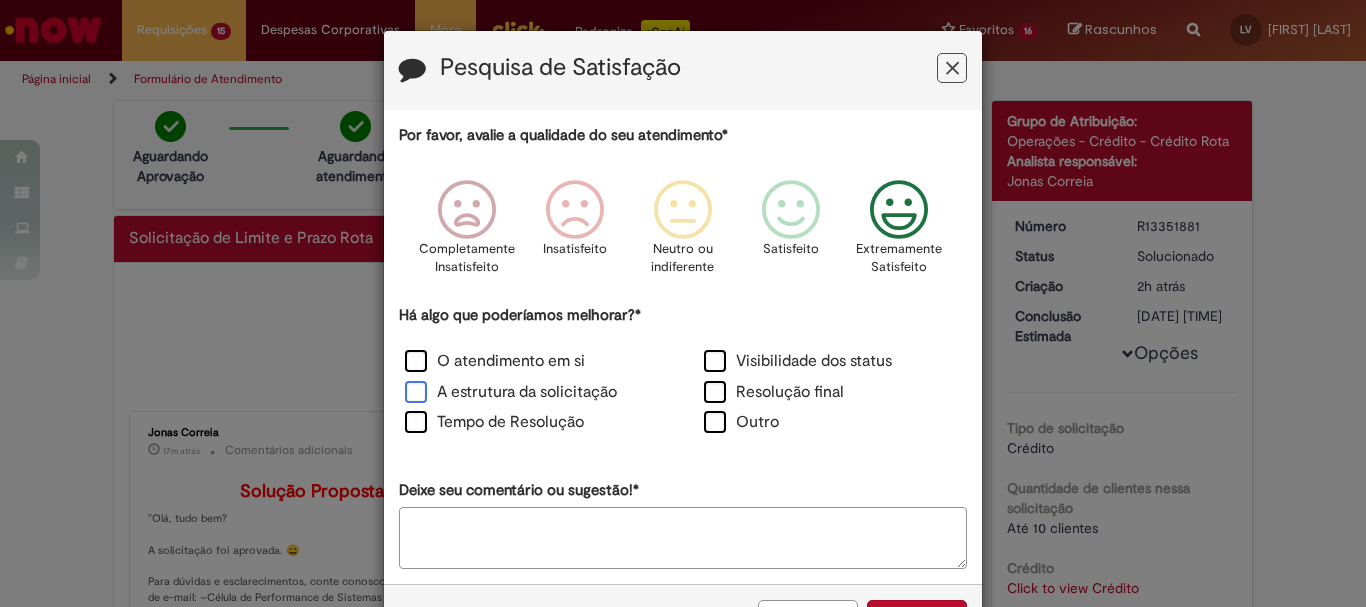 click on "A estrutura da solicitação" at bounding box center [511, 392] 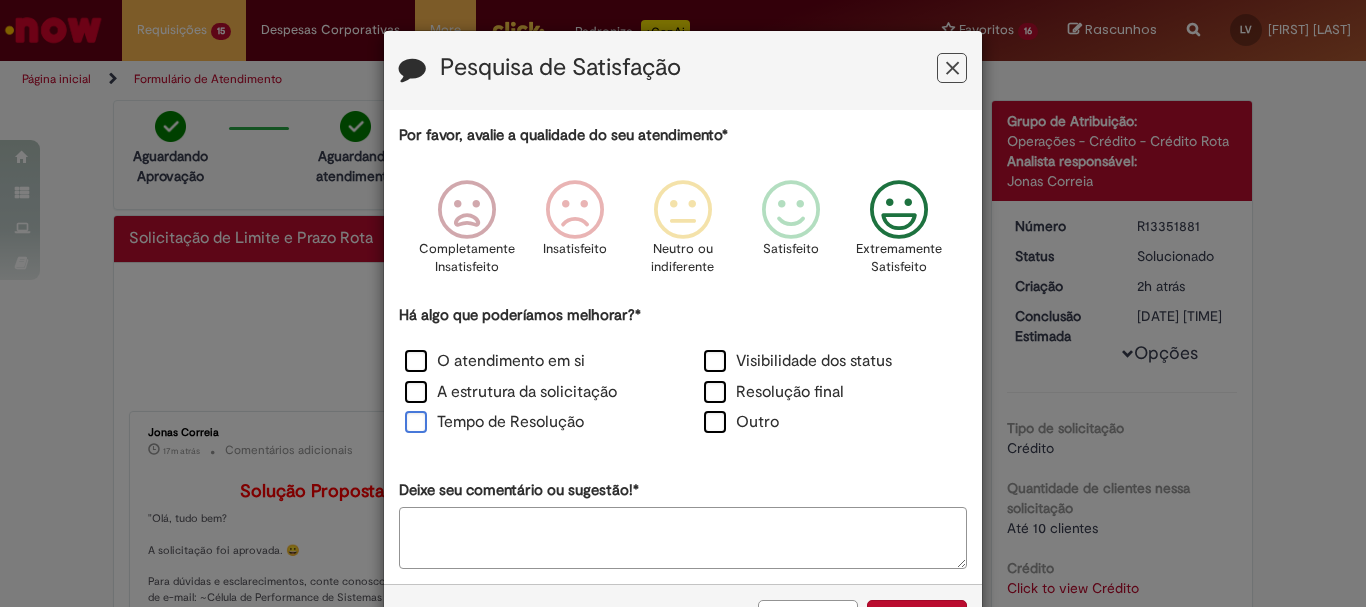 click on "Tempo de Resolução" at bounding box center (494, 422) 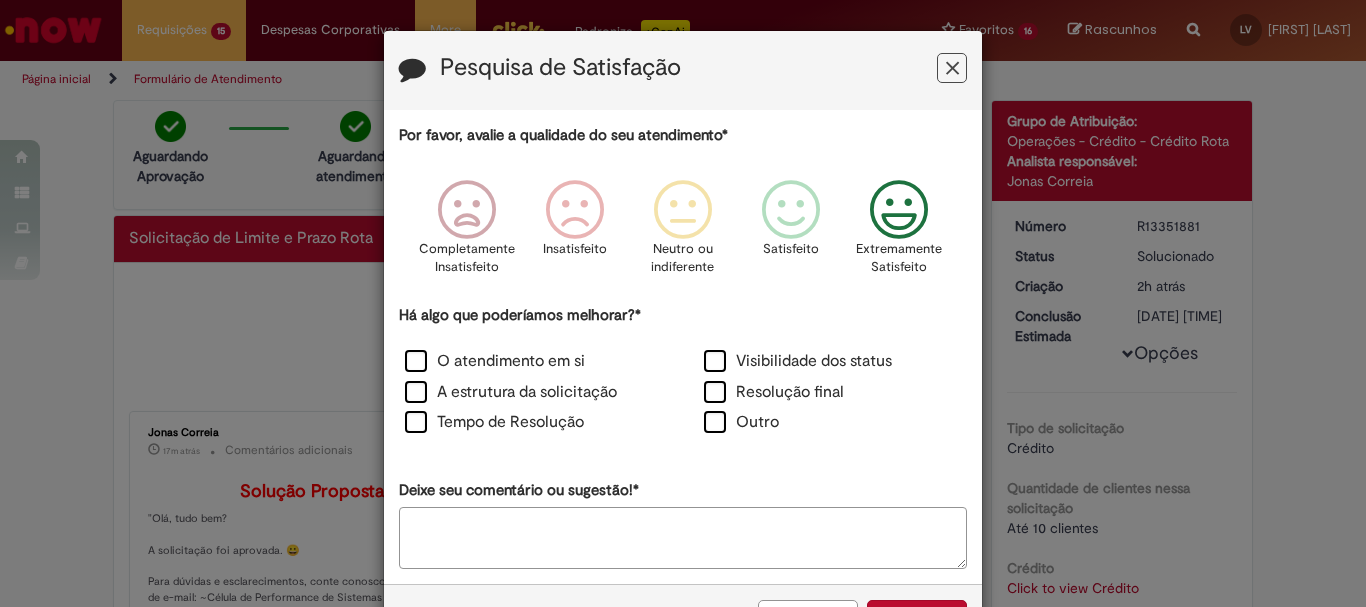 scroll, scrollTop: 73, scrollLeft: 0, axis: vertical 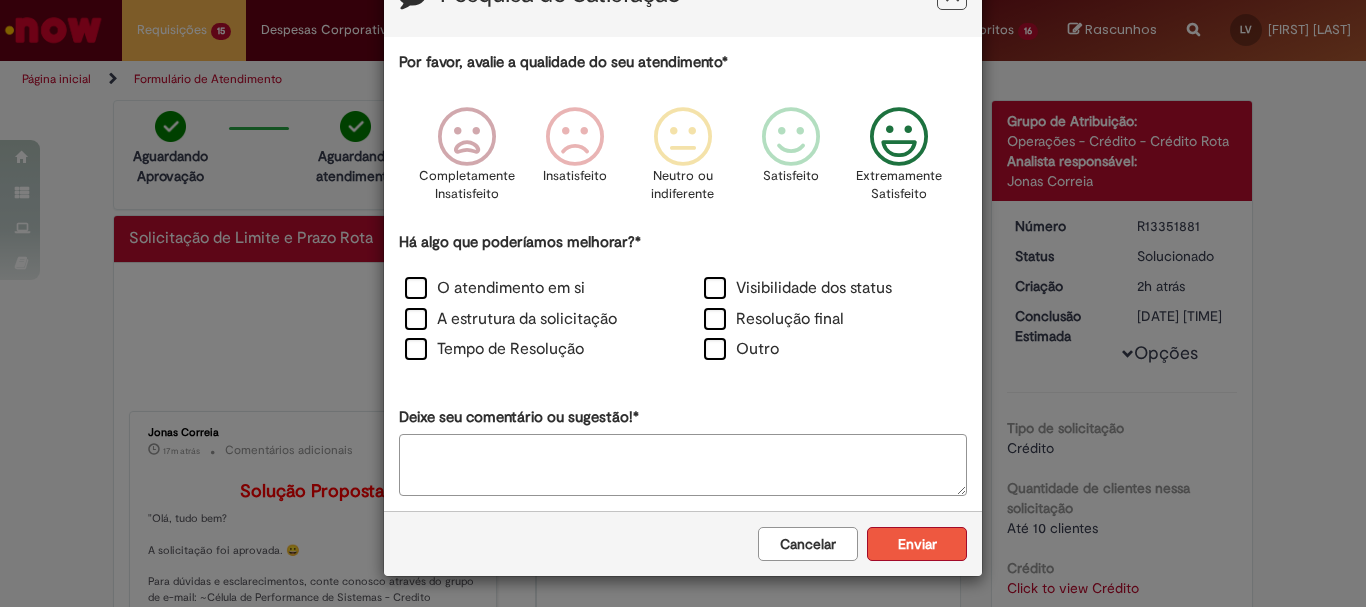 click on "Enviar" at bounding box center (917, 544) 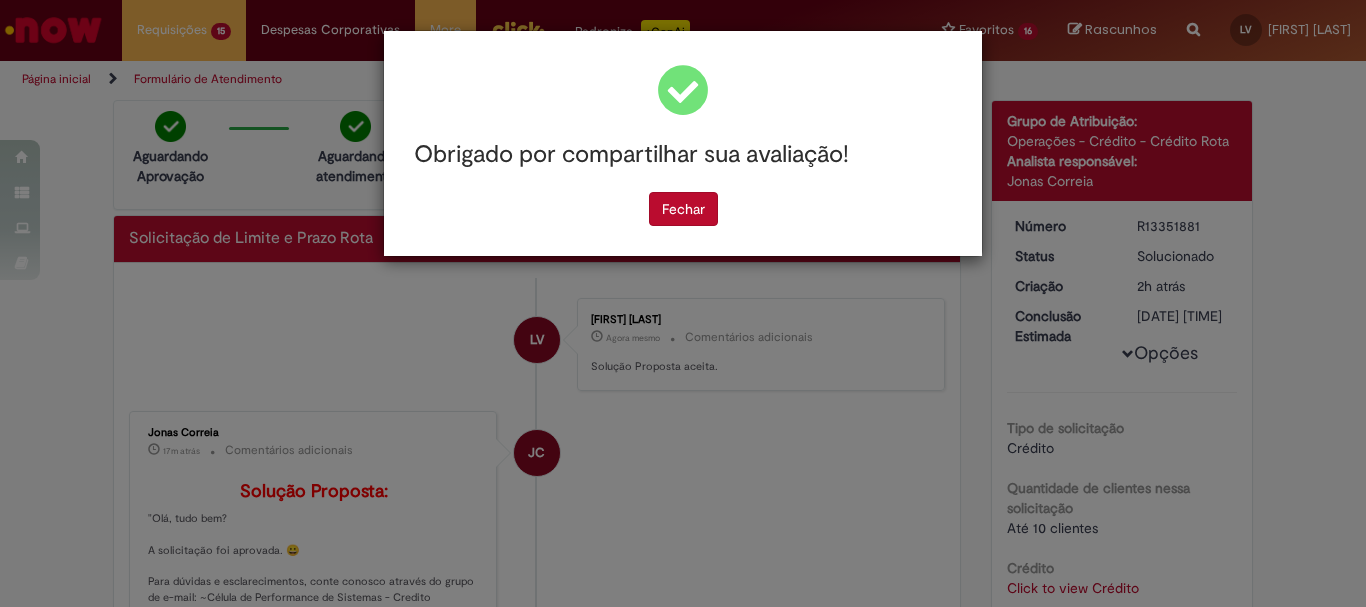 scroll, scrollTop: 0, scrollLeft: 0, axis: both 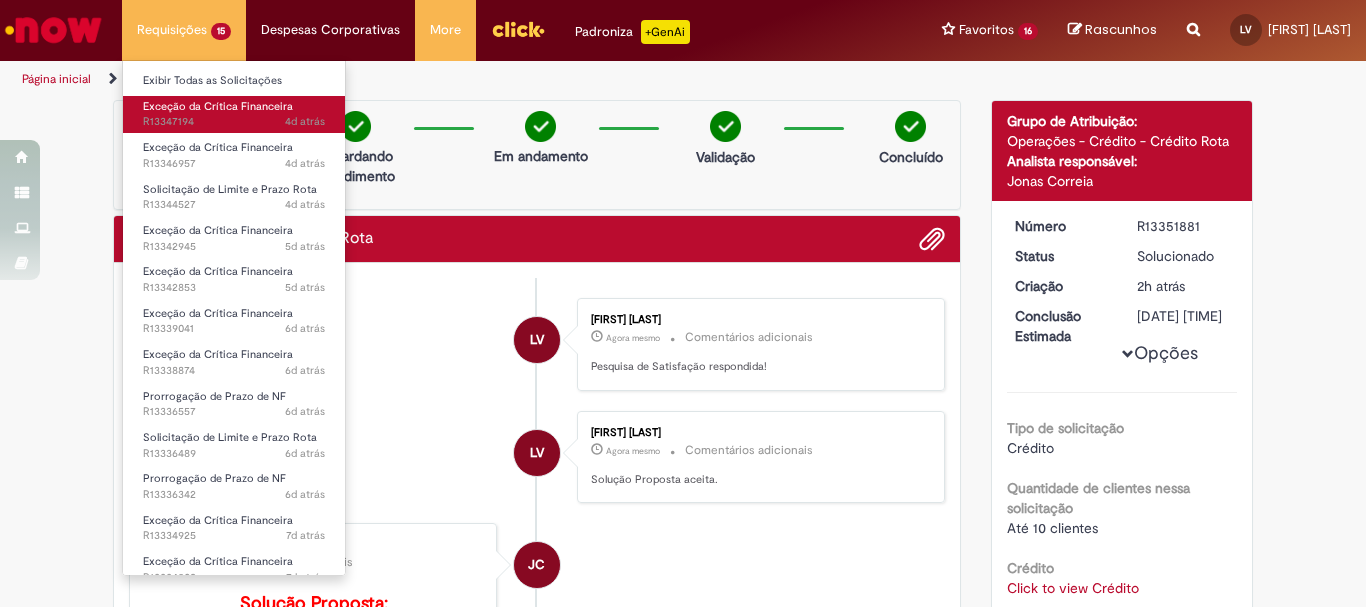 click on "4d atrás 4 dias atrás  R13347194" at bounding box center [234, 122] 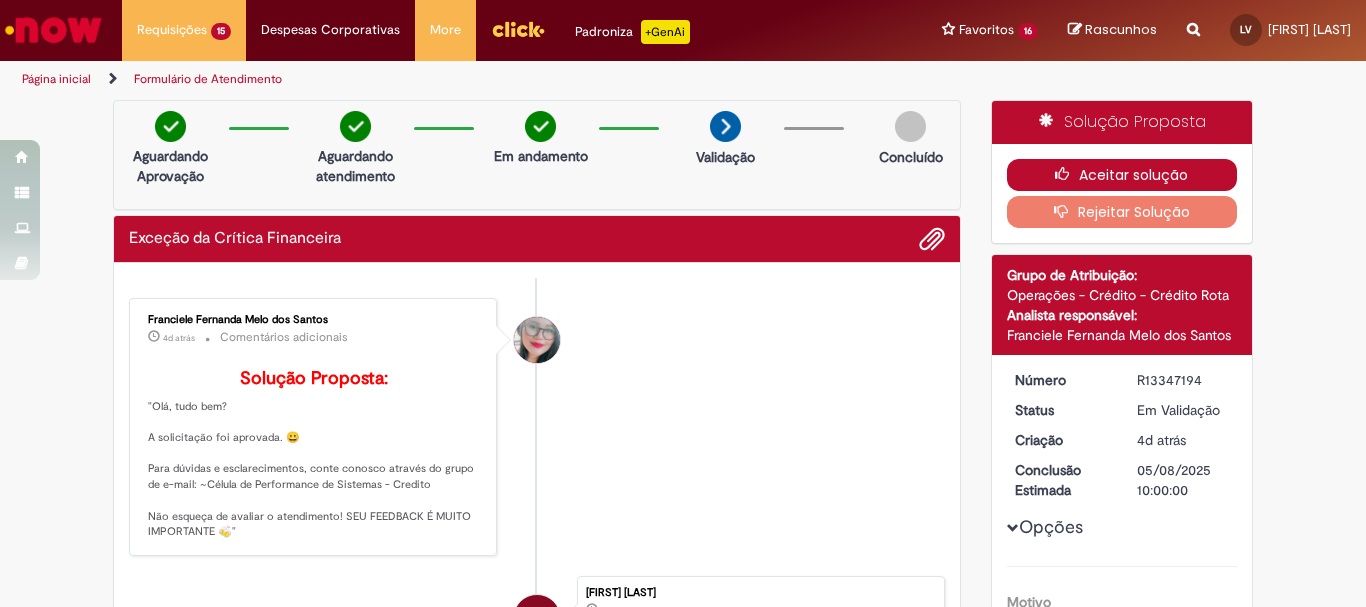 click on "Aceitar solução" at bounding box center [1122, 175] 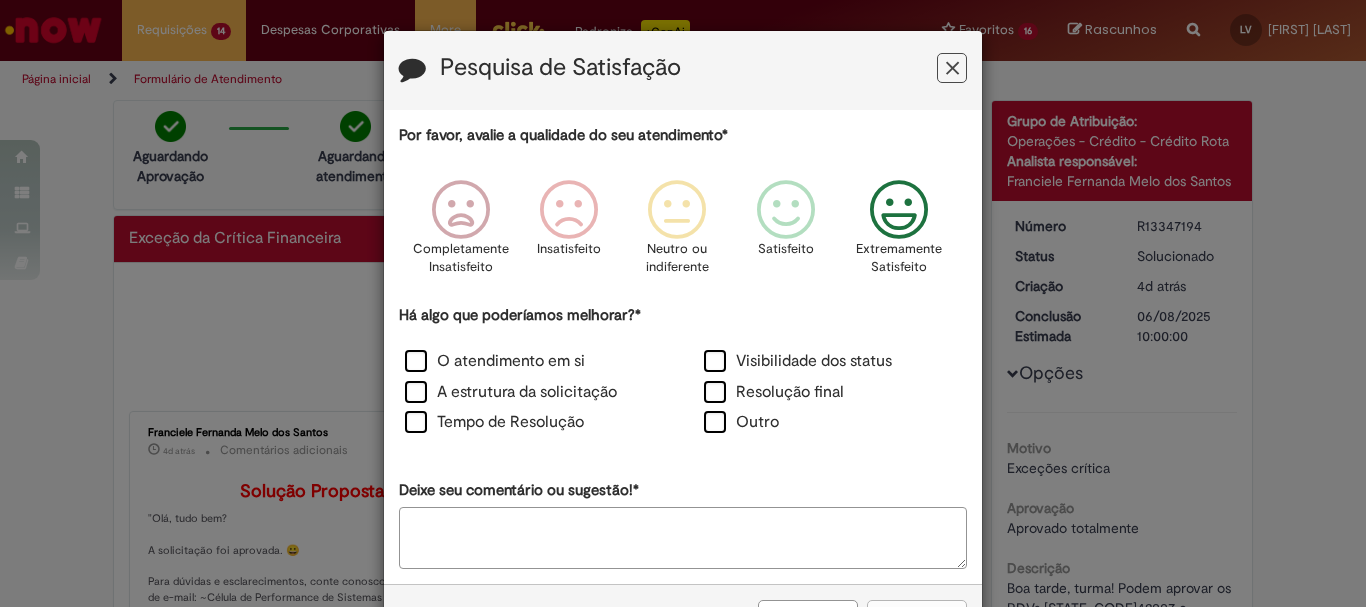 click at bounding box center [899, 210] 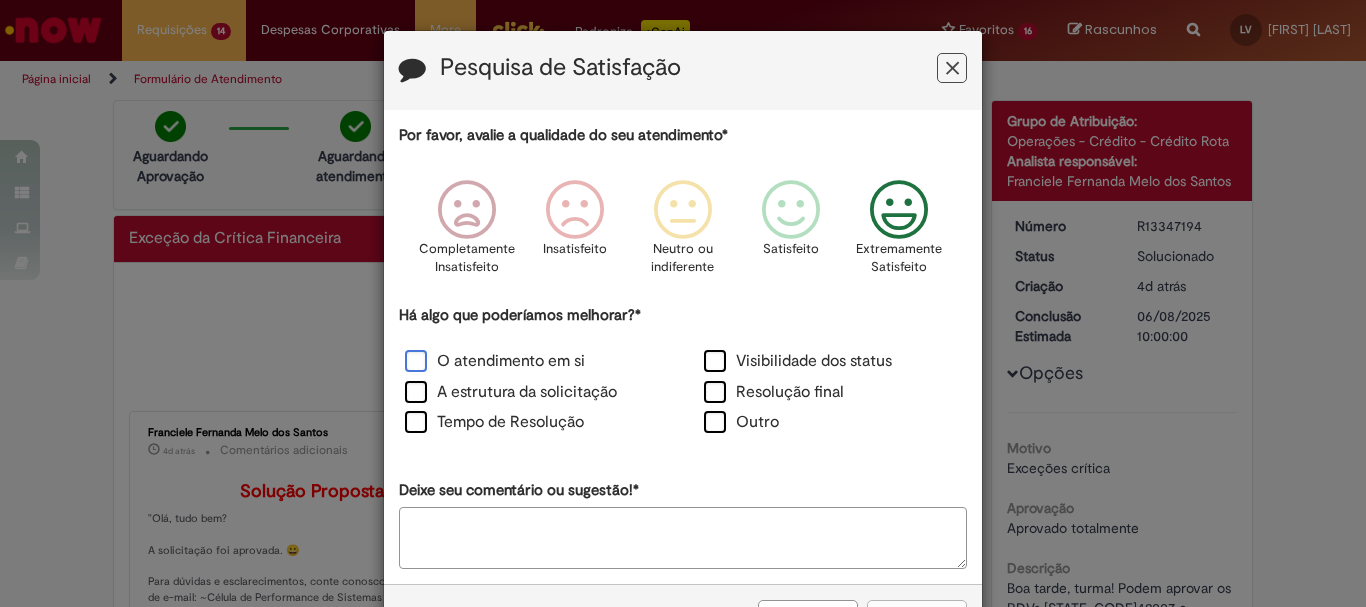 click on "O atendimento em si" at bounding box center [495, 361] 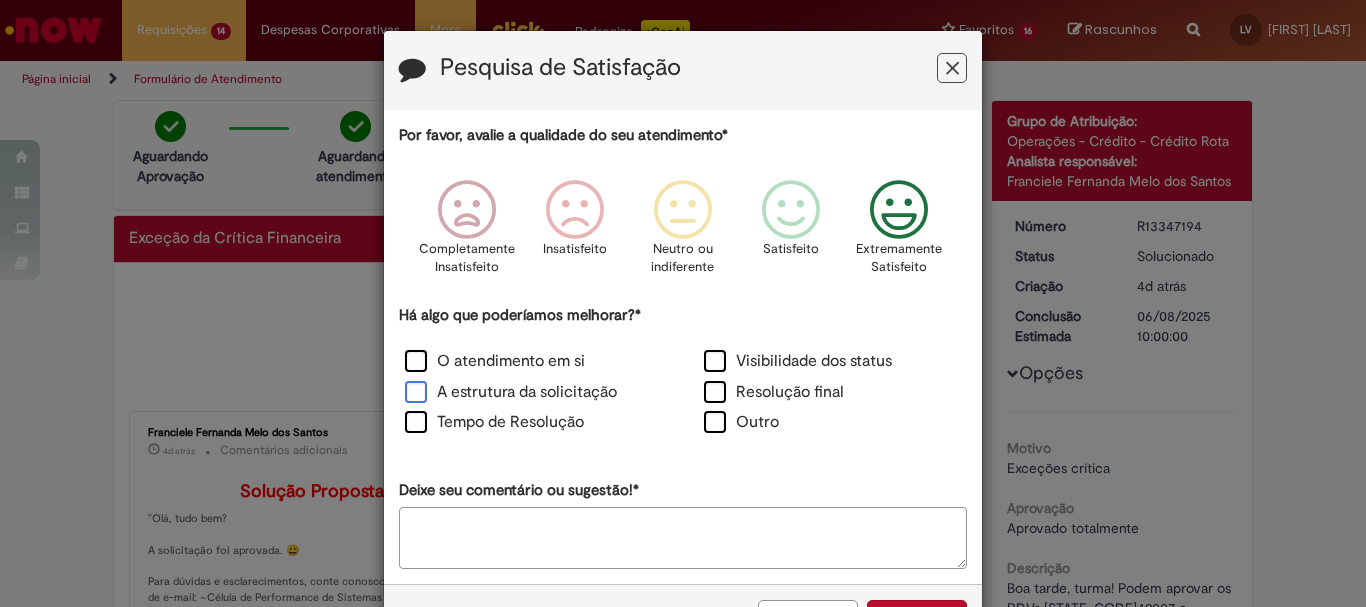 click on "A estrutura da solicitação" at bounding box center (511, 392) 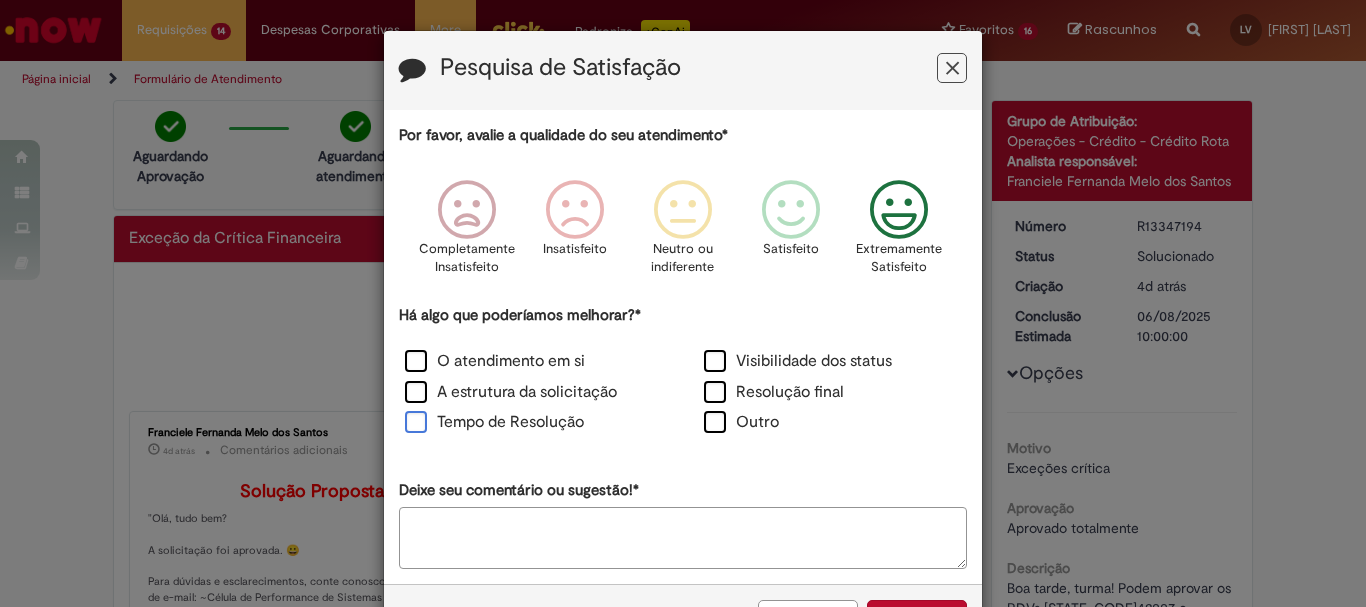 click on "Tempo de Resolução" at bounding box center (494, 422) 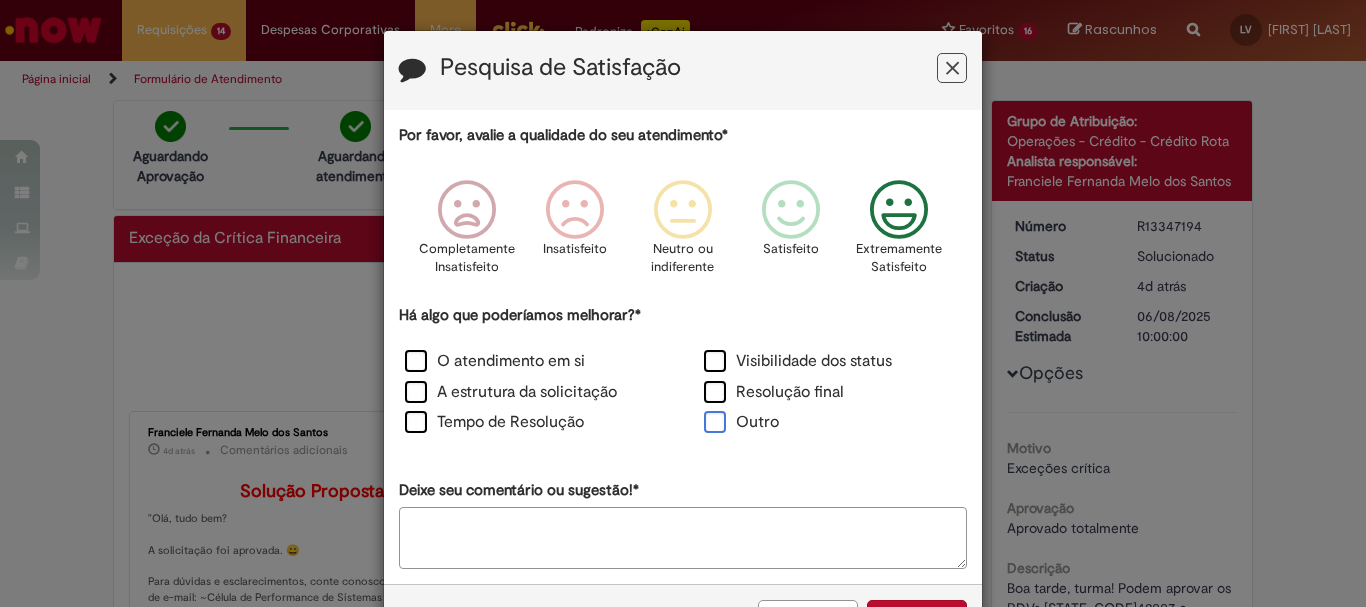 scroll, scrollTop: 73, scrollLeft: 0, axis: vertical 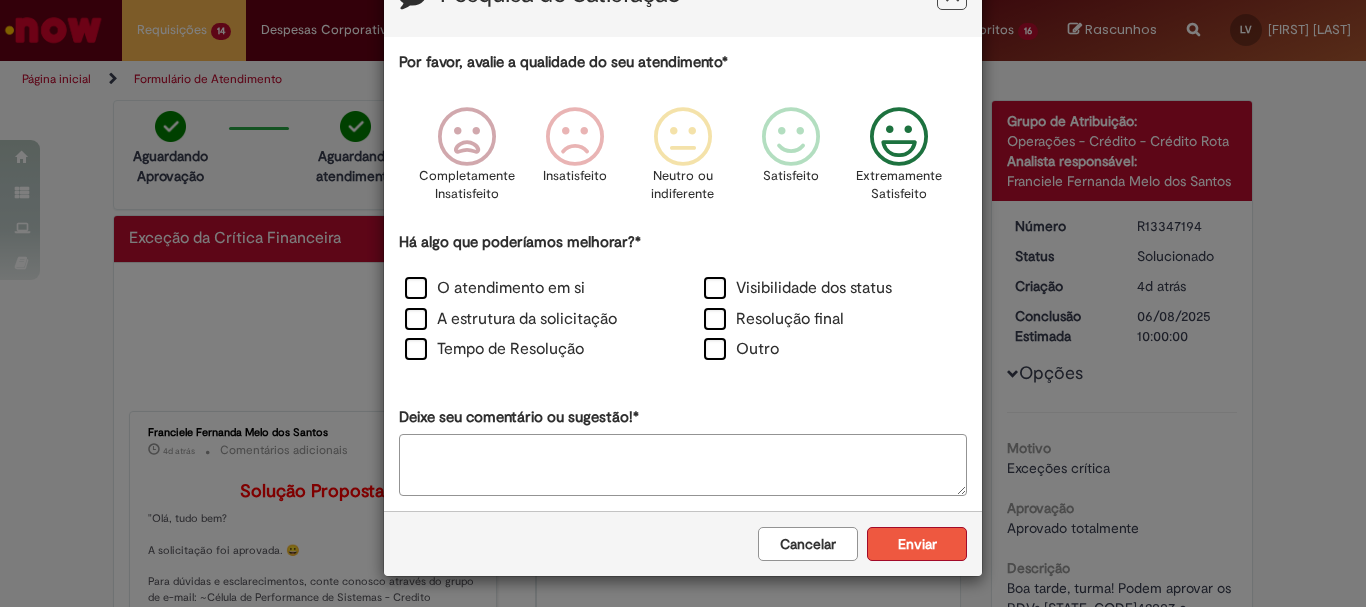 click on "Enviar" at bounding box center [917, 544] 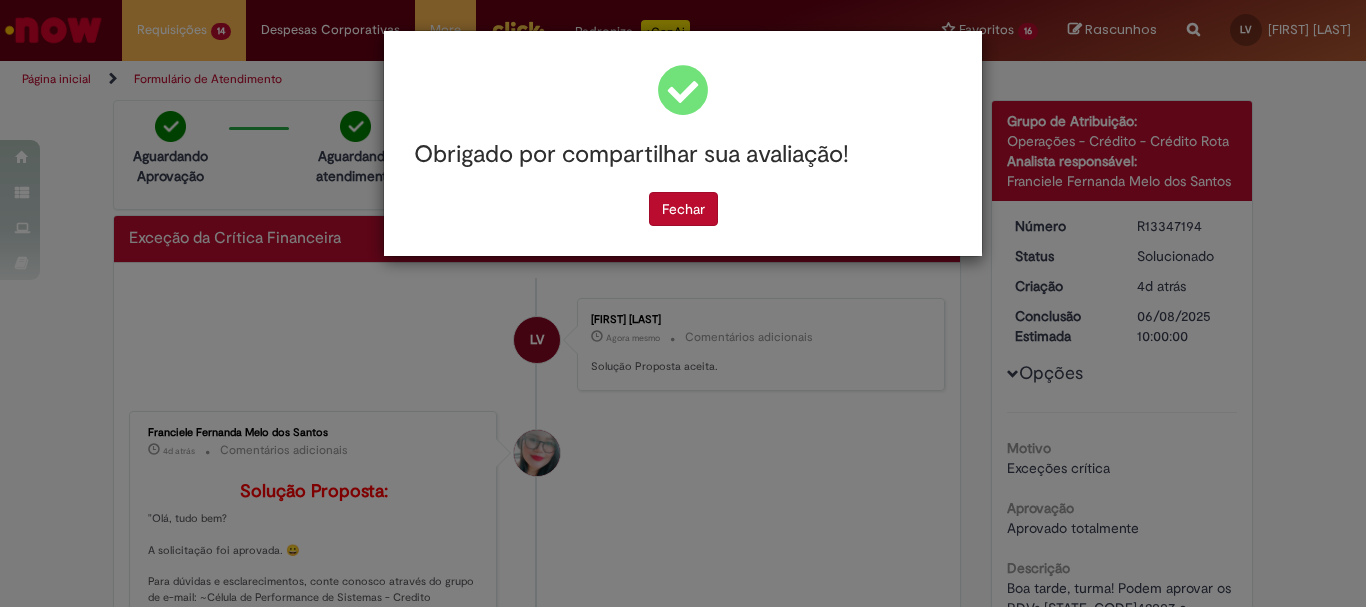 scroll, scrollTop: 0, scrollLeft: 0, axis: both 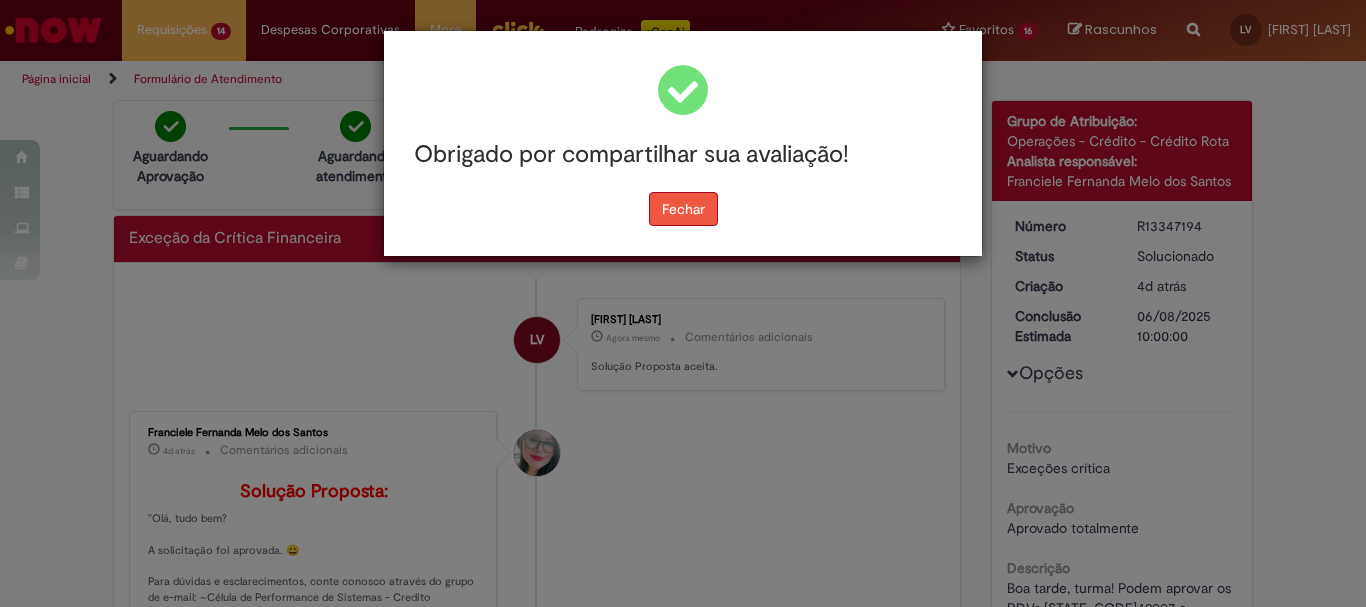 click on "Fechar" at bounding box center [683, 209] 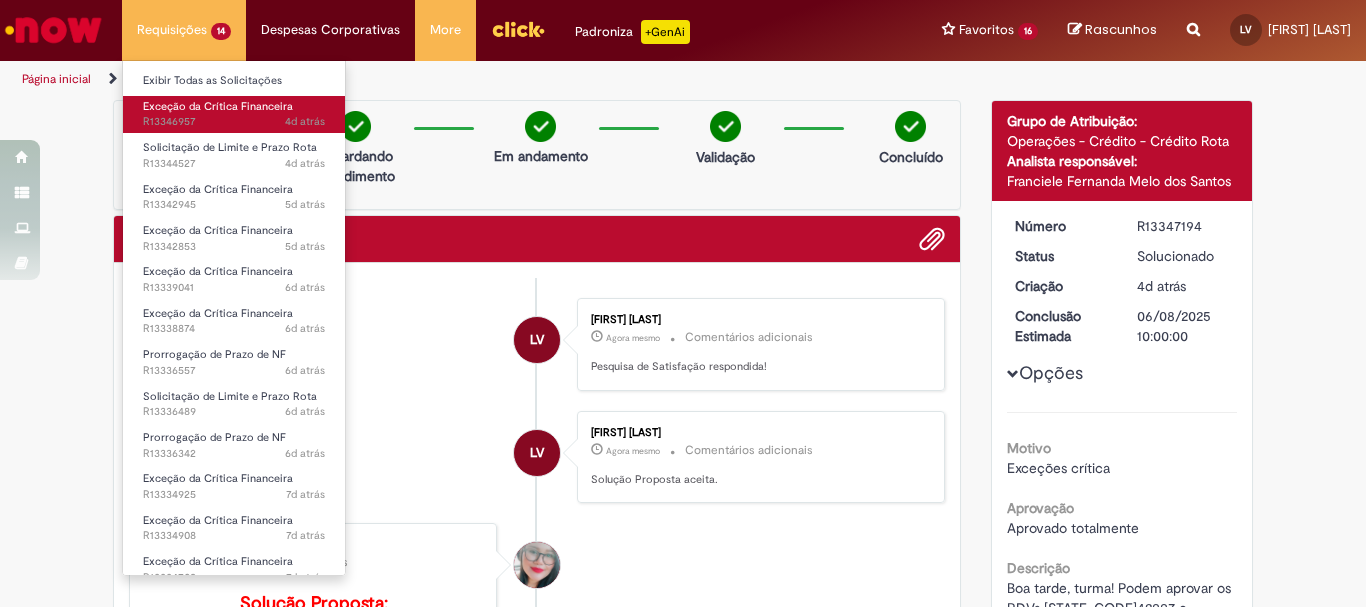 click on "Exceção da Crítica Financeira" at bounding box center (218, 106) 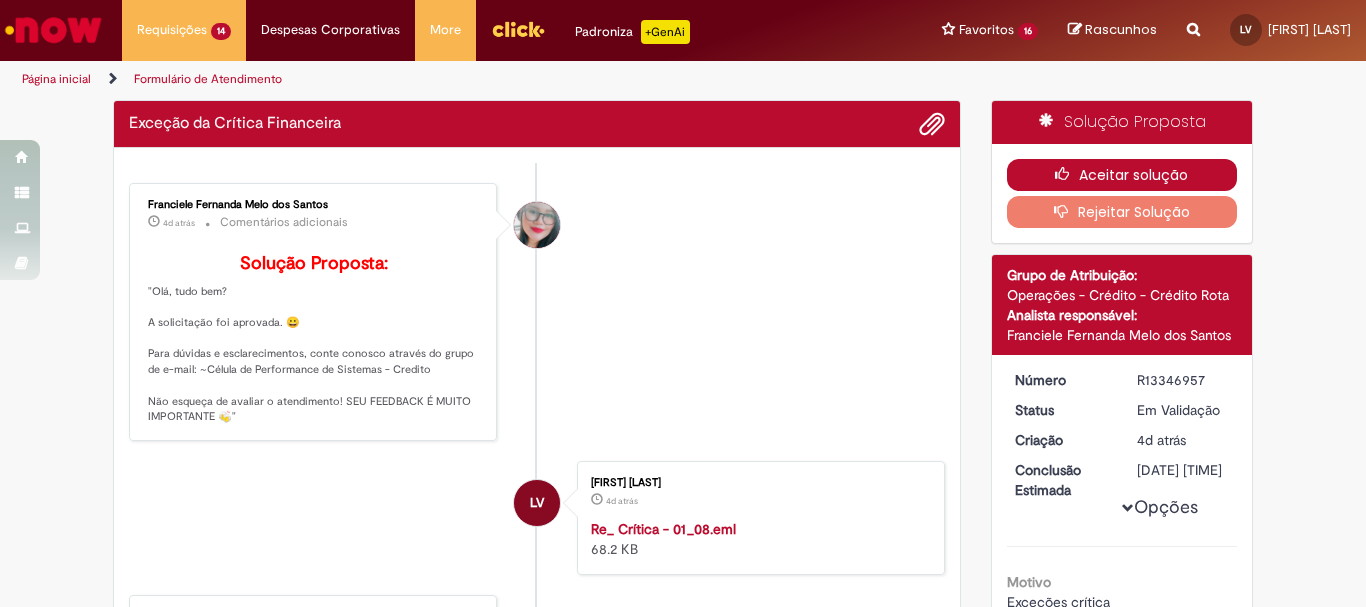 click on "Aceitar solução" at bounding box center [1122, 175] 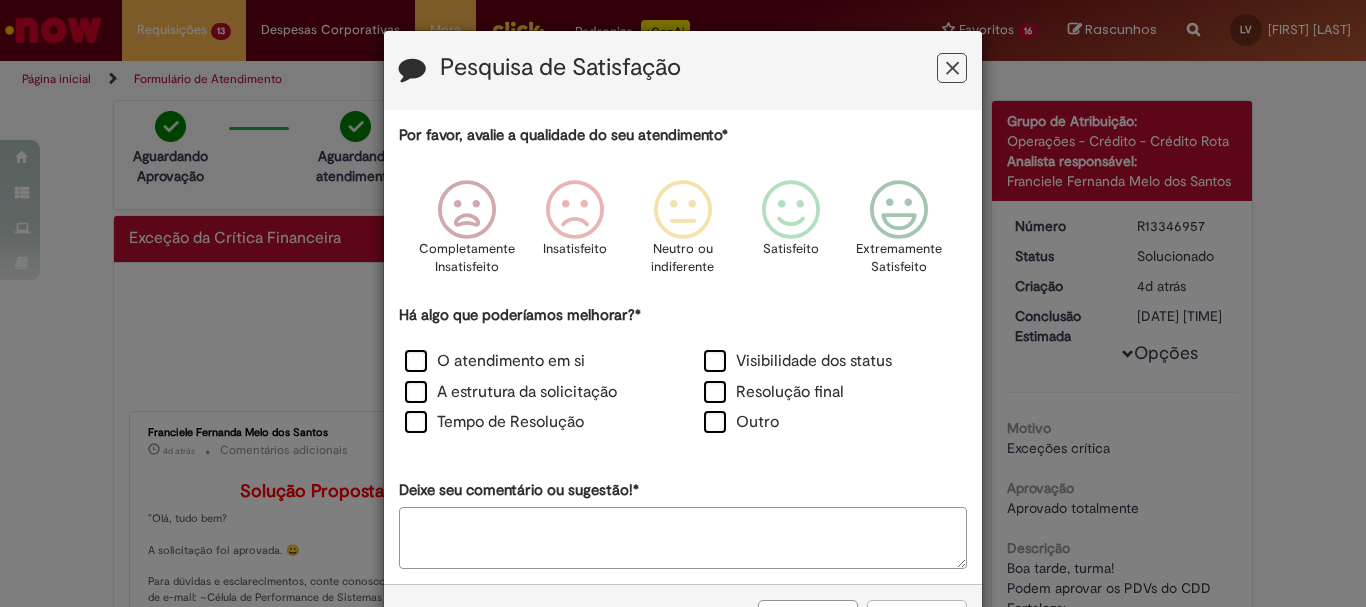 scroll, scrollTop: 75, scrollLeft: 0, axis: vertical 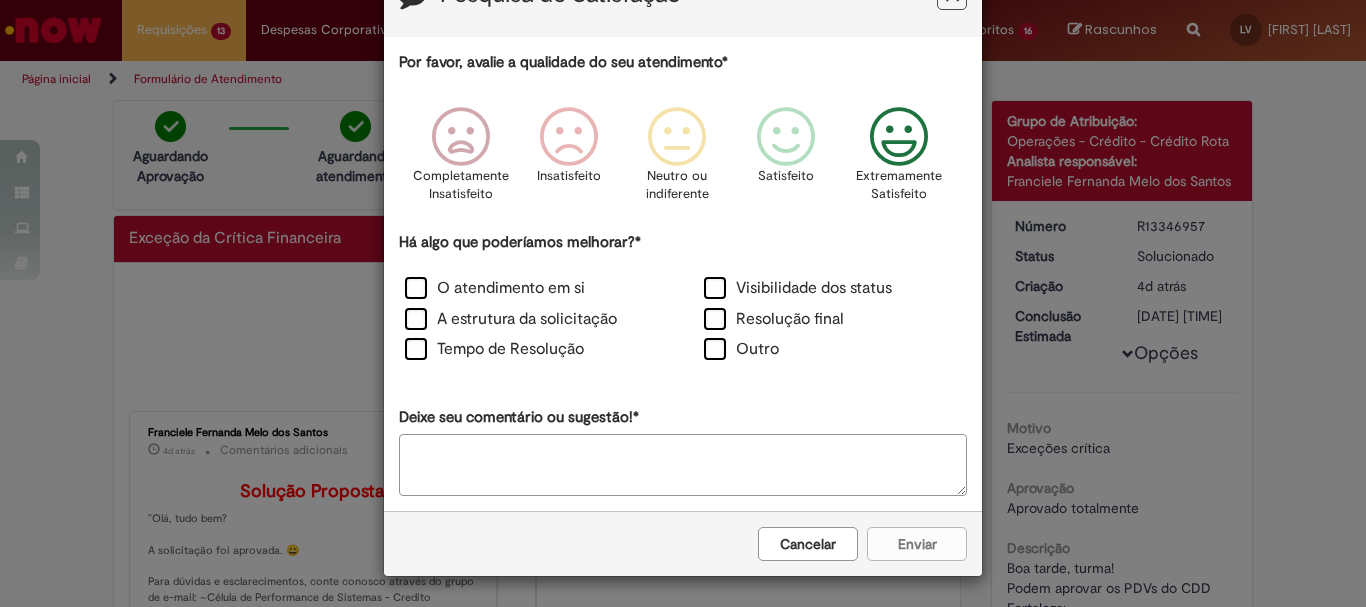 click at bounding box center [899, 137] 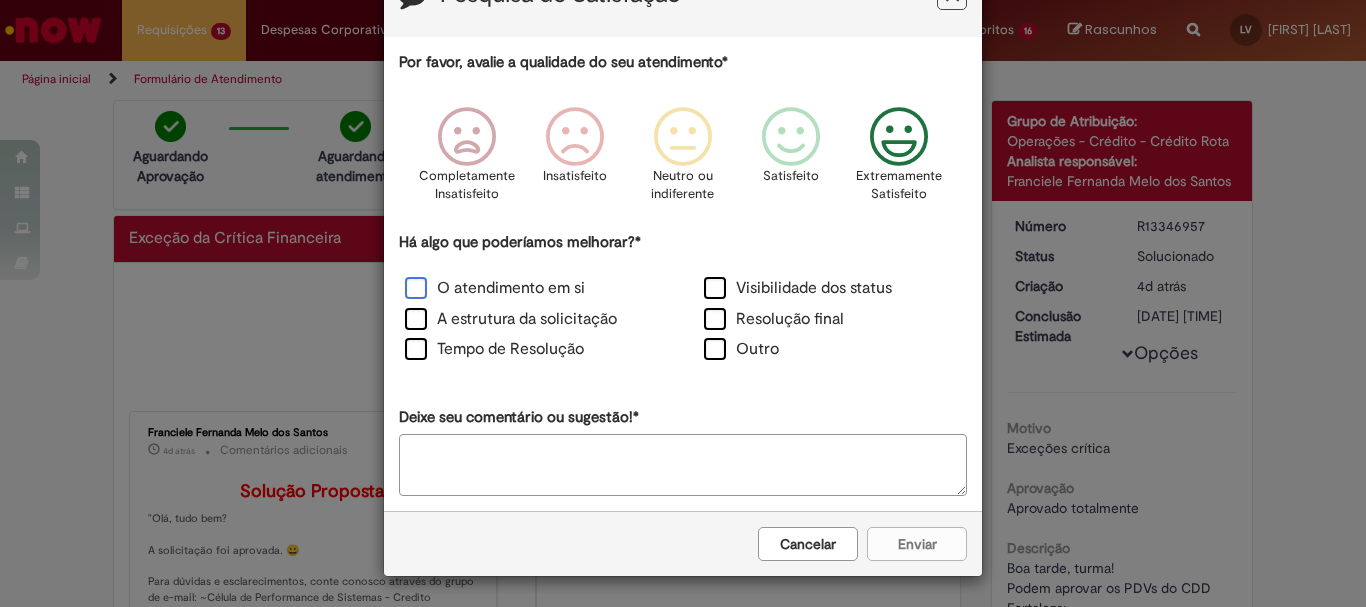 click on "O atendimento em si" at bounding box center [495, 288] 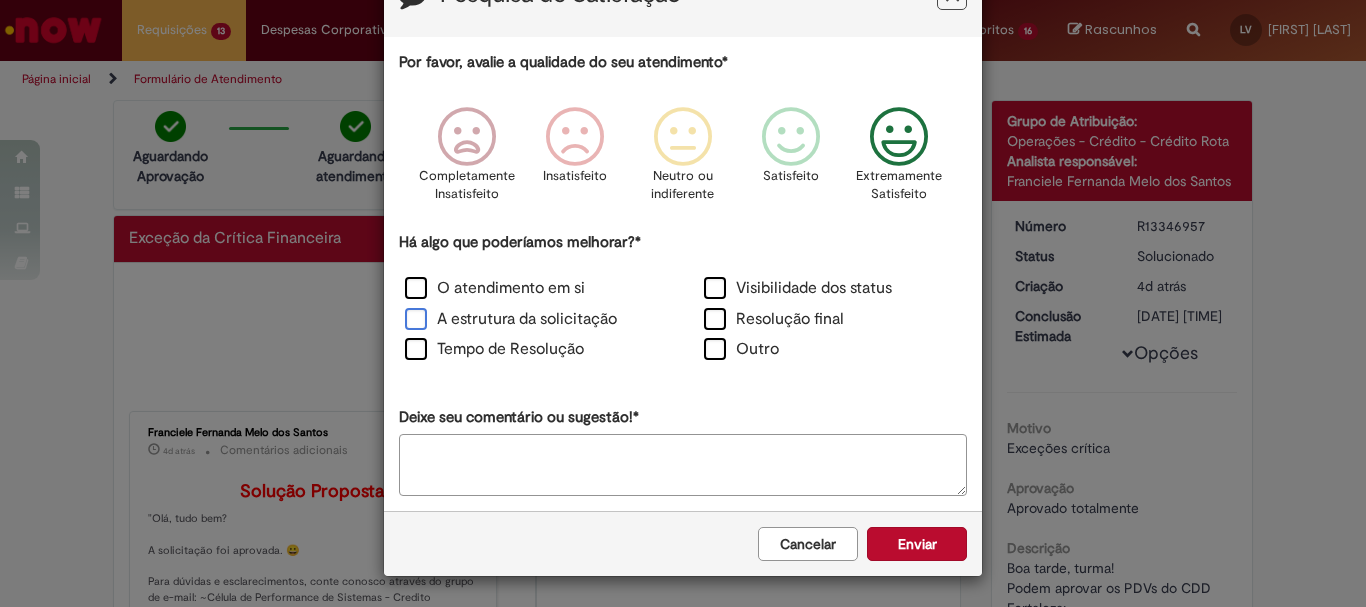 click on "A estrutura da solicitação" at bounding box center [511, 319] 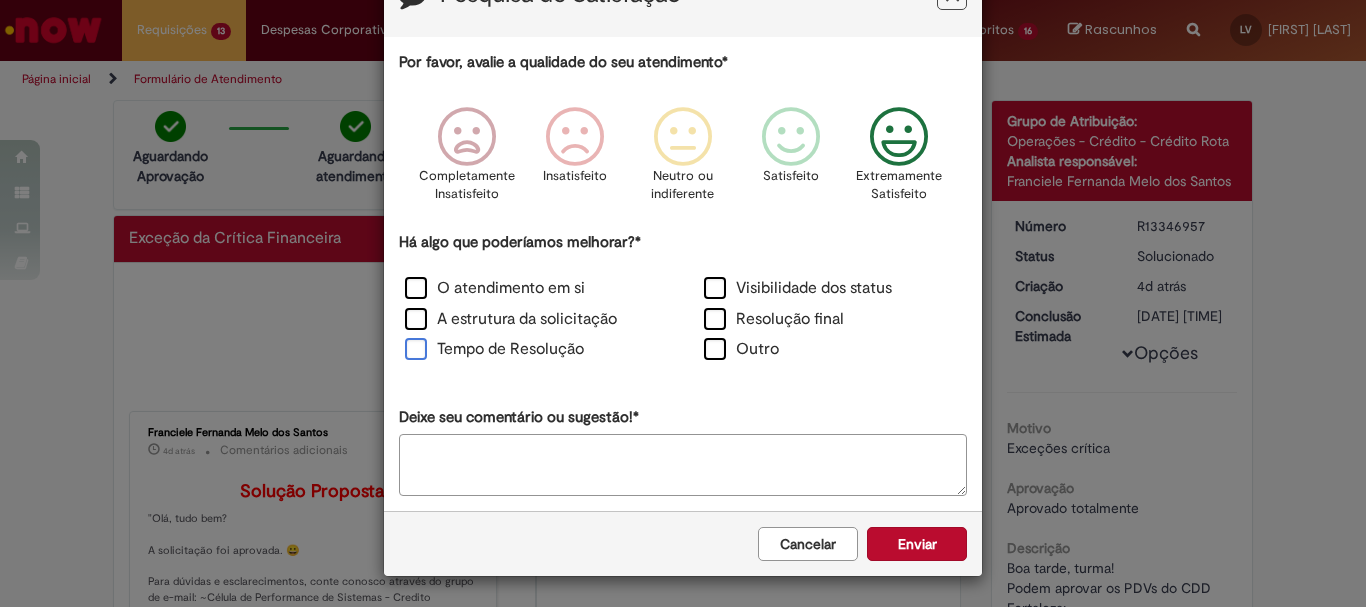 click on "Tempo de Resolução" at bounding box center (494, 349) 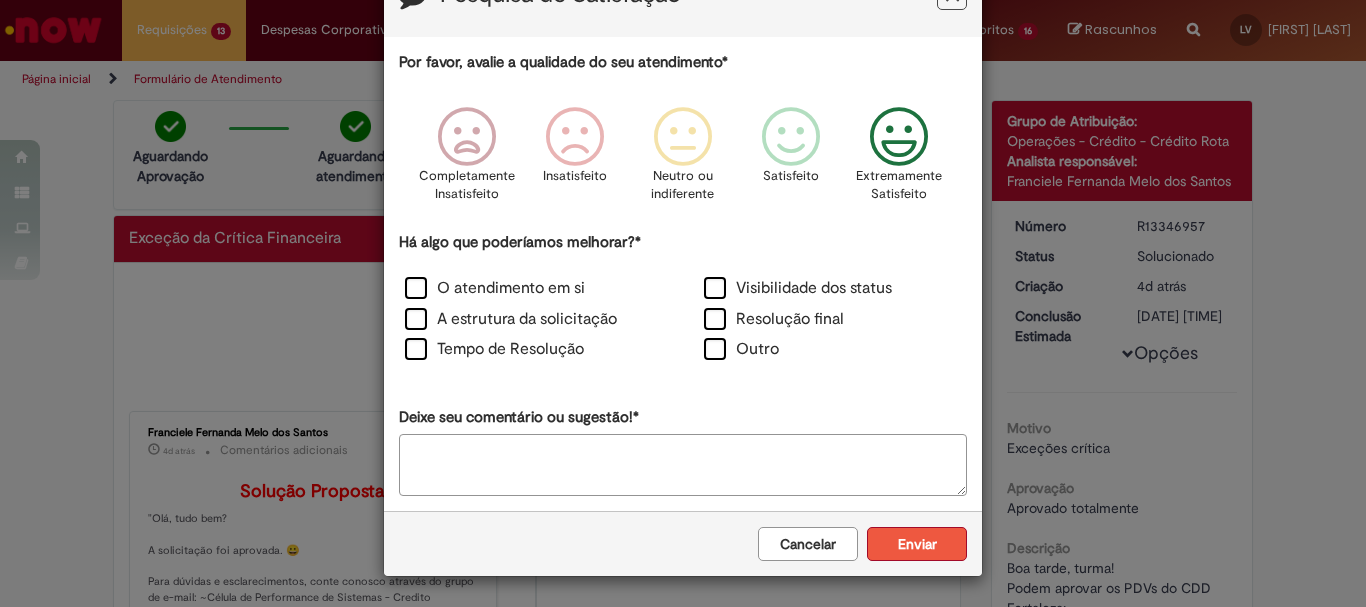 click on "Enviar" at bounding box center (917, 544) 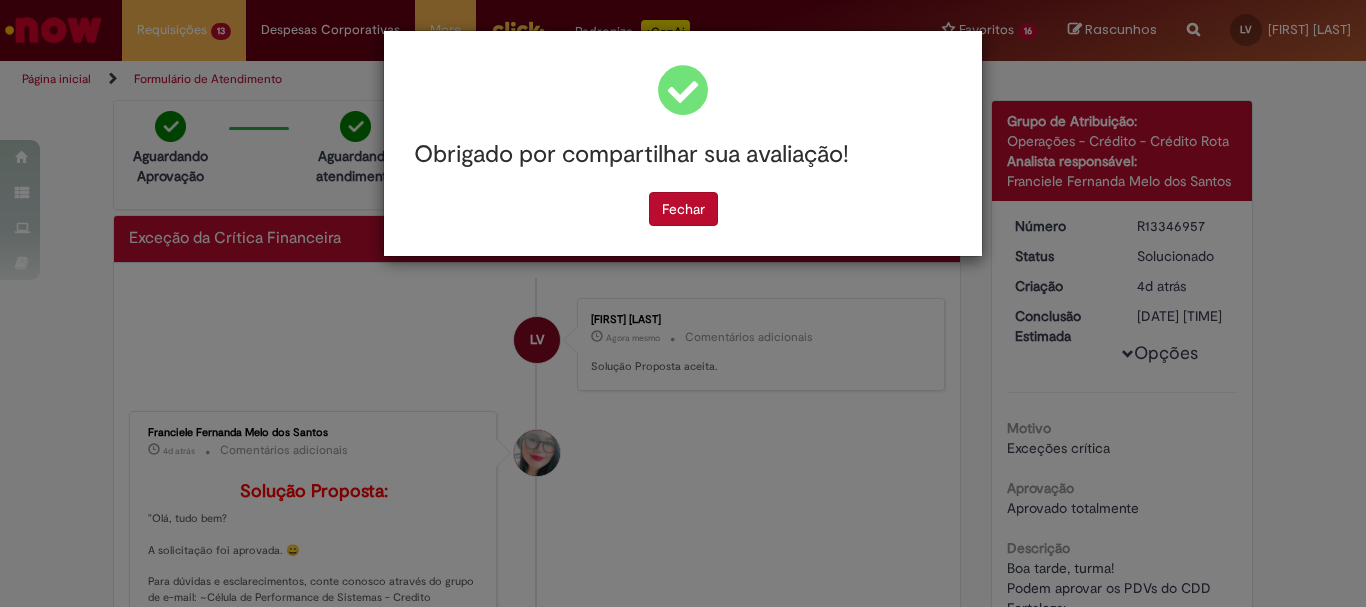 scroll, scrollTop: 0, scrollLeft: 0, axis: both 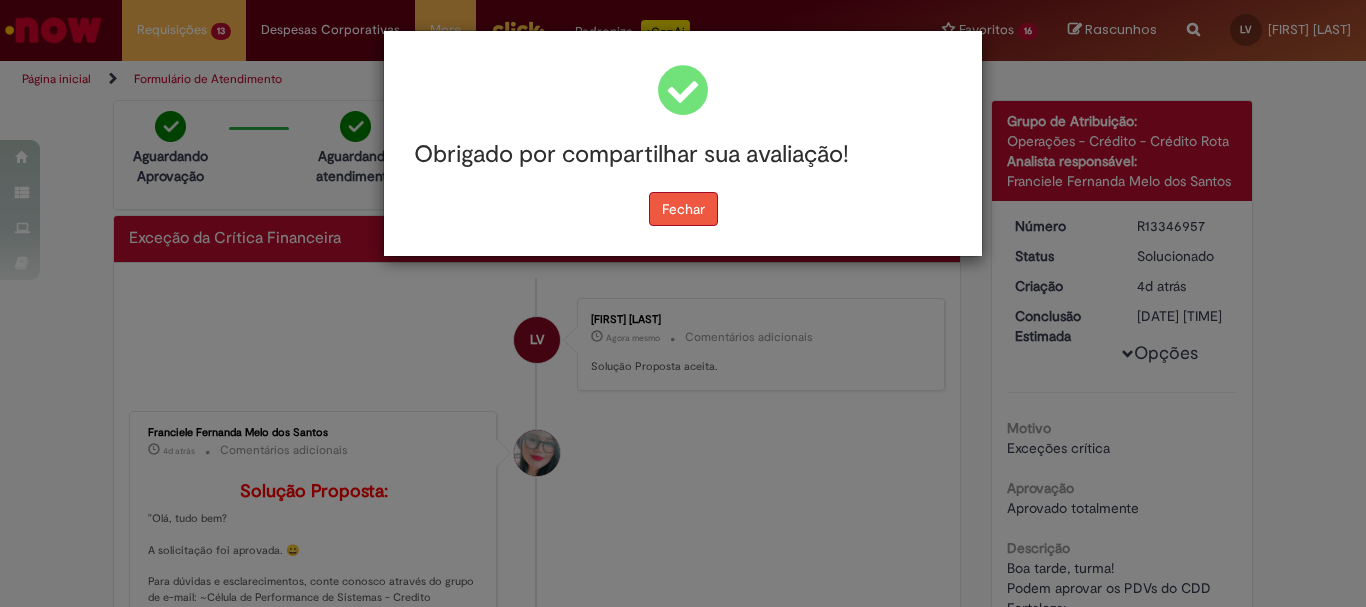 click on "Fechar" at bounding box center [683, 209] 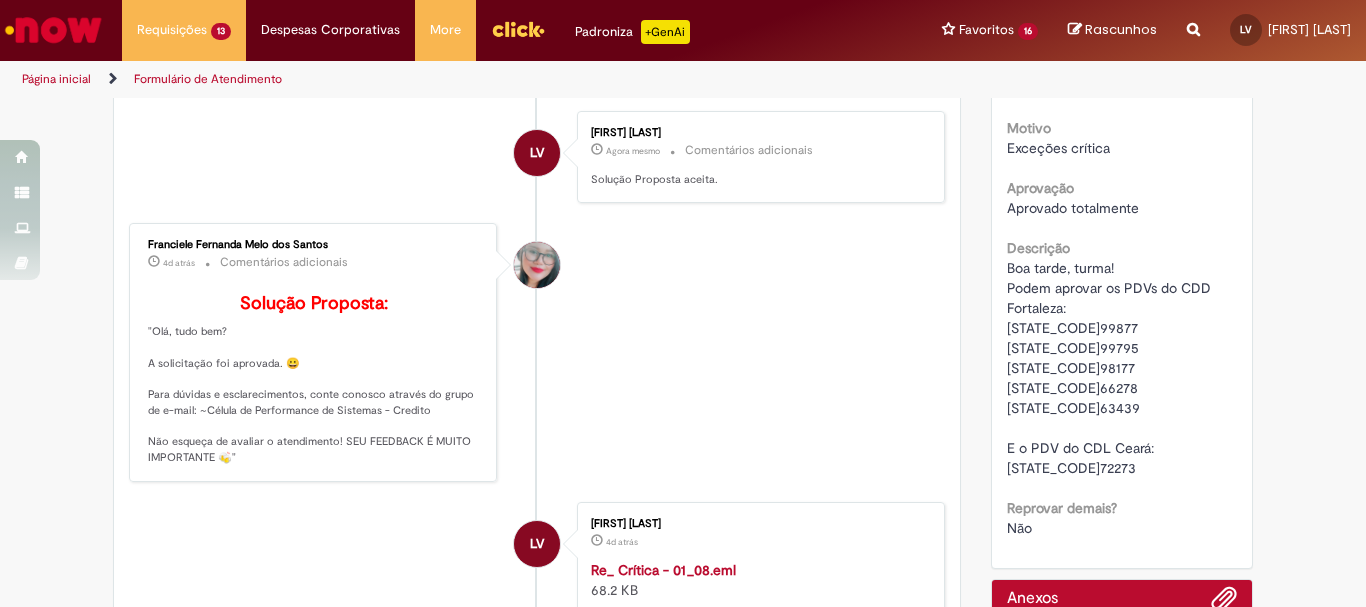 scroll, scrollTop: 0, scrollLeft: 0, axis: both 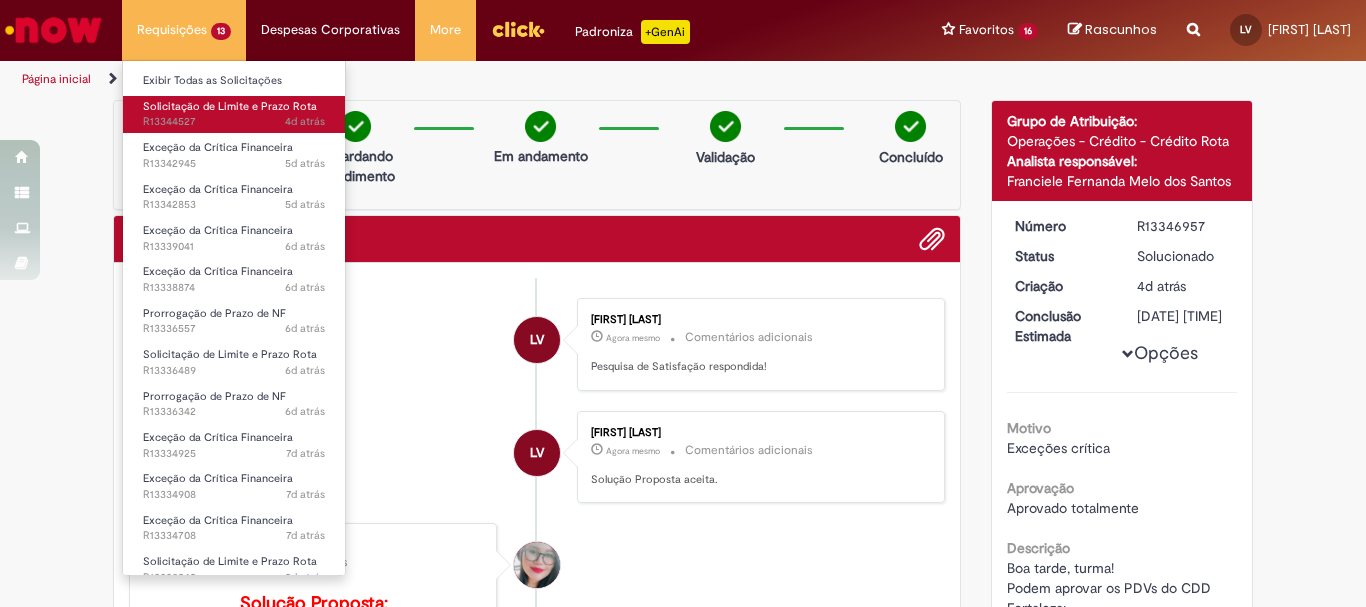 click on "4d atrás 4 dias atrás  R13344527" at bounding box center (234, 122) 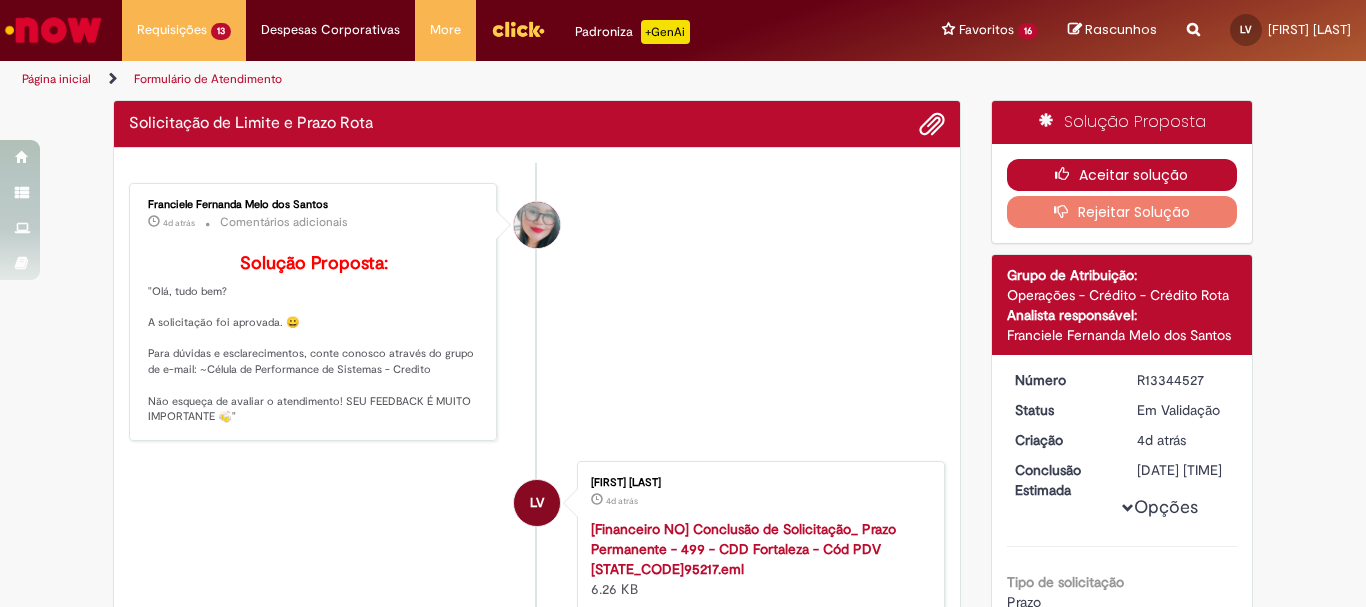 click on "Aceitar solução" at bounding box center (1122, 175) 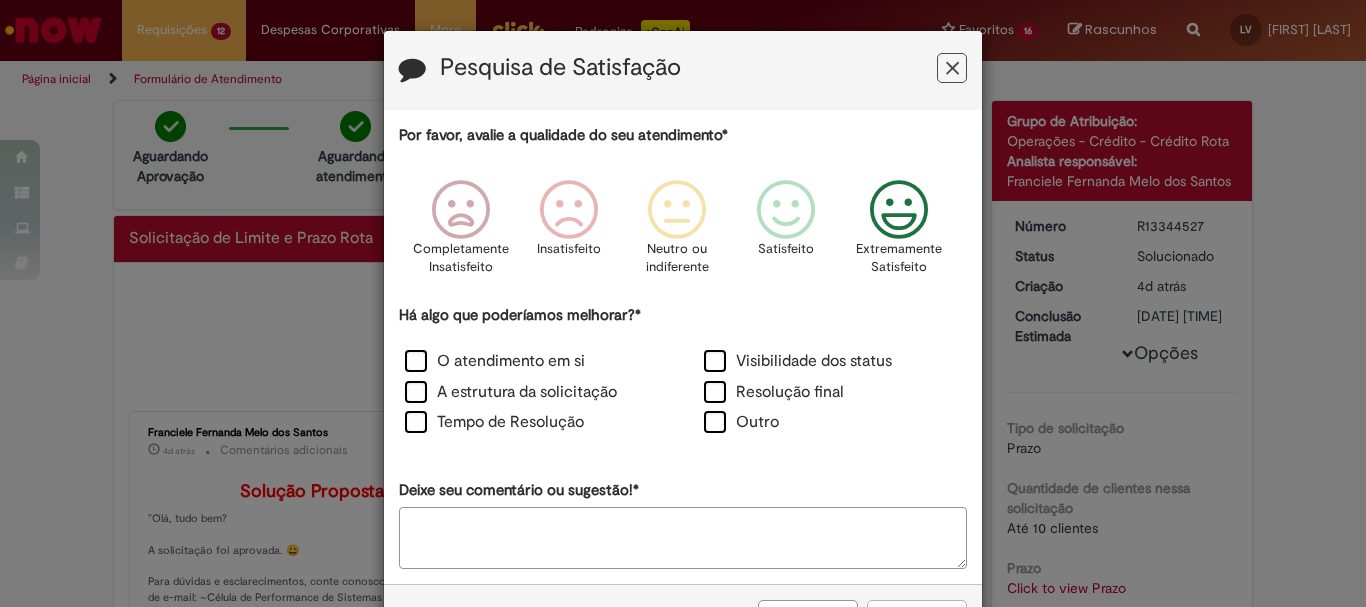 click at bounding box center [899, 210] 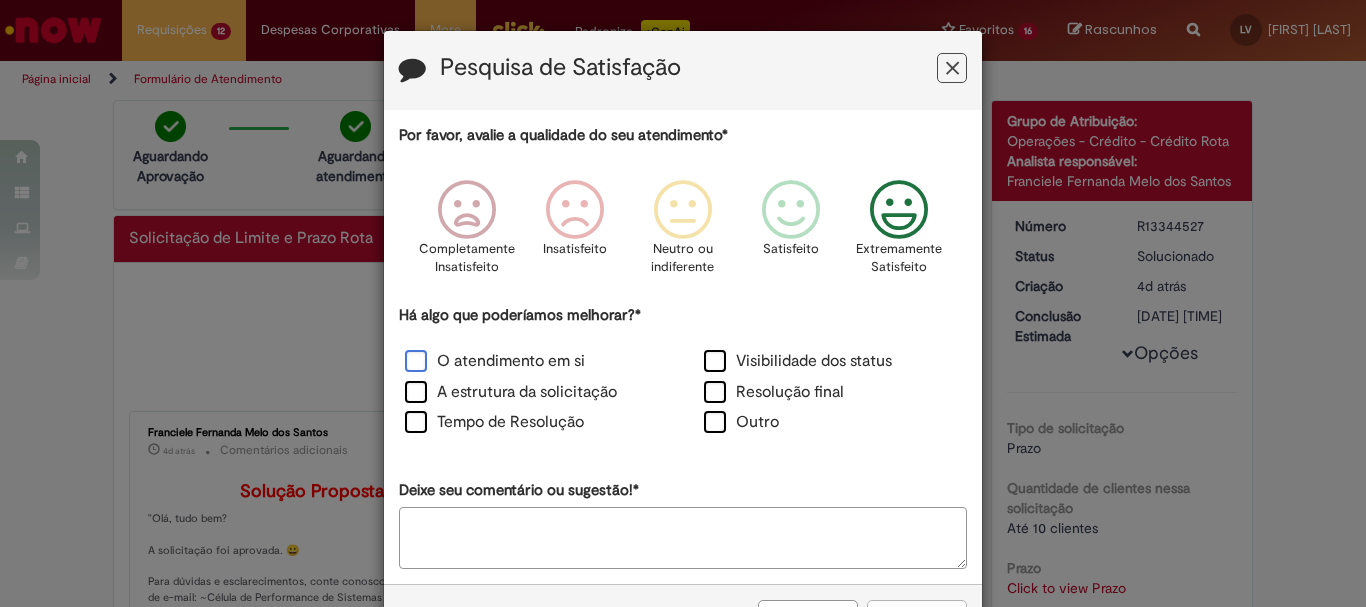 click on "O atendimento em si" at bounding box center (495, 361) 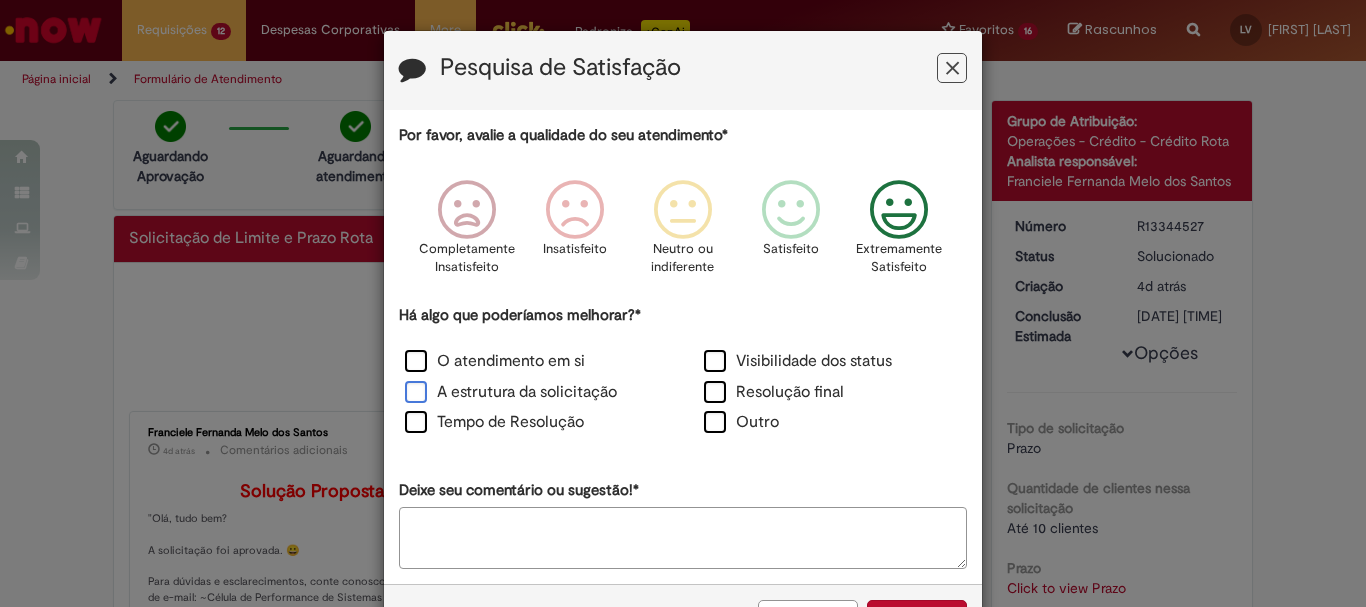 click on "A estrutura da solicitação" at bounding box center (511, 392) 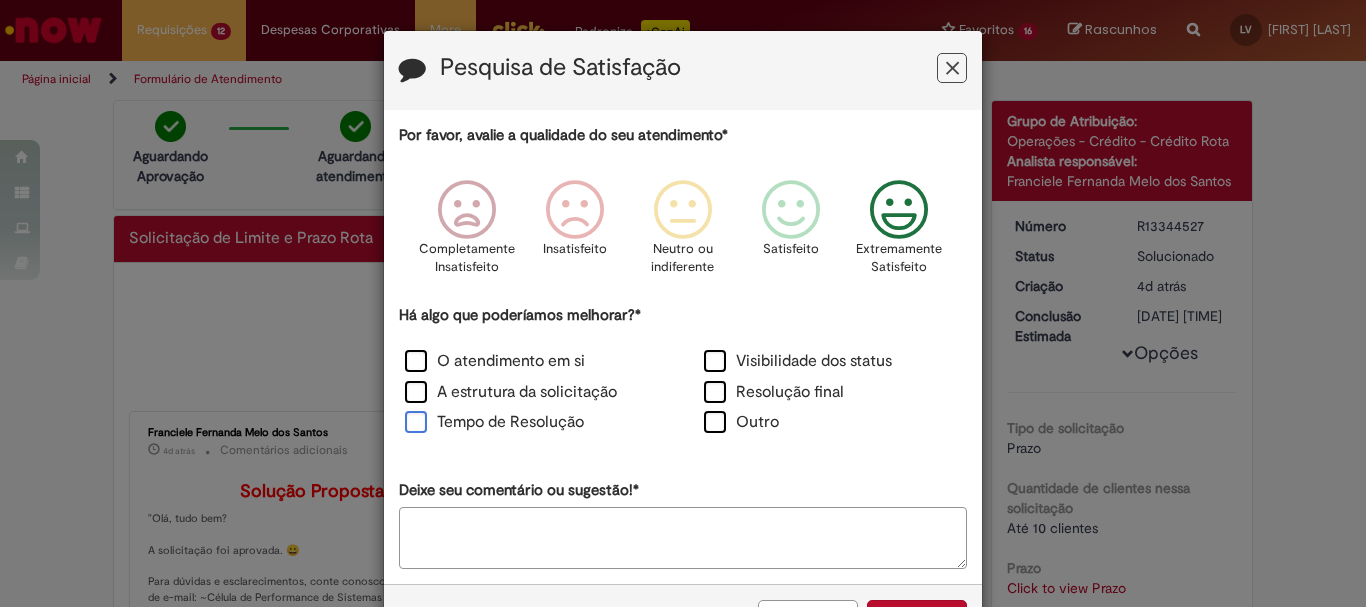 click on "Tempo de Resolução" at bounding box center (494, 422) 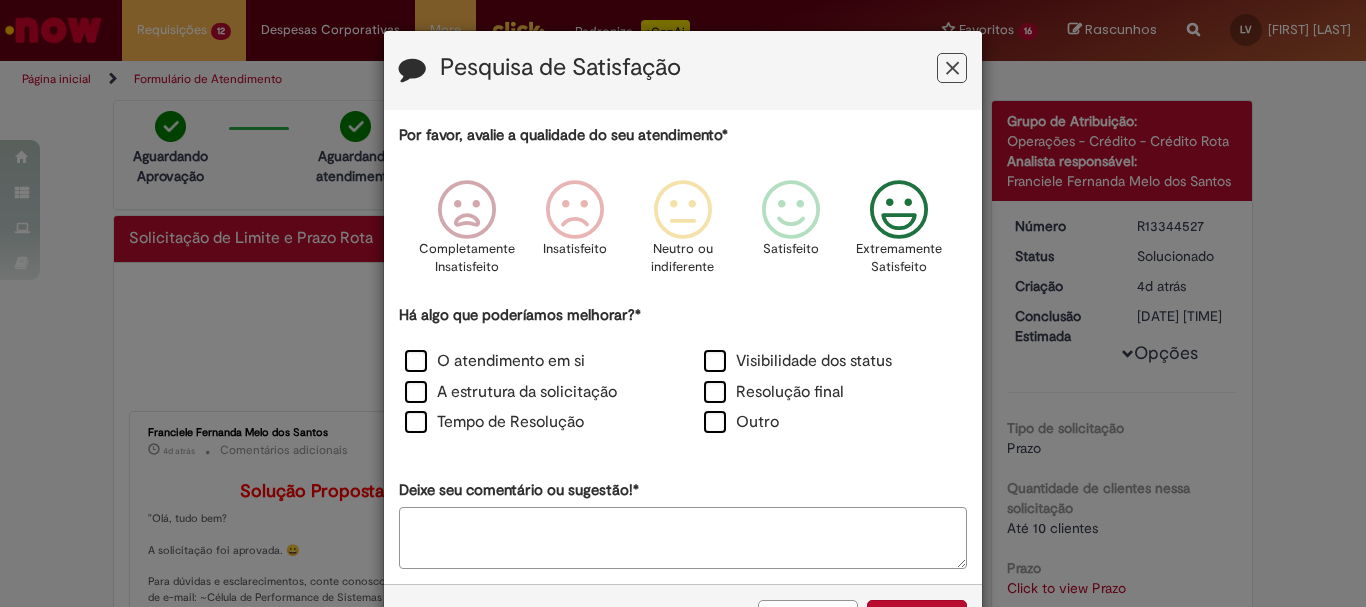 scroll, scrollTop: 73, scrollLeft: 0, axis: vertical 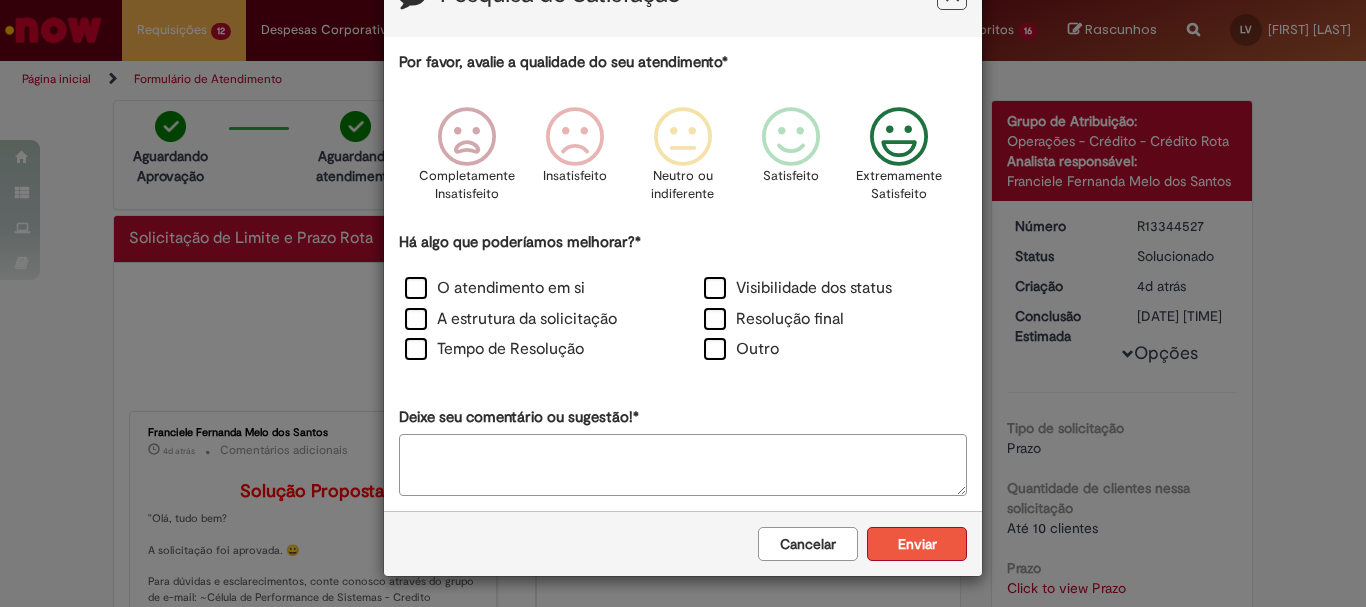 click on "Enviar" at bounding box center (917, 544) 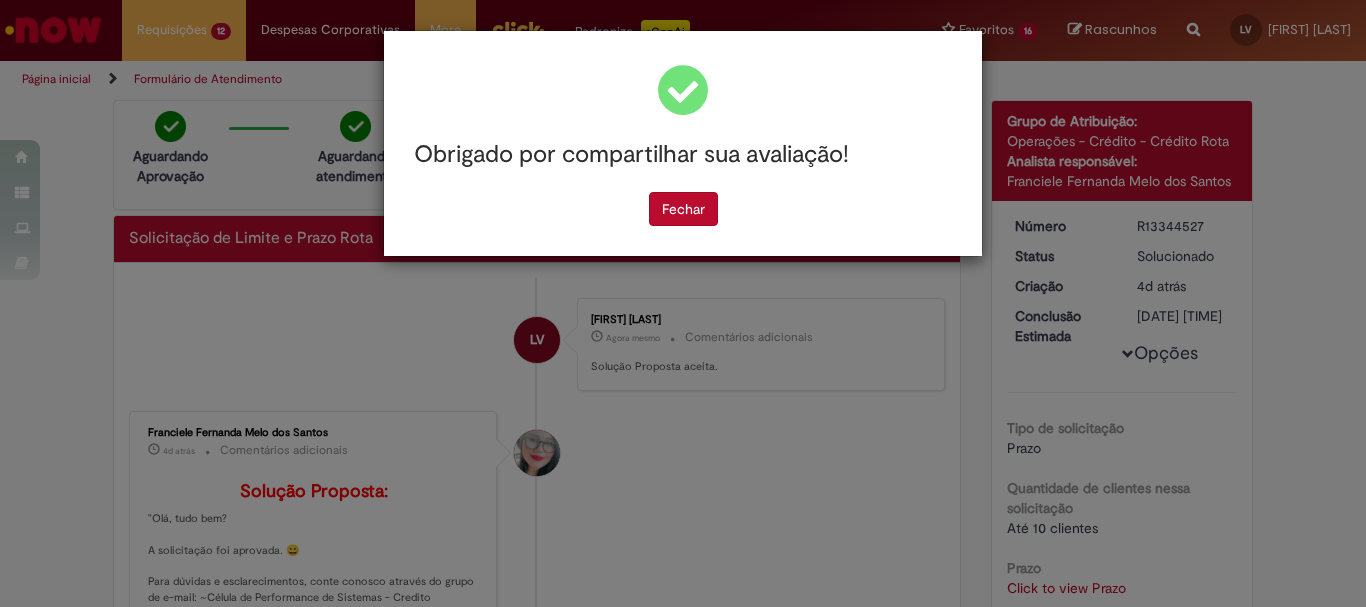 scroll, scrollTop: 0, scrollLeft: 0, axis: both 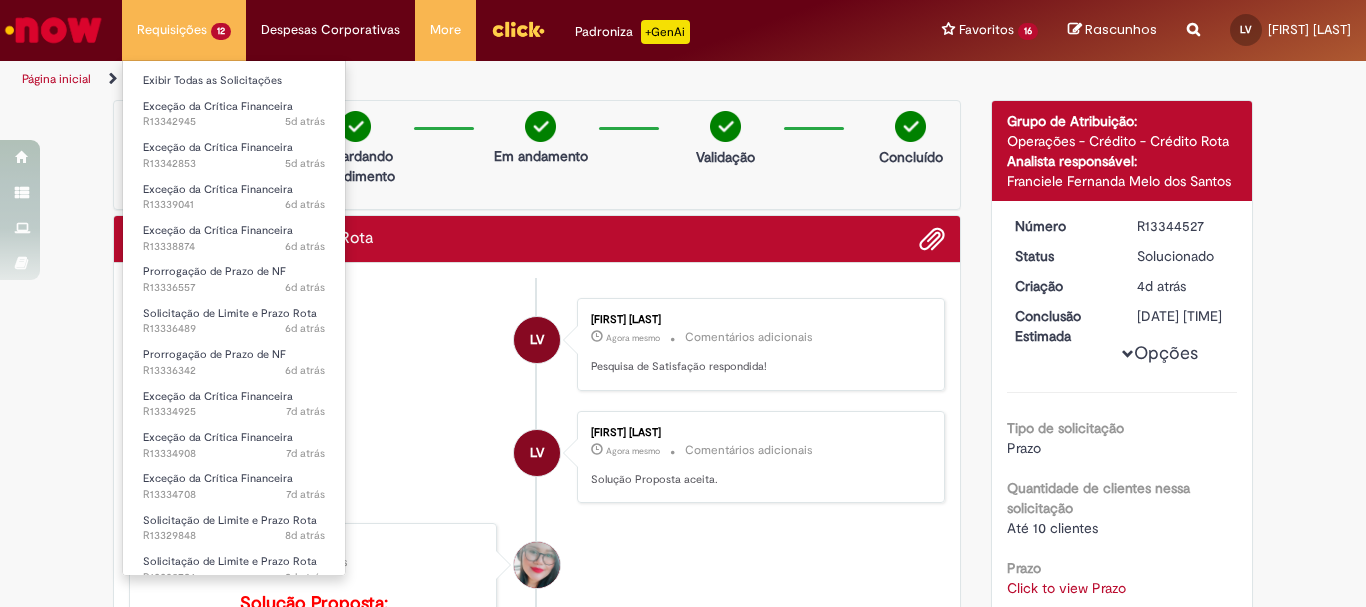 click on "Requisições   12
Exibir Todas as Solicitações
Exceção da Crítica Financeira
5d atrás 5 dias atrás  R13342945
Exceção da Crítica Financeira
5d atrás 5 dias atrás  R13342853
Exceção da Crítica Financeira
6d atrás 6 dias atrás  R13339041
Exceção da Crítica Financeira
6d atrás 6 dias atrás  R13338874
Prorrogação de Prazo de NF
6d atrás 6 dias atrás  R13336557
Solicitação de Limite e Prazo Rota
6d atrás 6 dias atrás  R13336489
Prorrogação de Prazo de NF
6d atrás 6 dias atrás  R13336342
Exceção da Crítica Financeira
7d atrás 7 dias atrás  R13334925
Exceção da Crítica Financeira
7d atrás 7 dias atrás  R13334908
Exceção da Crítica Financeira
7d atrás 7 dias atrás  R13334708" at bounding box center (184, 30) 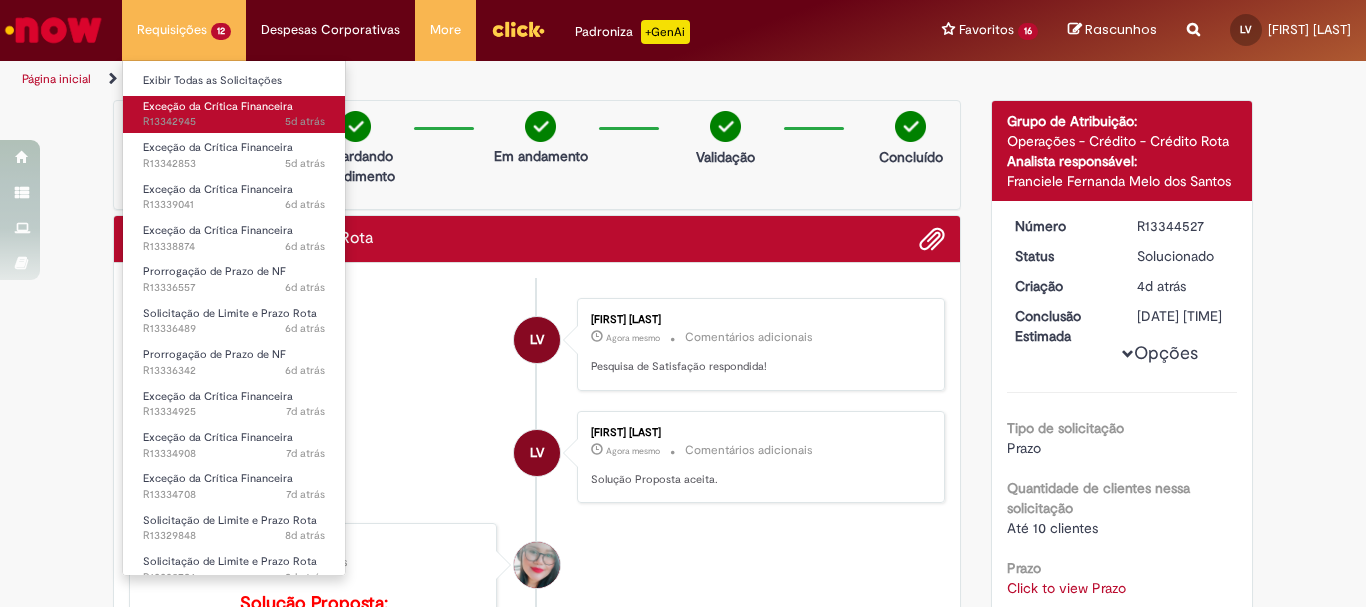 click on "5d atrás 5 dias atrás  R13342945" at bounding box center (234, 122) 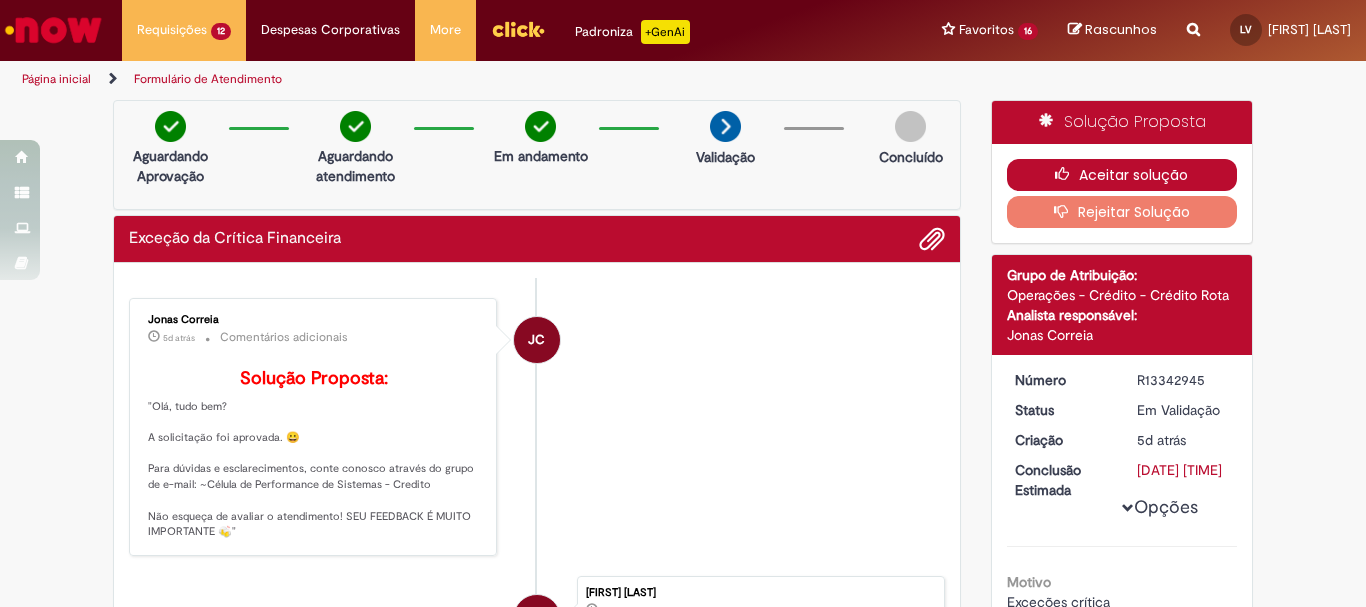 click on "Aceitar solução" at bounding box center (1122, 175) 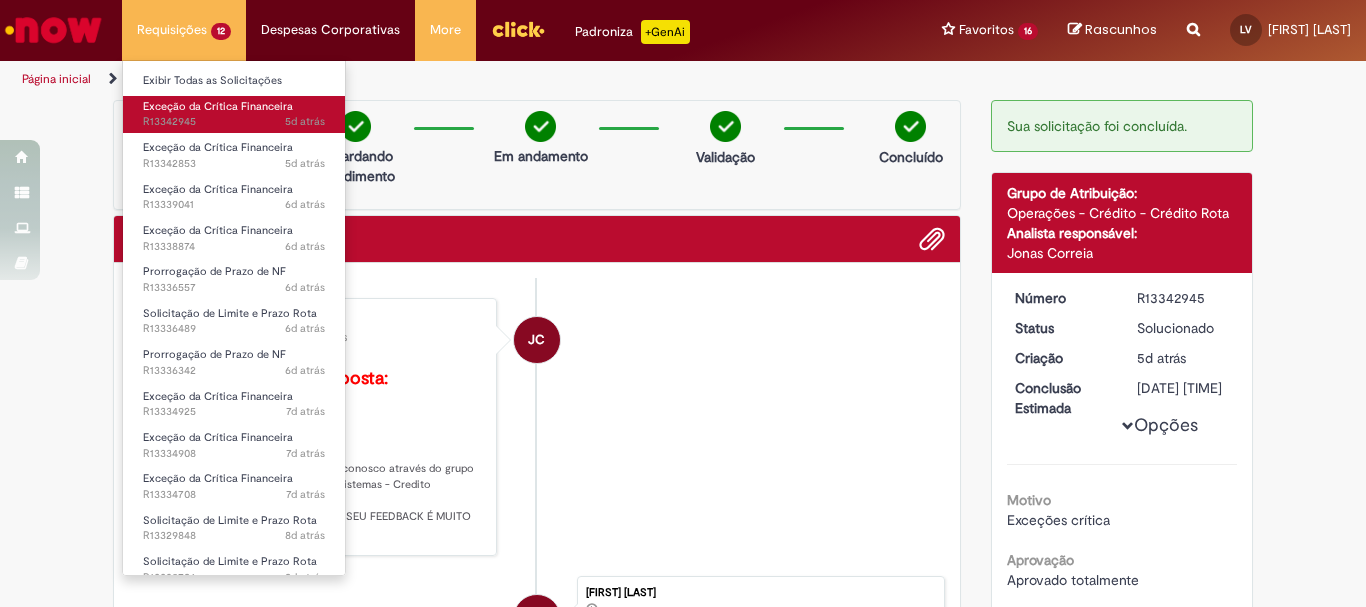 click on "Exceção da Crítica Financeira" at bounding box center [218, 106] 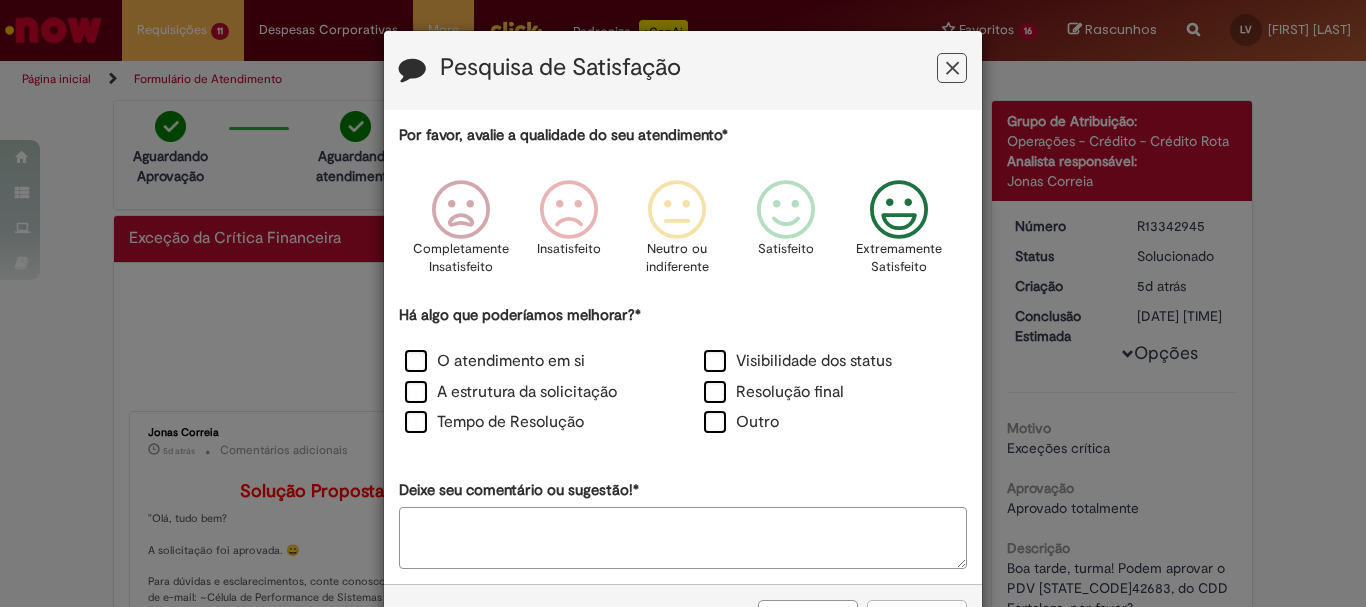 click at bounding box center [899, 210] 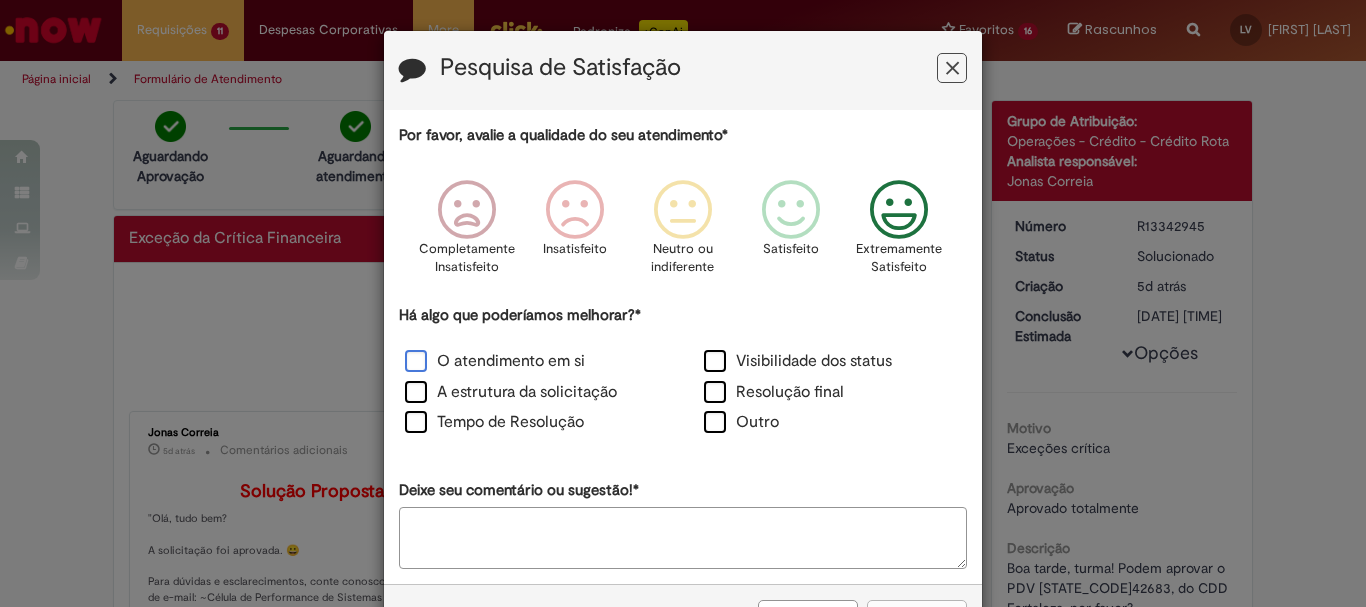 click on "O atendimento em si" at bounding box center [495, 361] 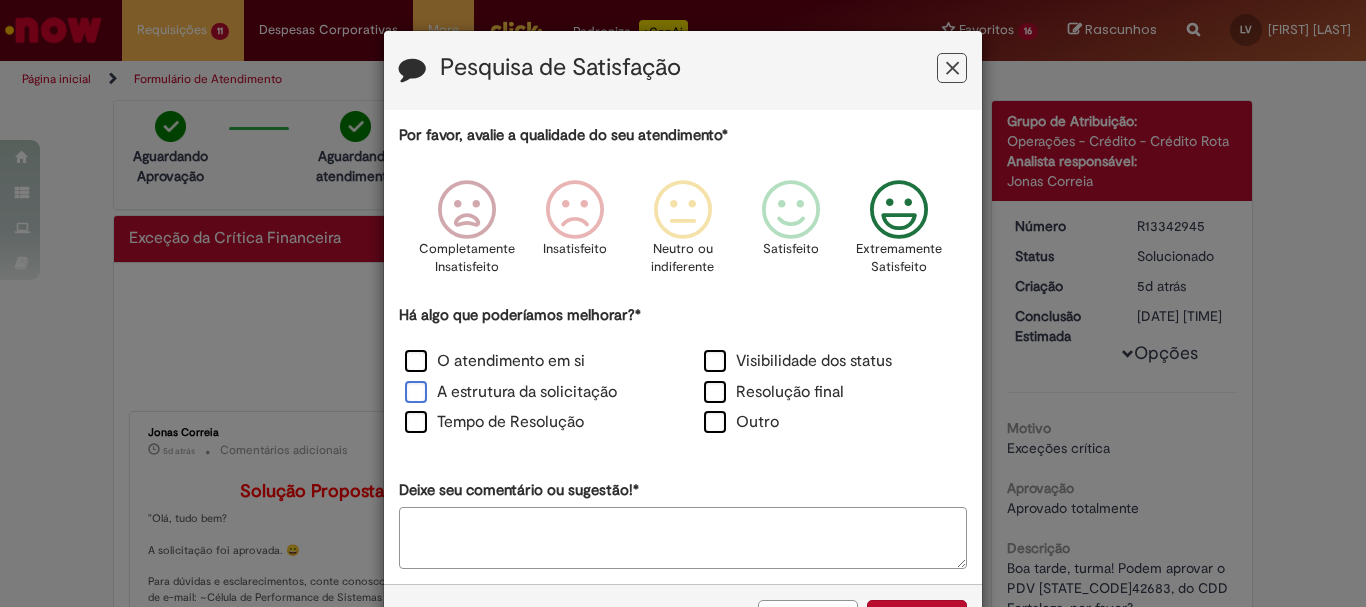 click on "A estrutura da solicitação" at bounding box center [511, 392] 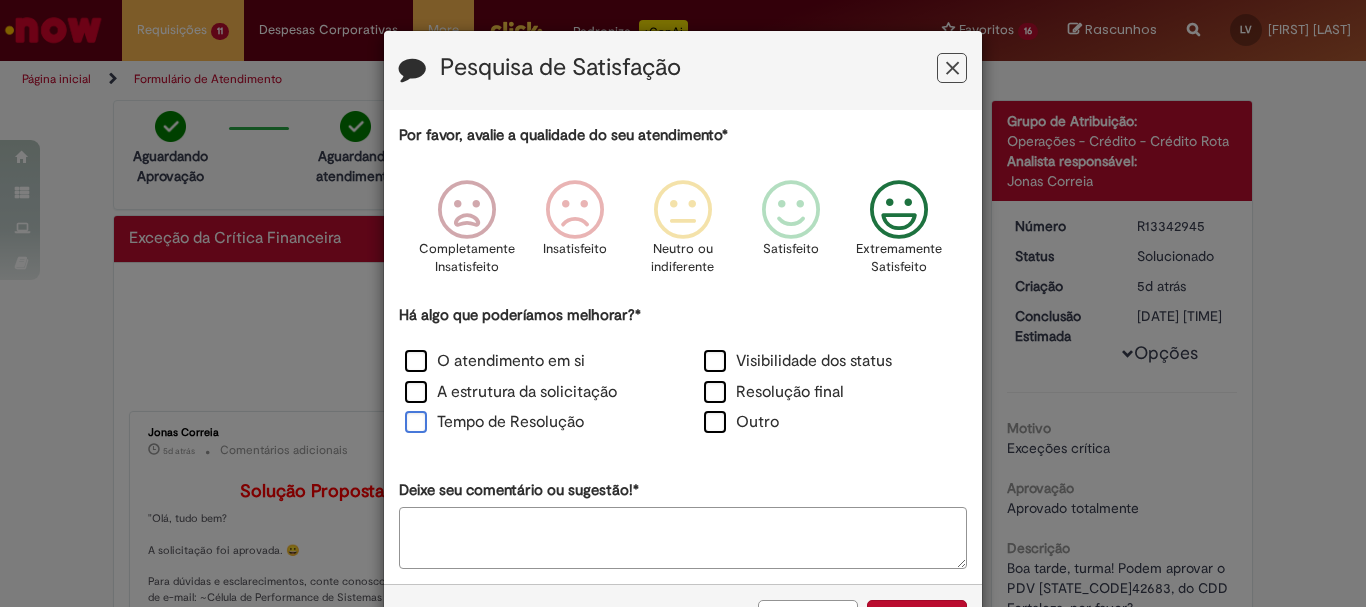 click on "Tempo de Resolução" at bounding box center (494, 422) 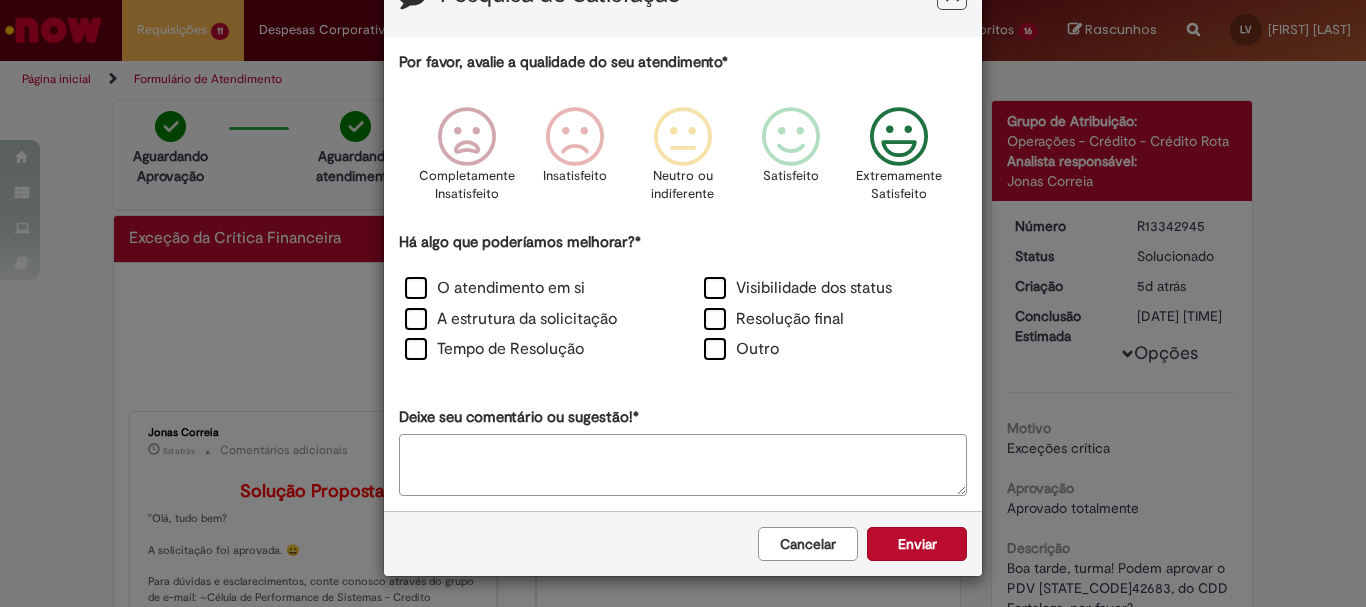click on "Cancelar   Enviar" at bounding box center [683, 543] 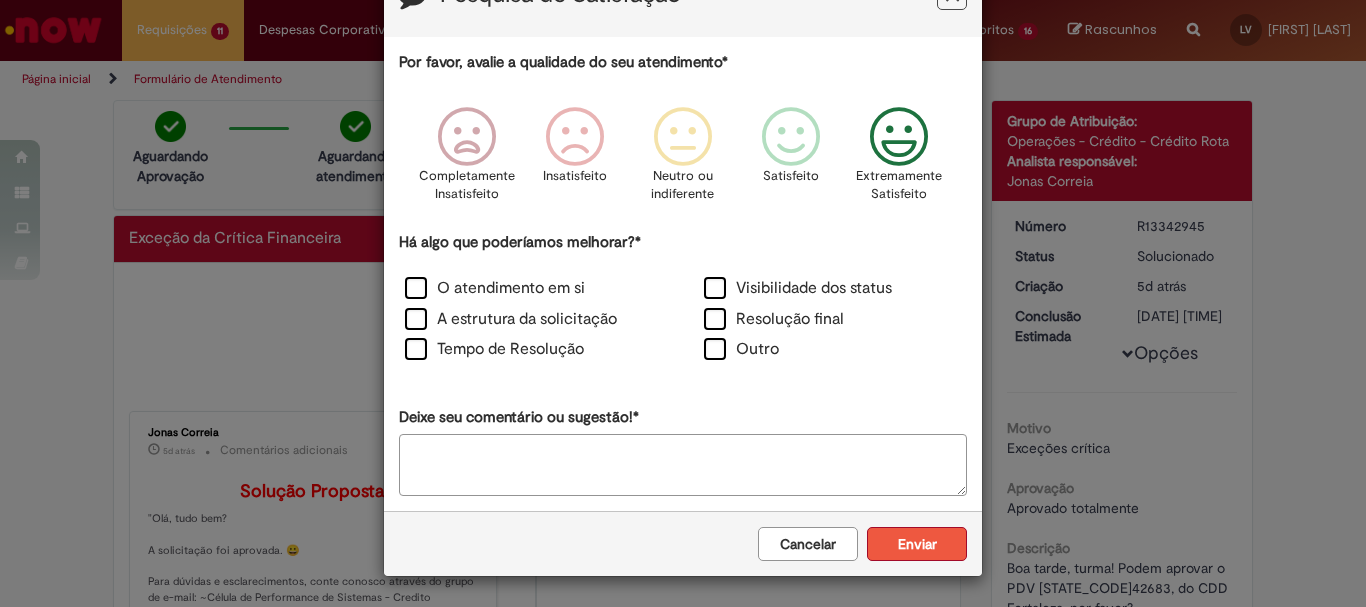 click on "Enviar" at bounding box center (917, 544) 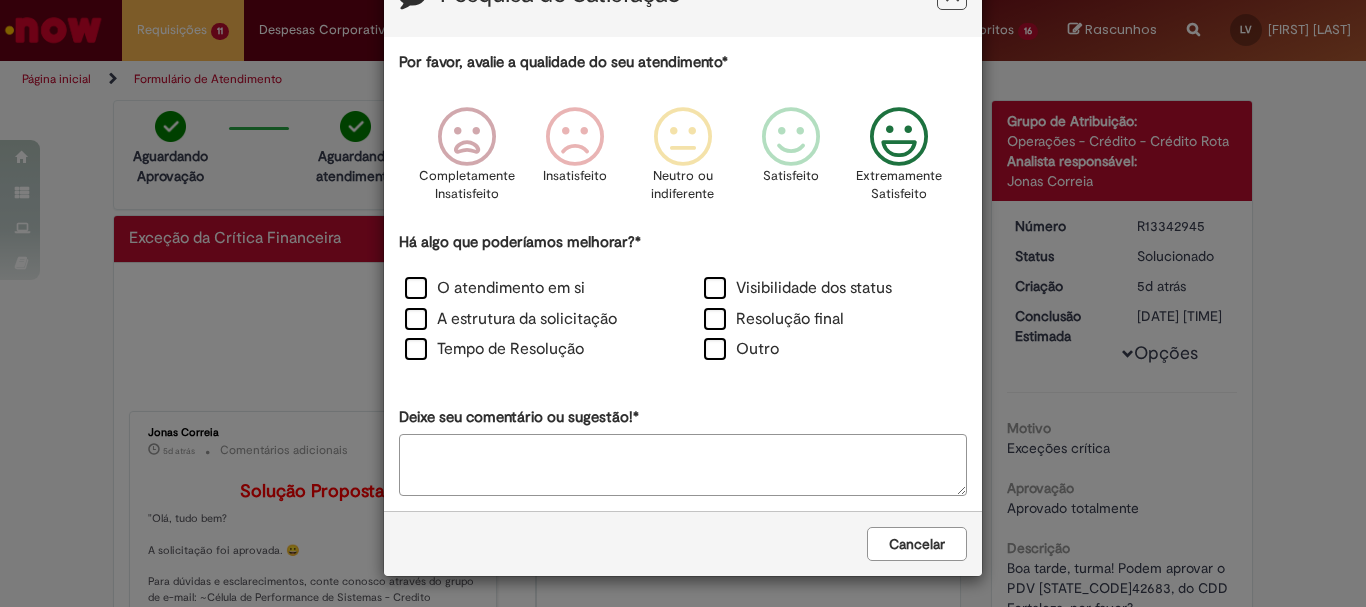 scroll, scrollTop: 0, scrollLeft: 0, axis: both 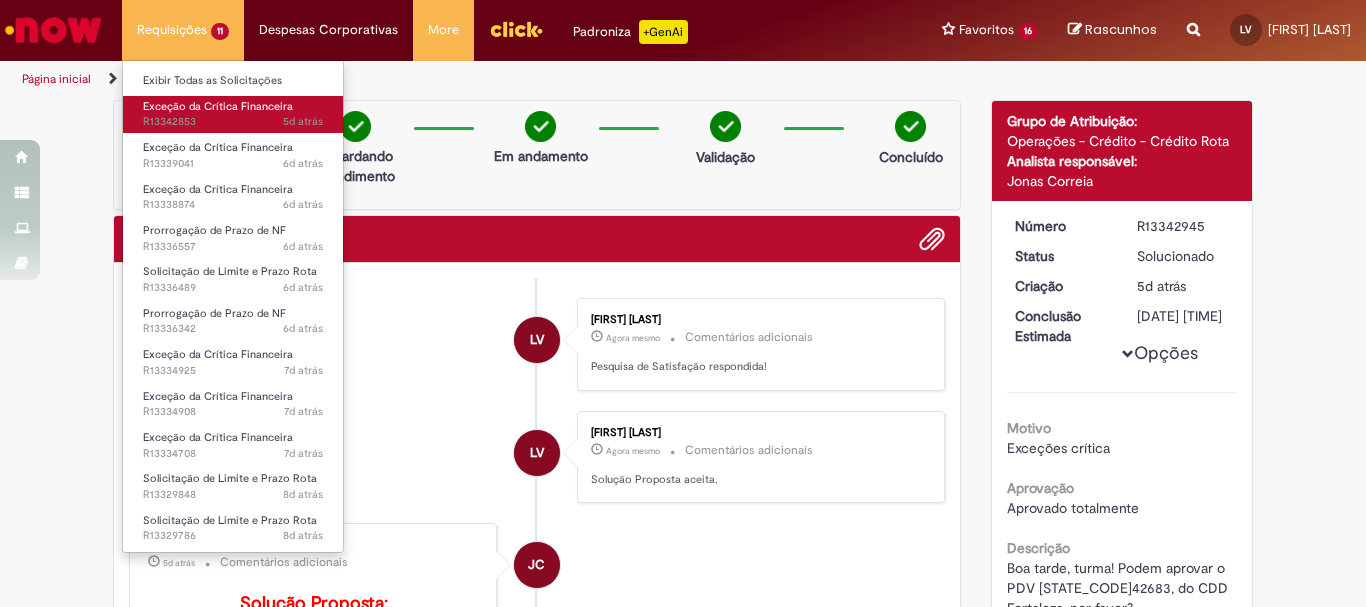 click on "Exceção da Crítica Financeira" at bounding box center [218, 106] 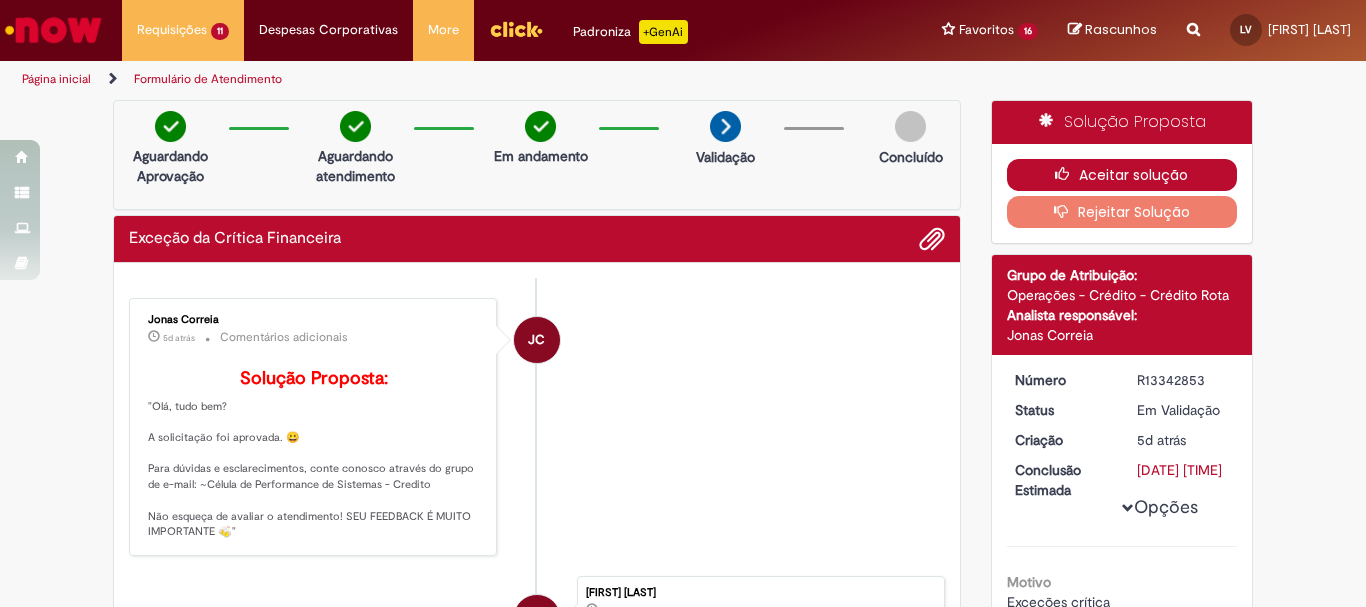 click on "Aceitar solução" at bounding box center (1122, 175) 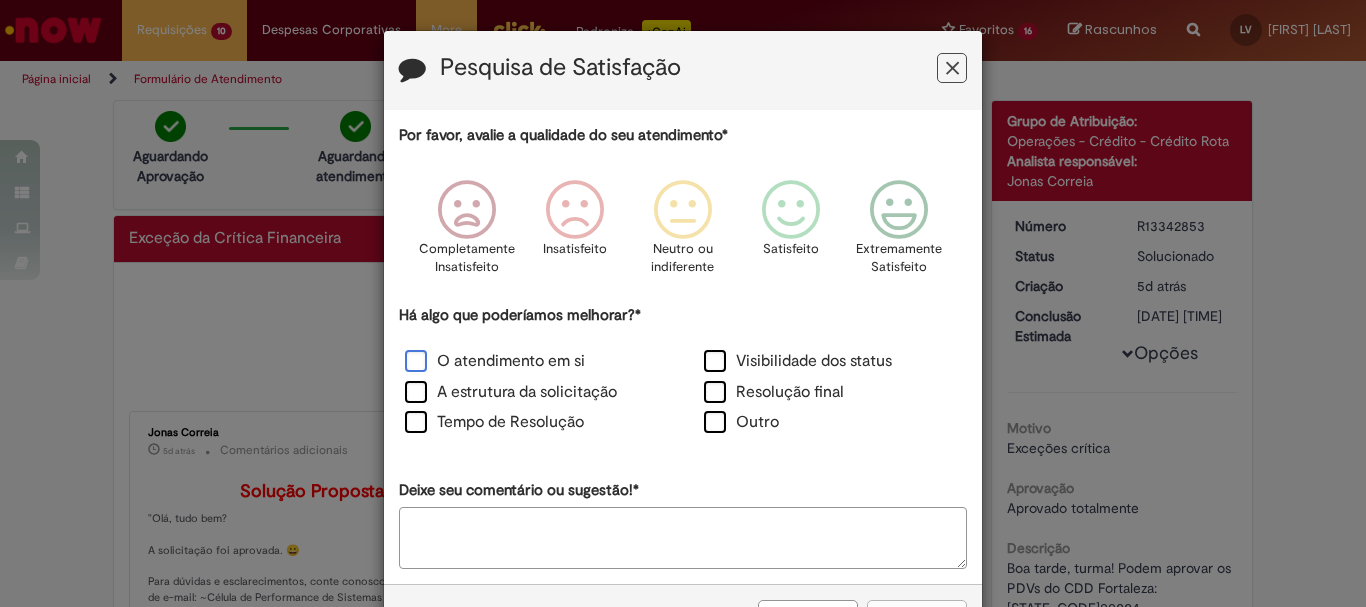 click on "O atendimento em si" at bounding box center [495, 361] 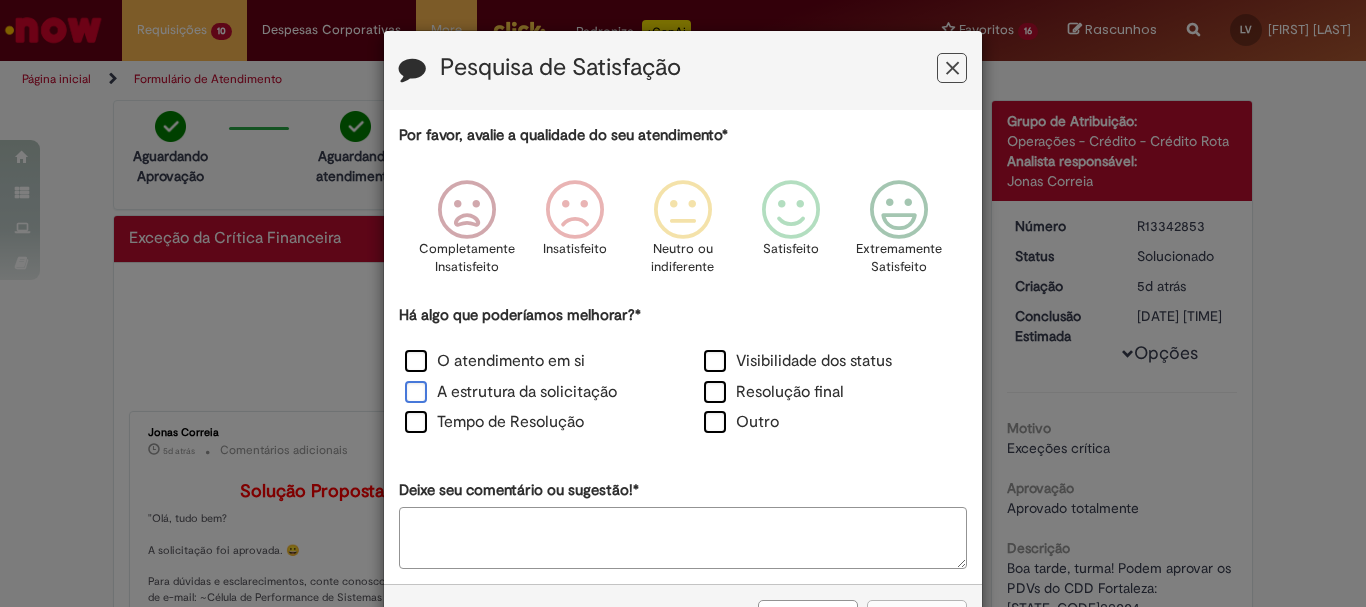 click on "A estrutura da solicitação" at bounding box center (511, 392) 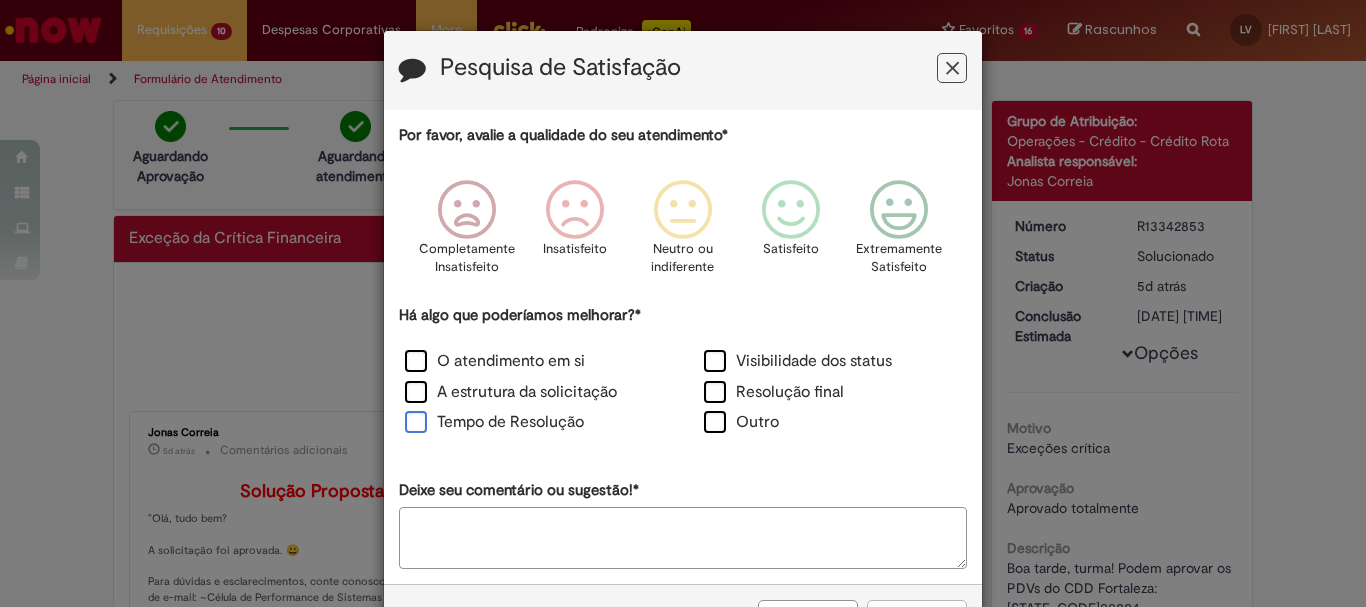 click on "Tempo de Resolução" at bounding box center (494, 422) 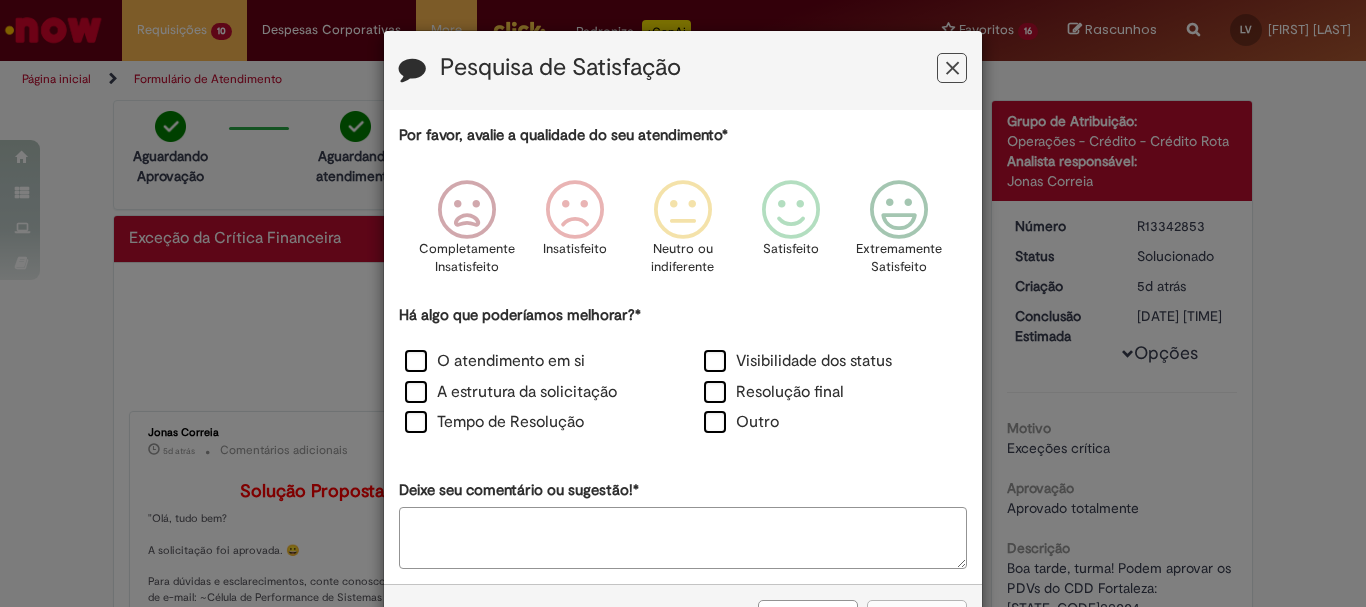 scroll, scrollTop: 73, scrollLeft: 0, axis: vertical 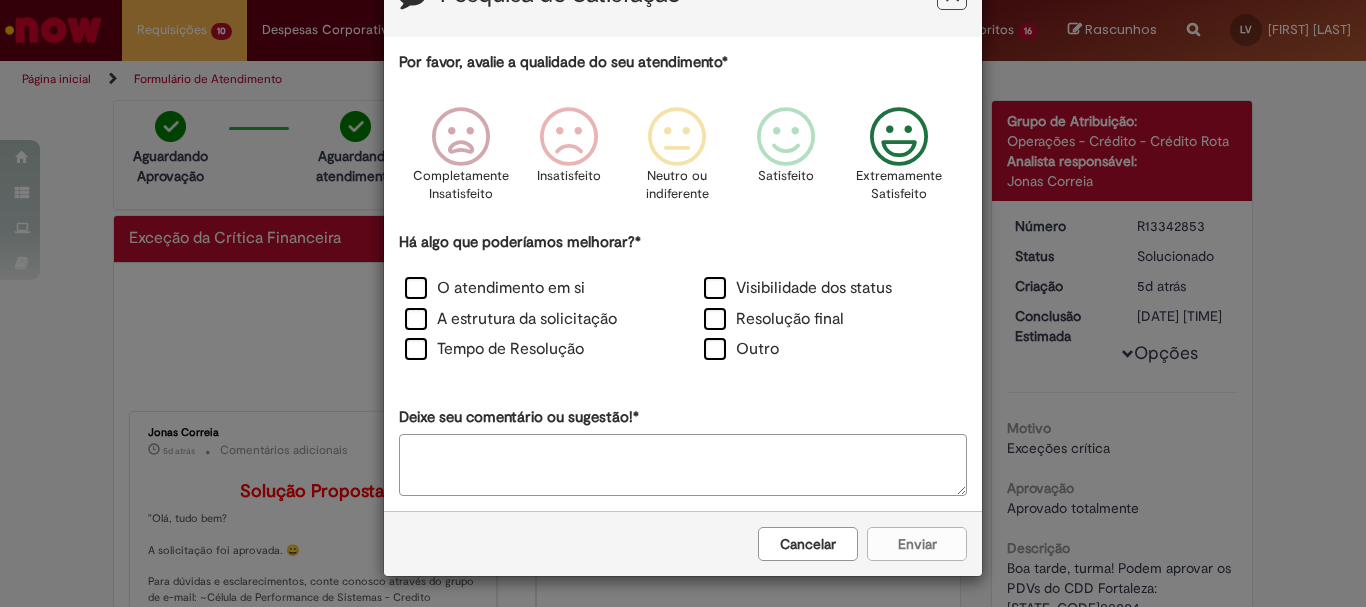 click at bounding box center [899, 137] 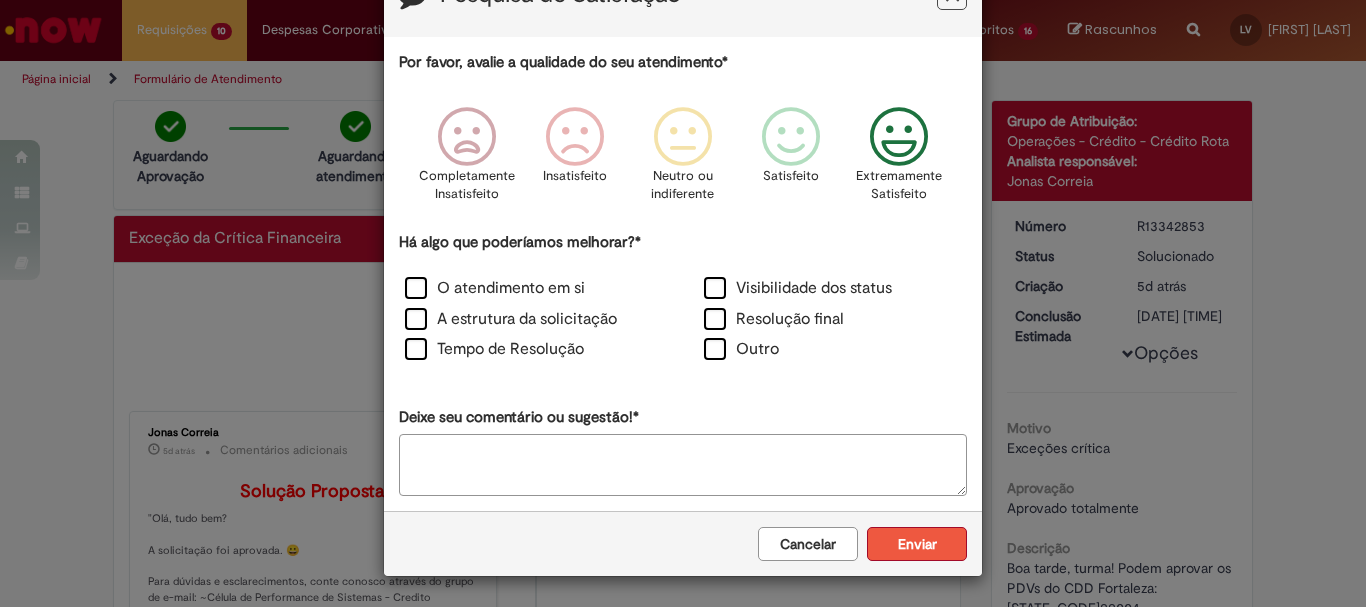 click on "Enviar" at bounding box center (917, 544) 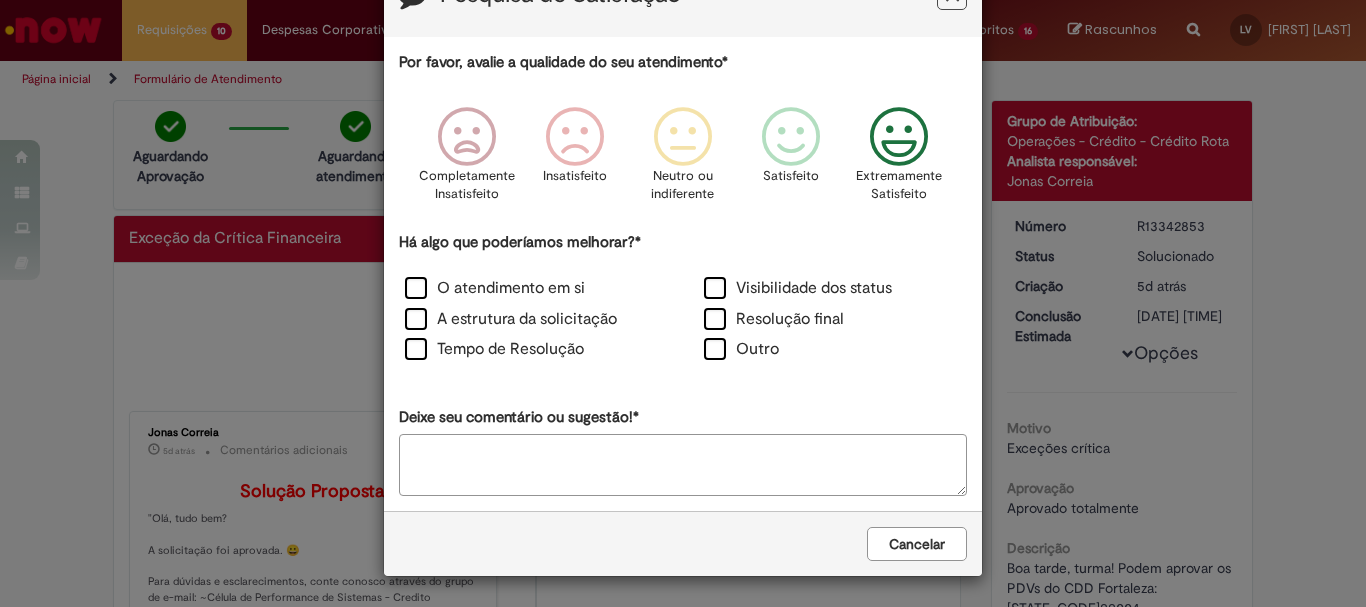 scroll, scrollTop: 0, scrollLeft: 0, axis: both 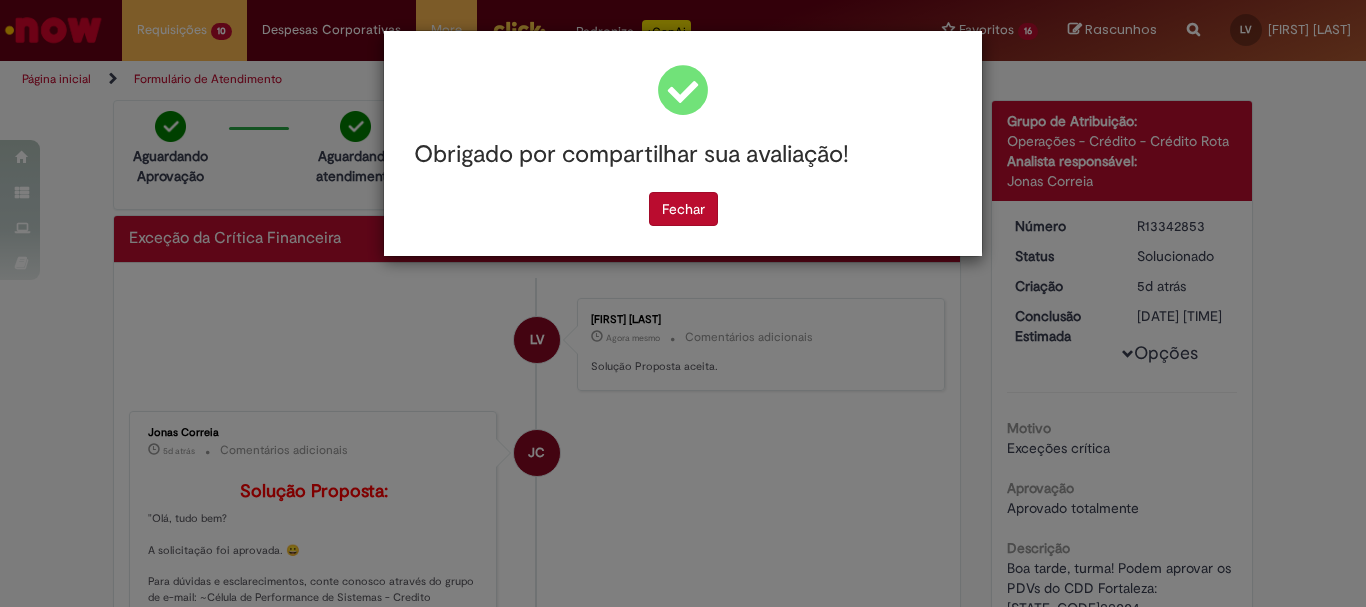 click on "Obrigado por compartilhar sua avaliação!
Fechar" at bounding box center [683, 143] 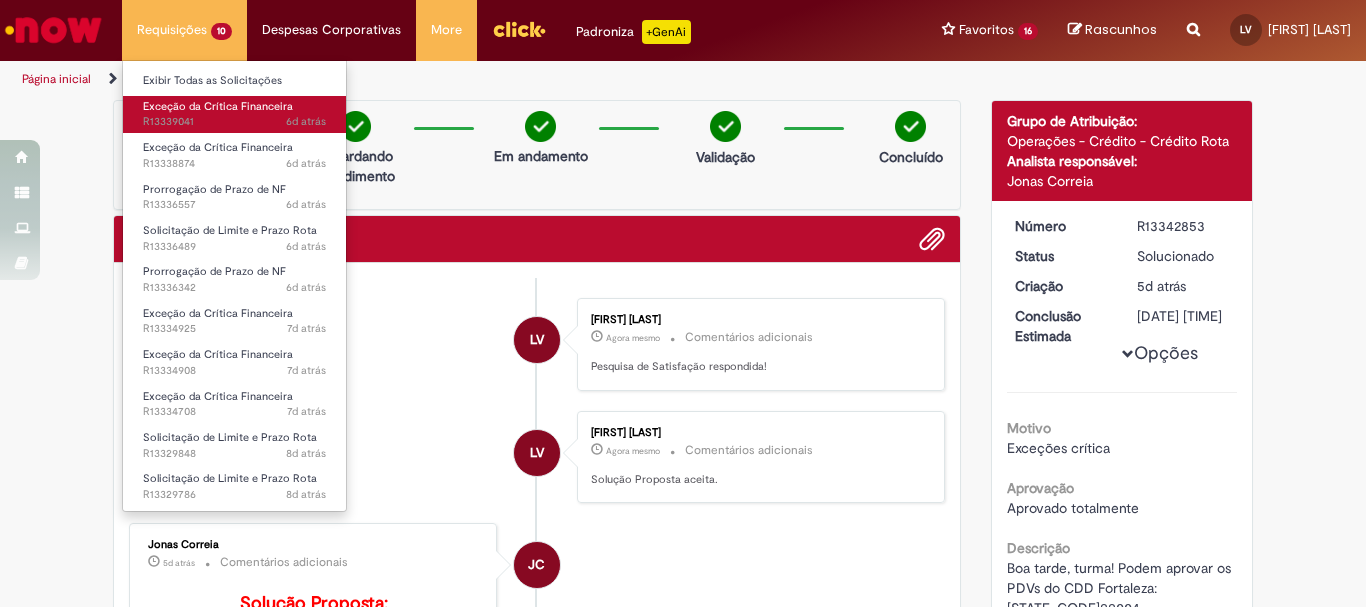 click on "Exceção da Crítica Financeira" at bounding box center (218, 106) 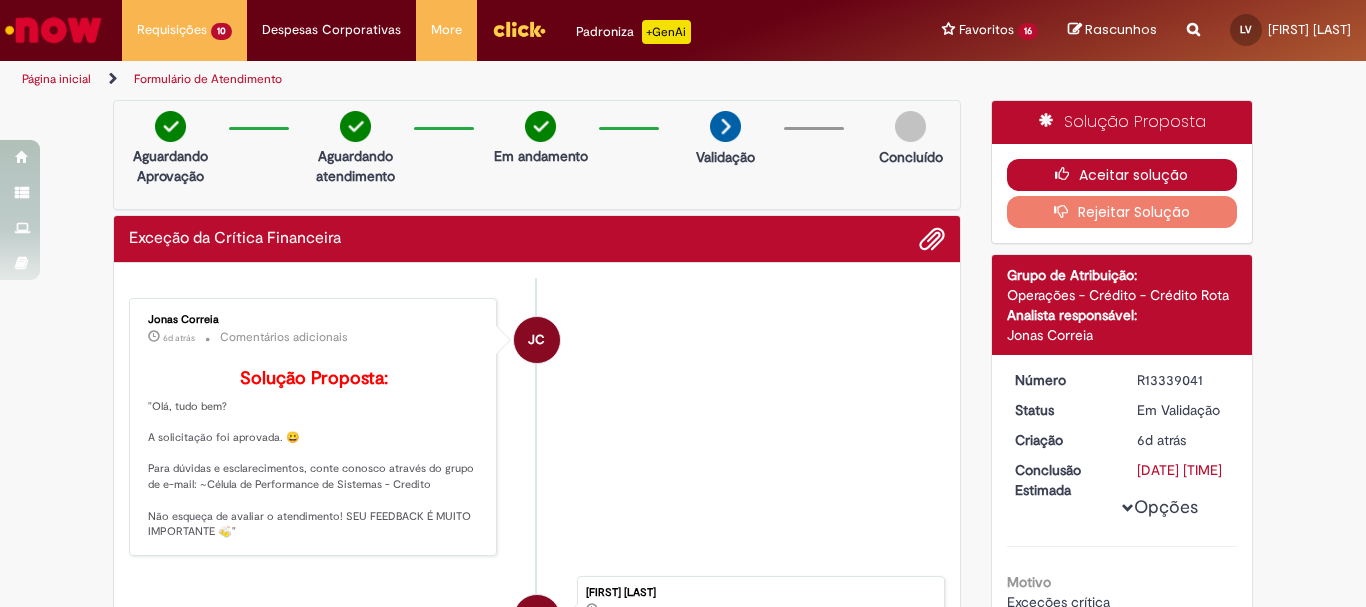 click on "Aceitar solução" at bounding box center [1122, 175] 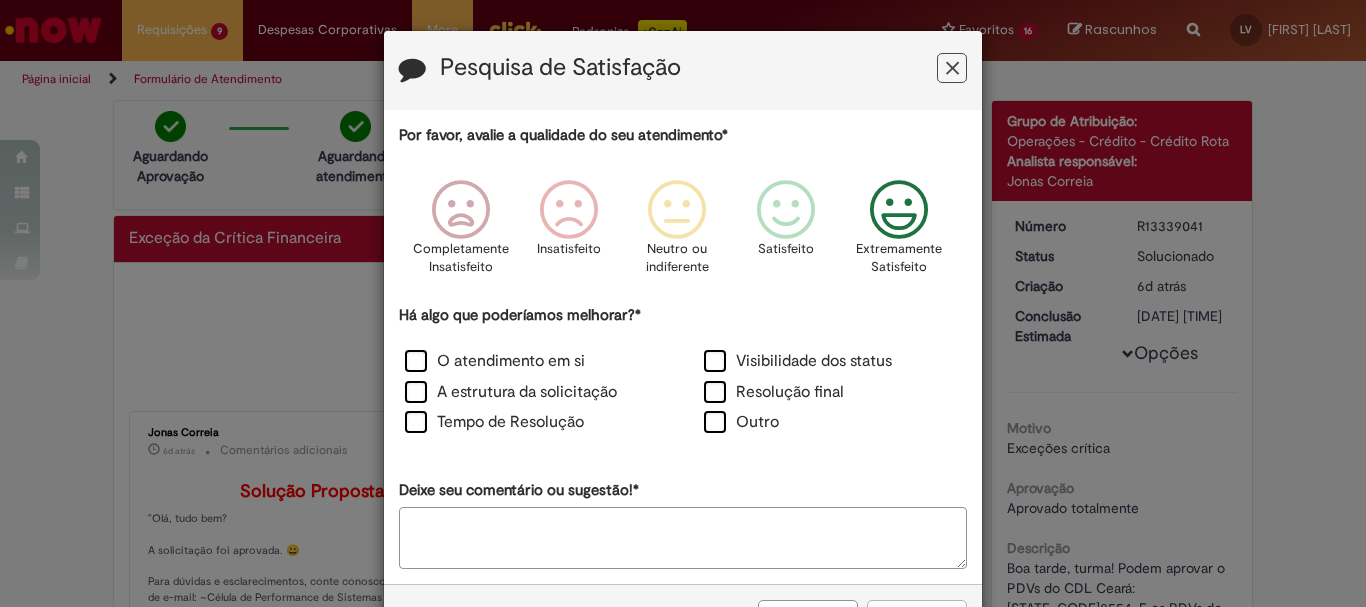 click at bounding box center [899, 210] 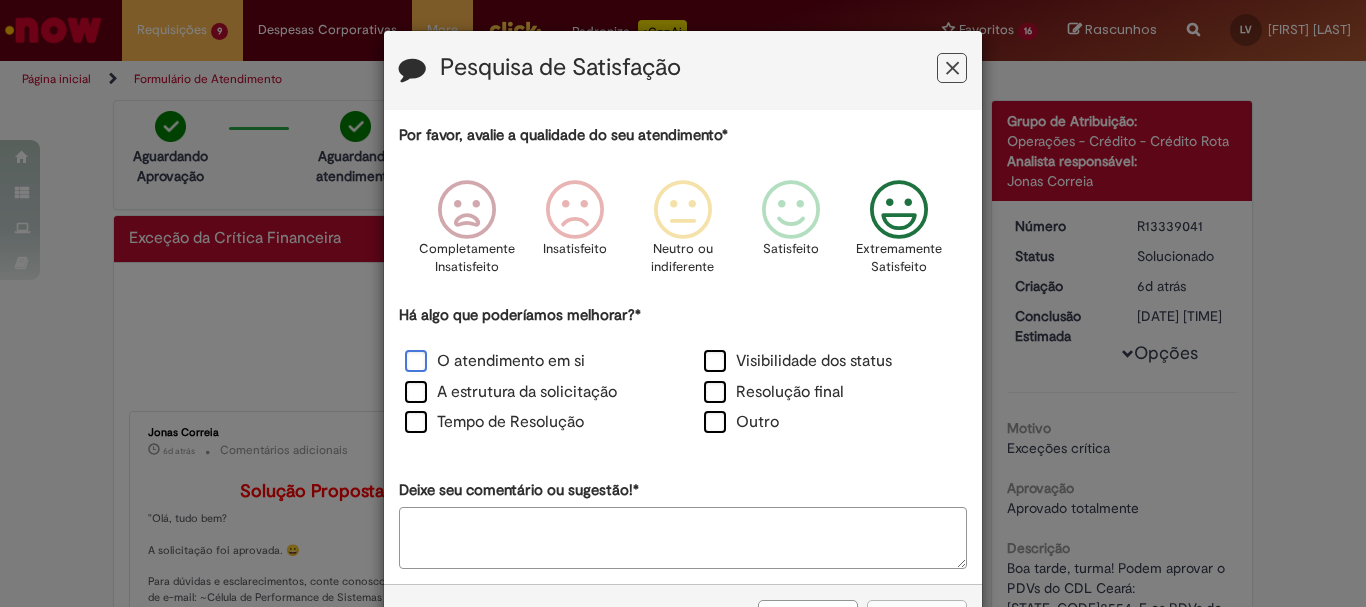 click on "O atendimento em si" at bounding box center [495, 361] 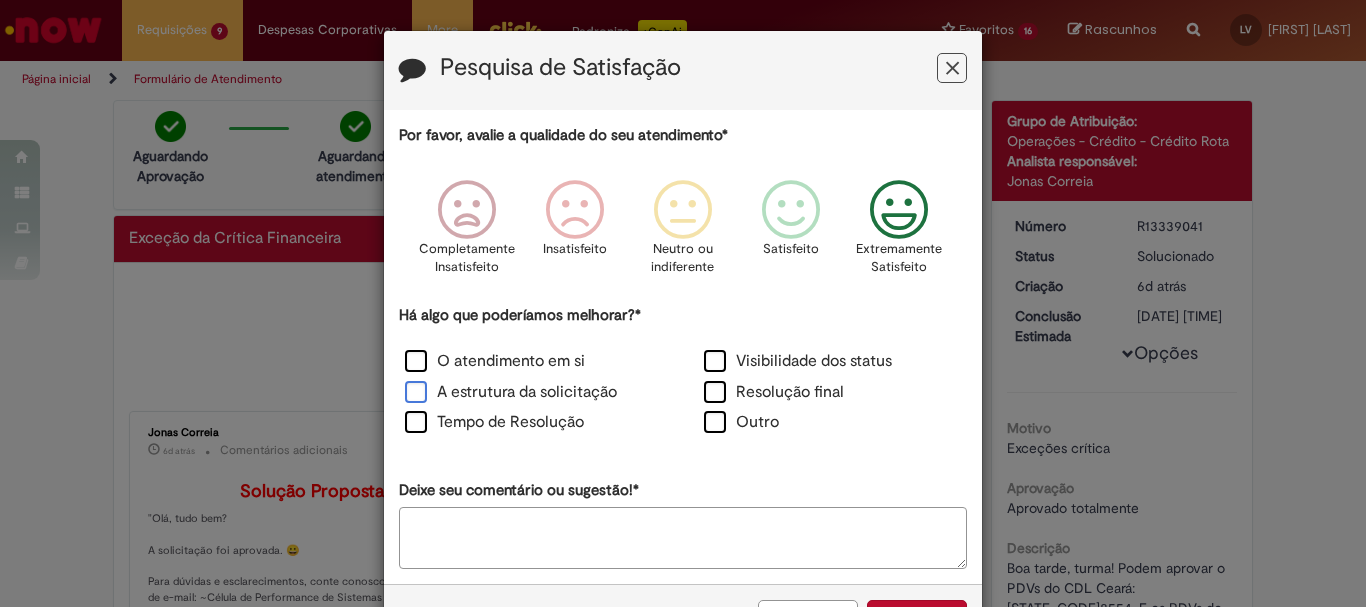 click on "A estrutura da solicitação" at bounding box center (511, 392) 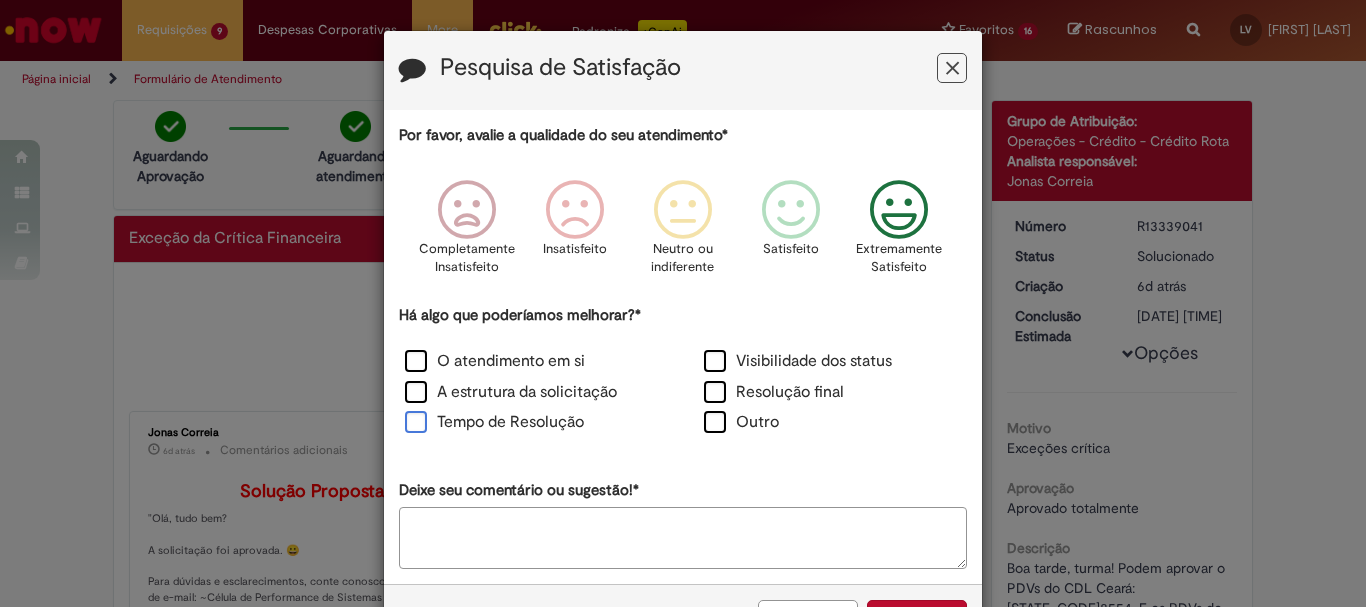 click on "Tempo de Resolução" at bounding box center [494, 422] 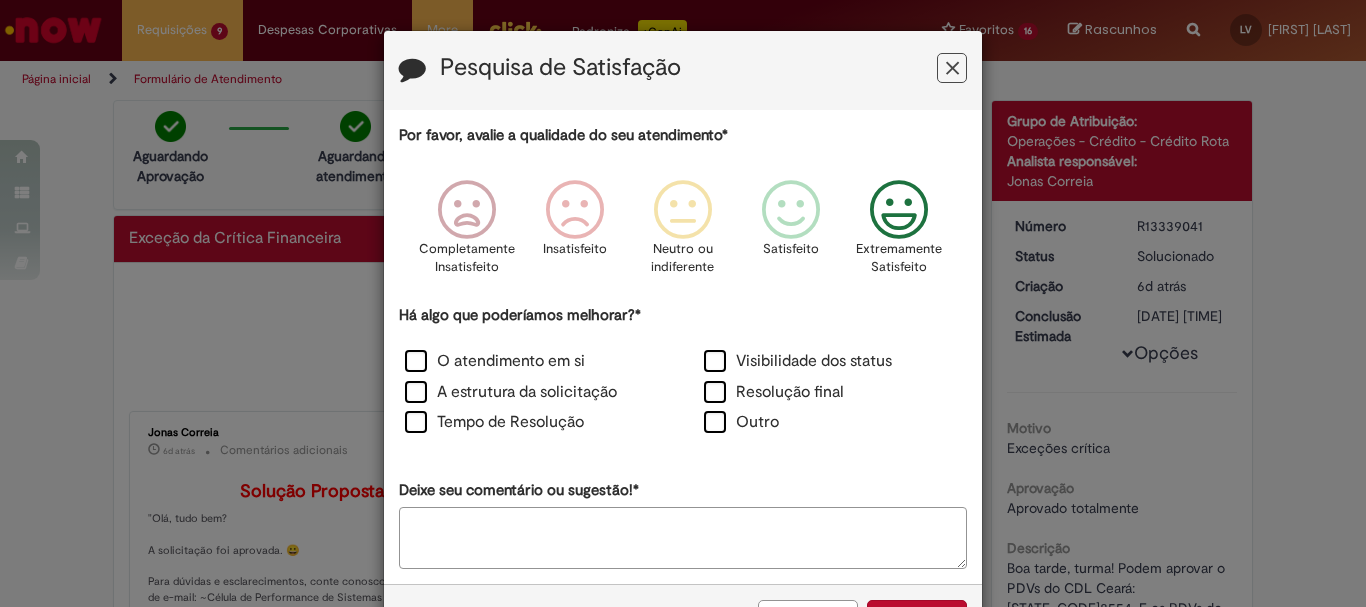 scroll, scrollTop: 73, scrollLeft: 0, axis: vertical 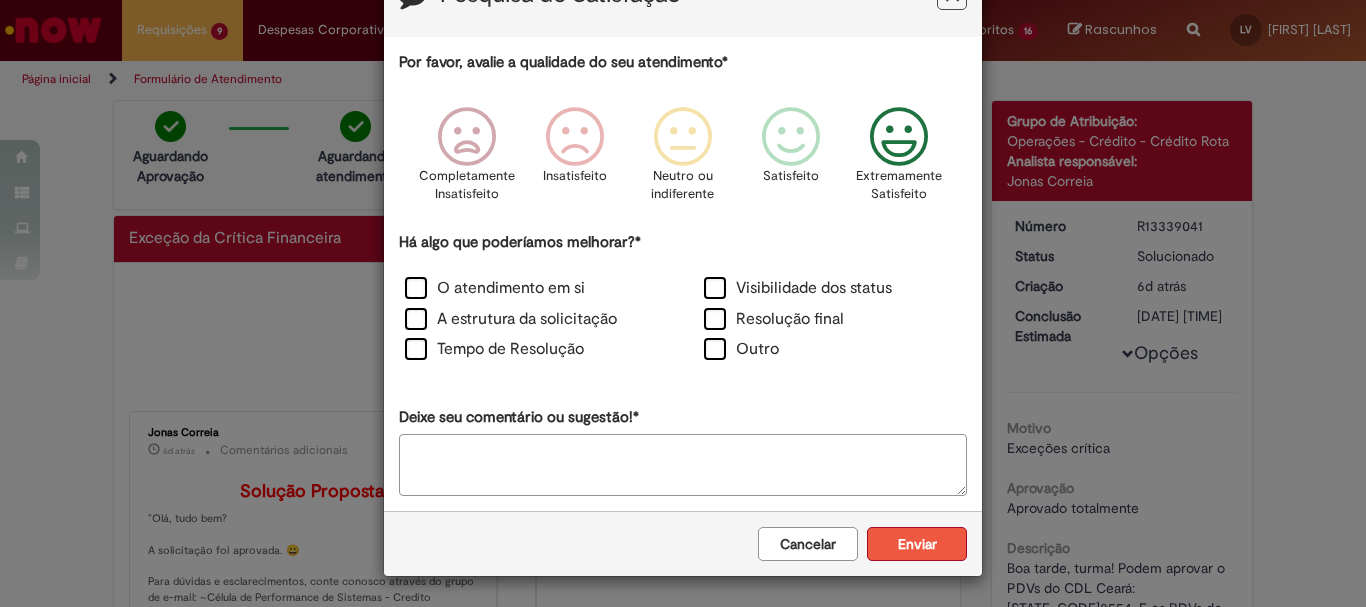 click on "Enviar" at bounding box center [917, 544] 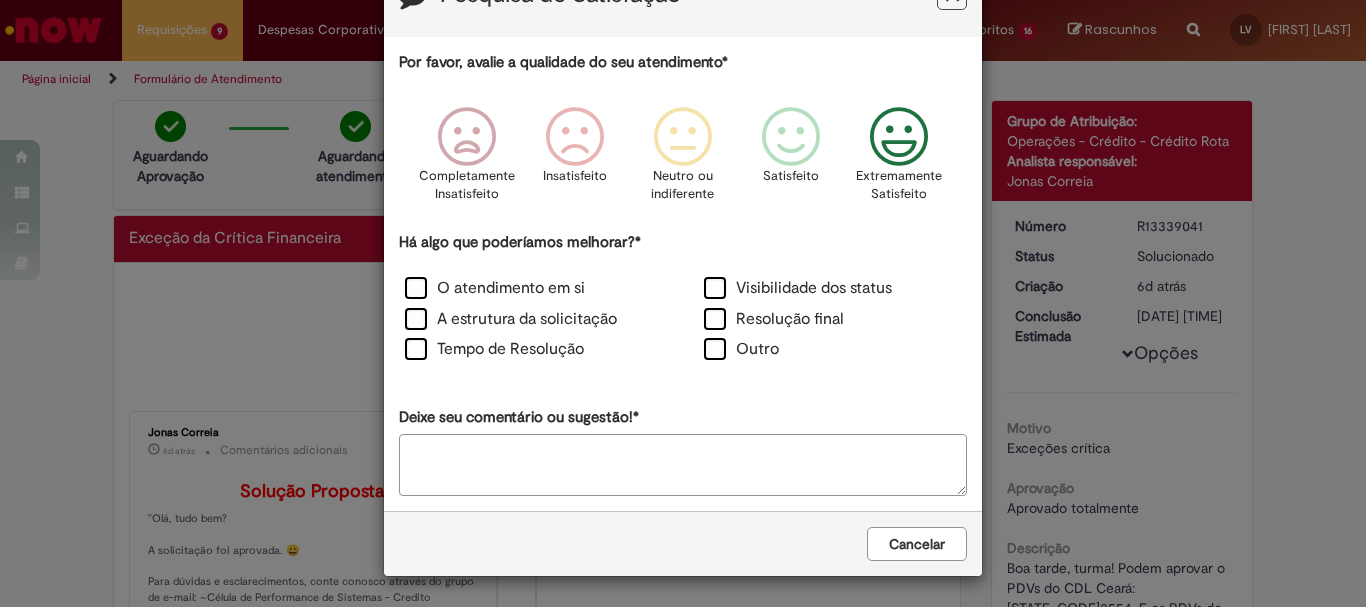 scroll, scrollTop: 0, scrollLeft: 0, axis: both 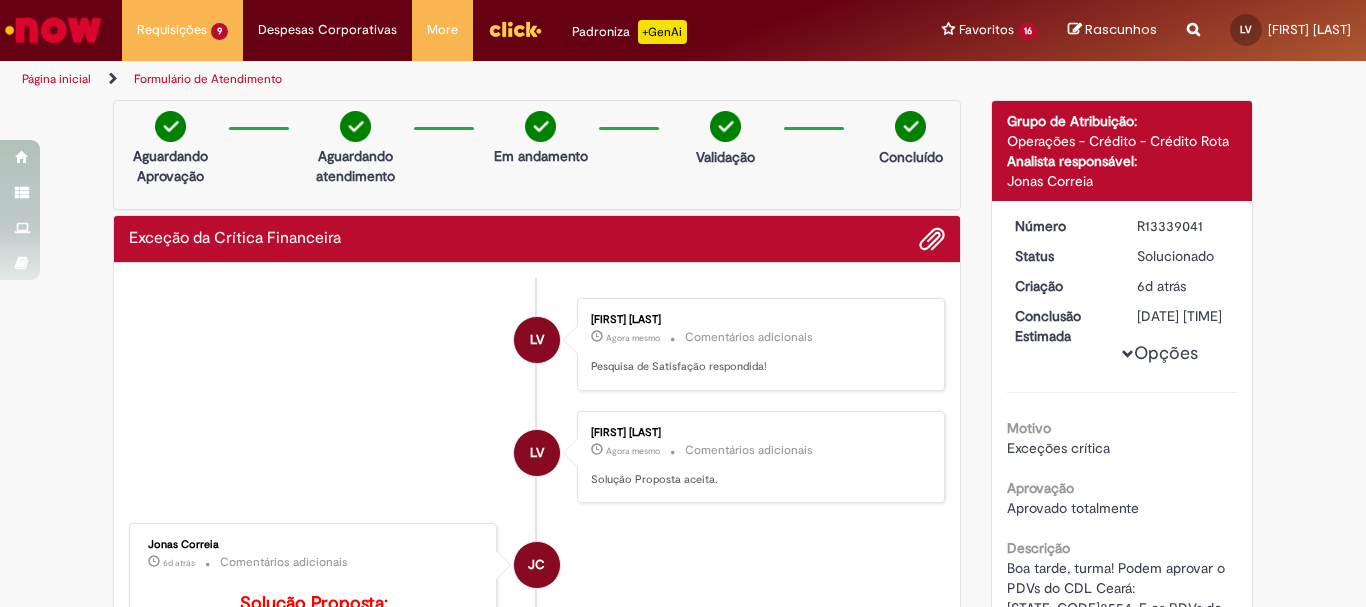 click on "Verificar Código de Barras
Aguardando Aprovação
Aguardando atendimento
Em andamento
Validação
Concluído
Exceção da Crítica Financeira
Enviar
LV
[PERSON]
Agora mesmo Agora mesmo     Comentários adicionais
Pesquisa de Satisfação respondida!
LV" at bounding box center [537, 561] 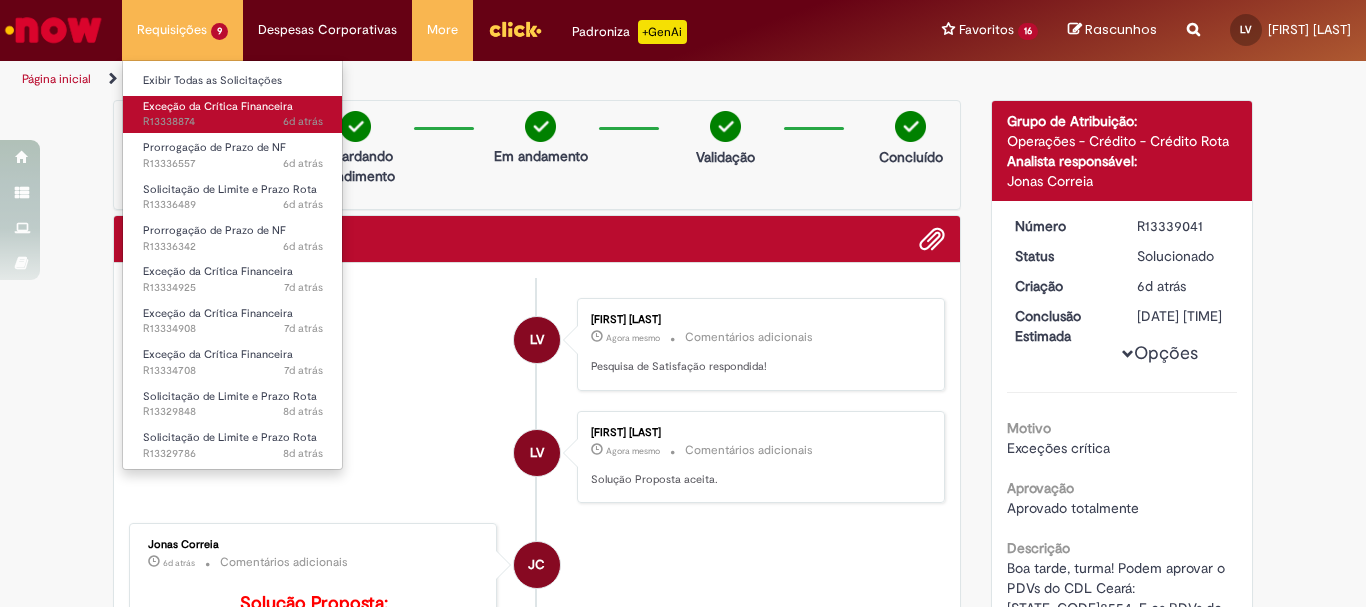 click on "6d atrás 6 dias atrás  R13338874" at bounding box center (233, 122) 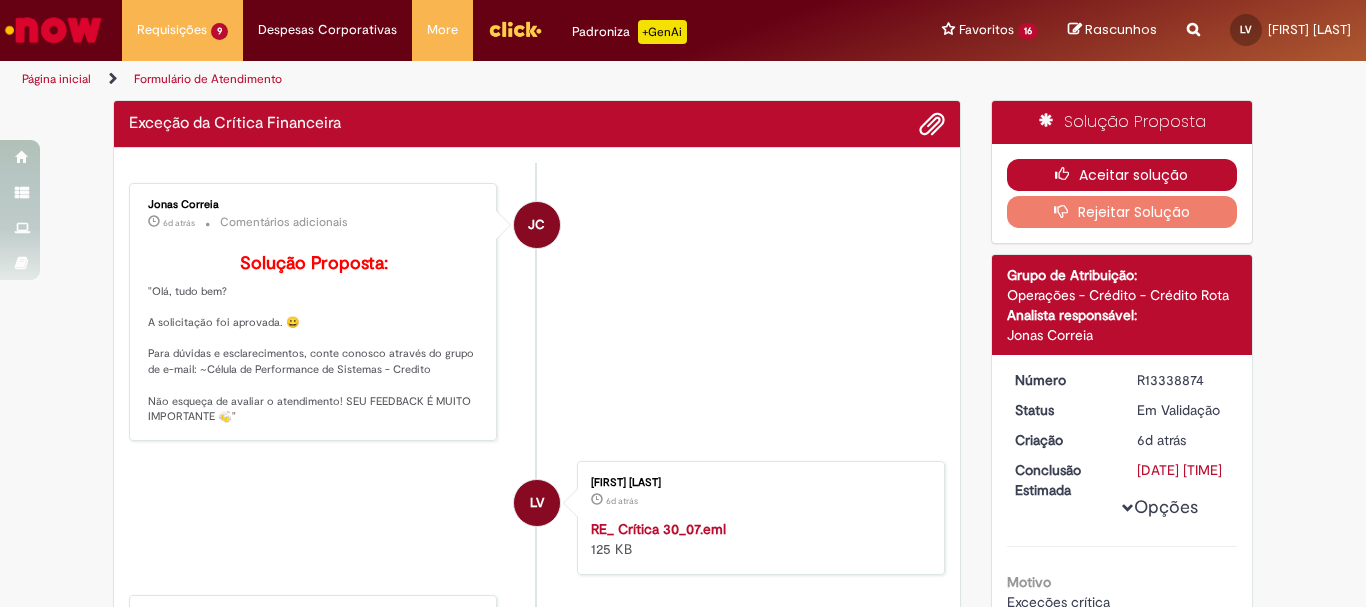 click on "Aceitar solução" at bounding box center (1122, 175) 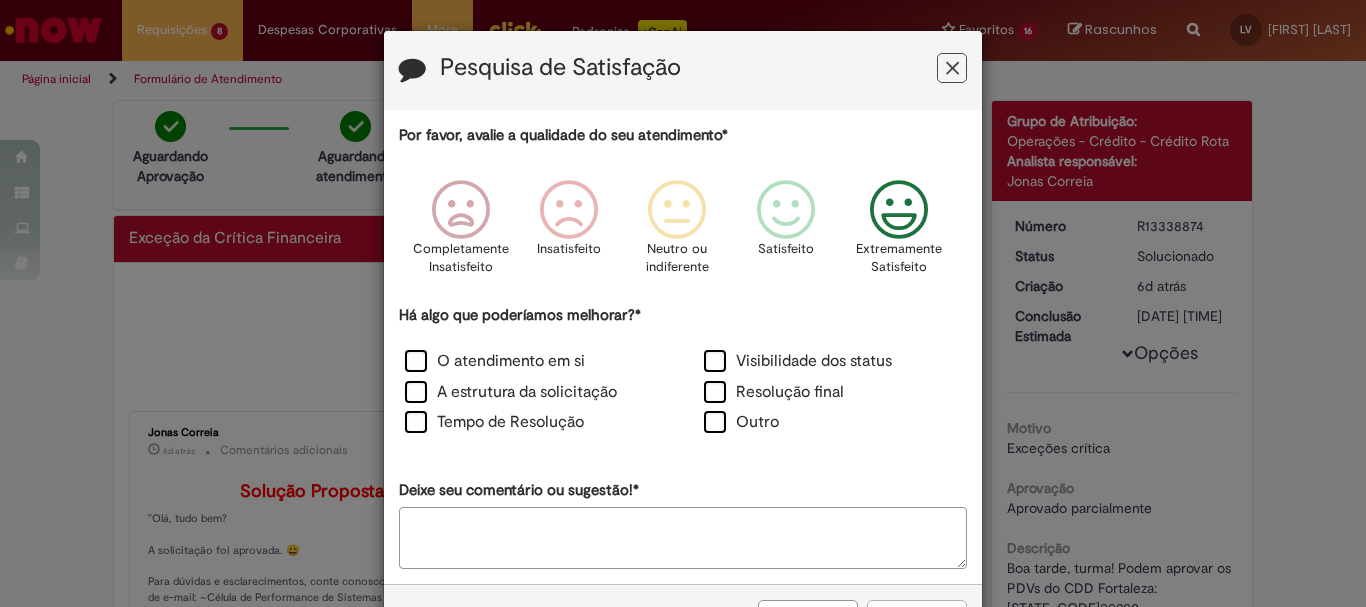 click at bounding box center [899, 210] 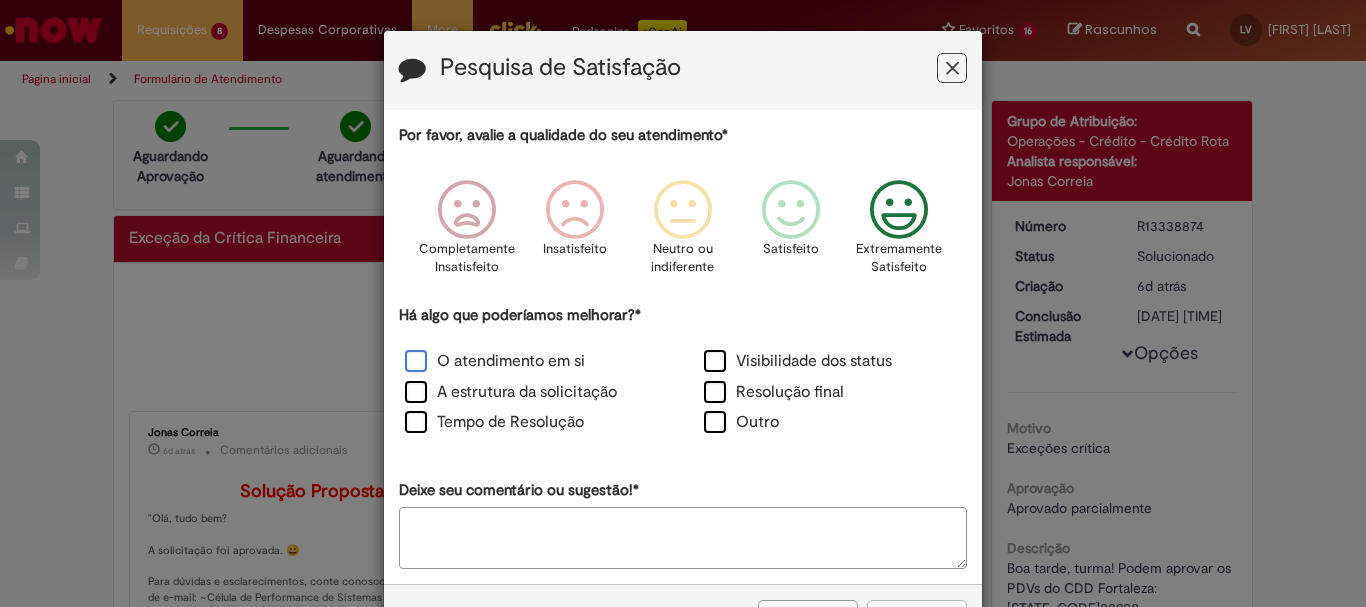 click on "O atendimento em si" at bounding box center (495, 361) 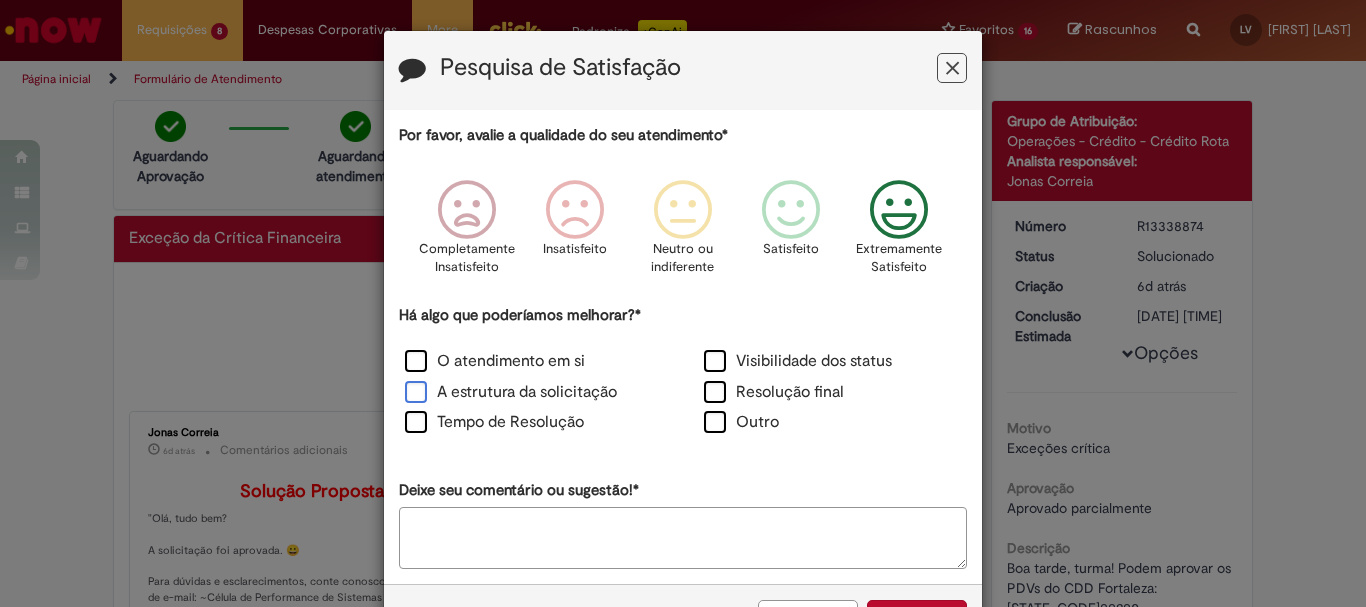 click on "A estrutura da solicitação" at bounding box center (511, 392) 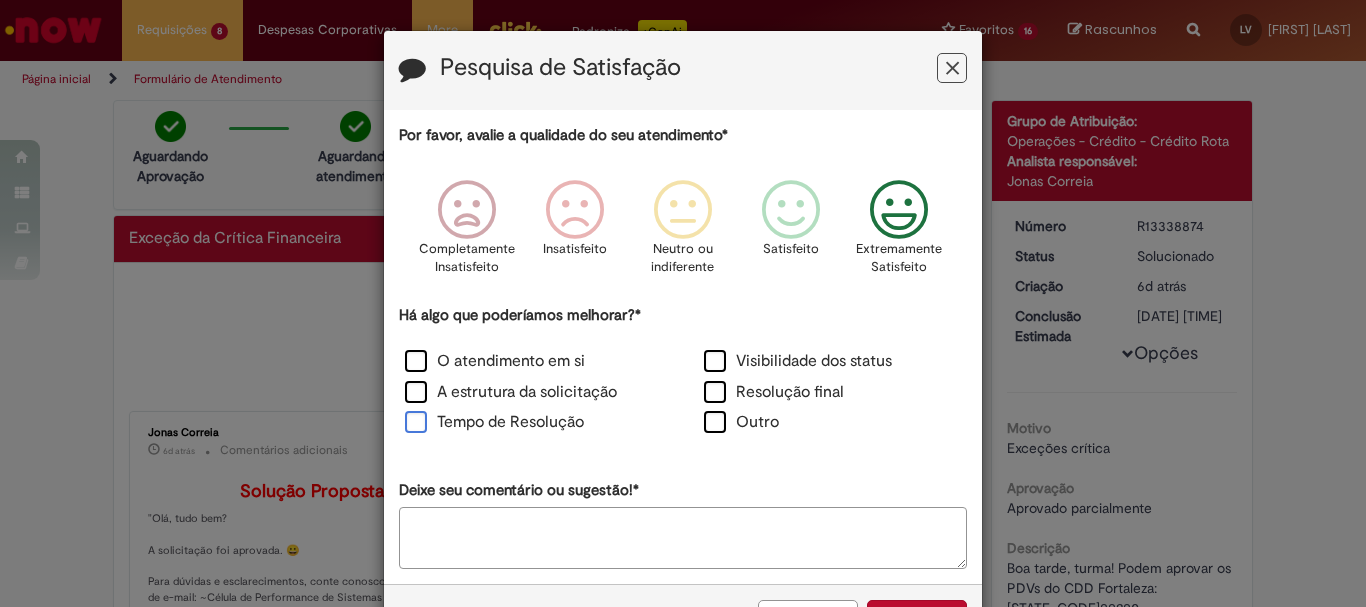 click on "Tempo de Resolução" at bounding box center [494, 422] 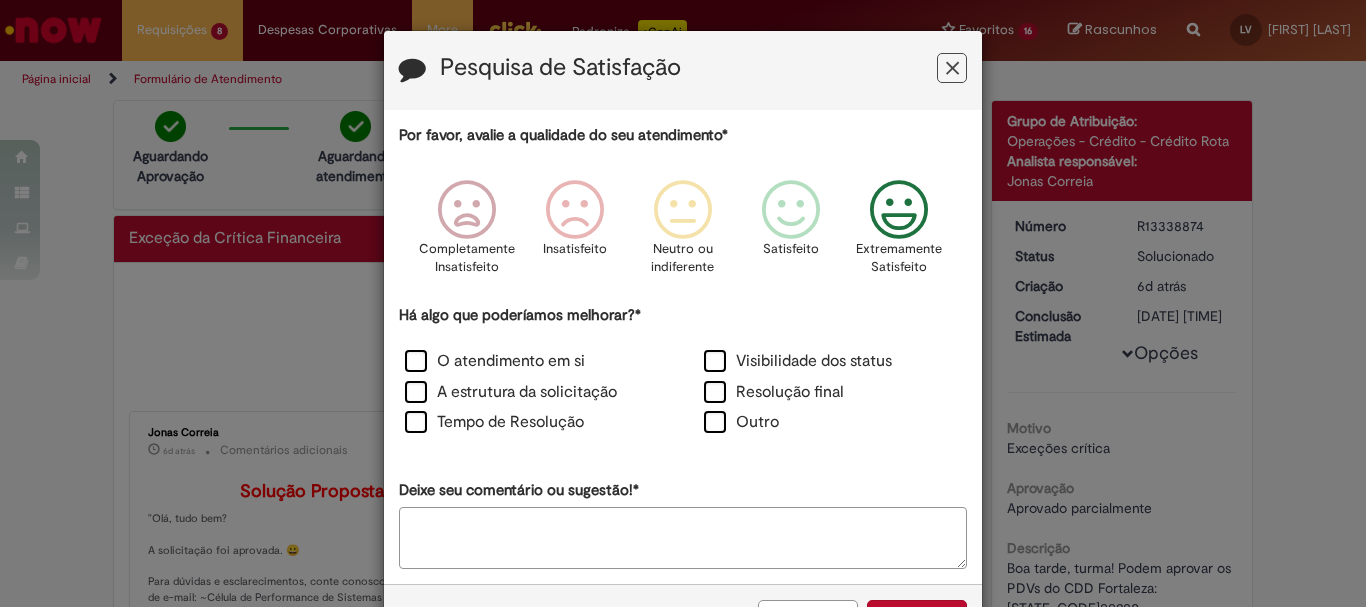 scroll, scrollTop: 73, scrollLeft: 0, axis: vertical 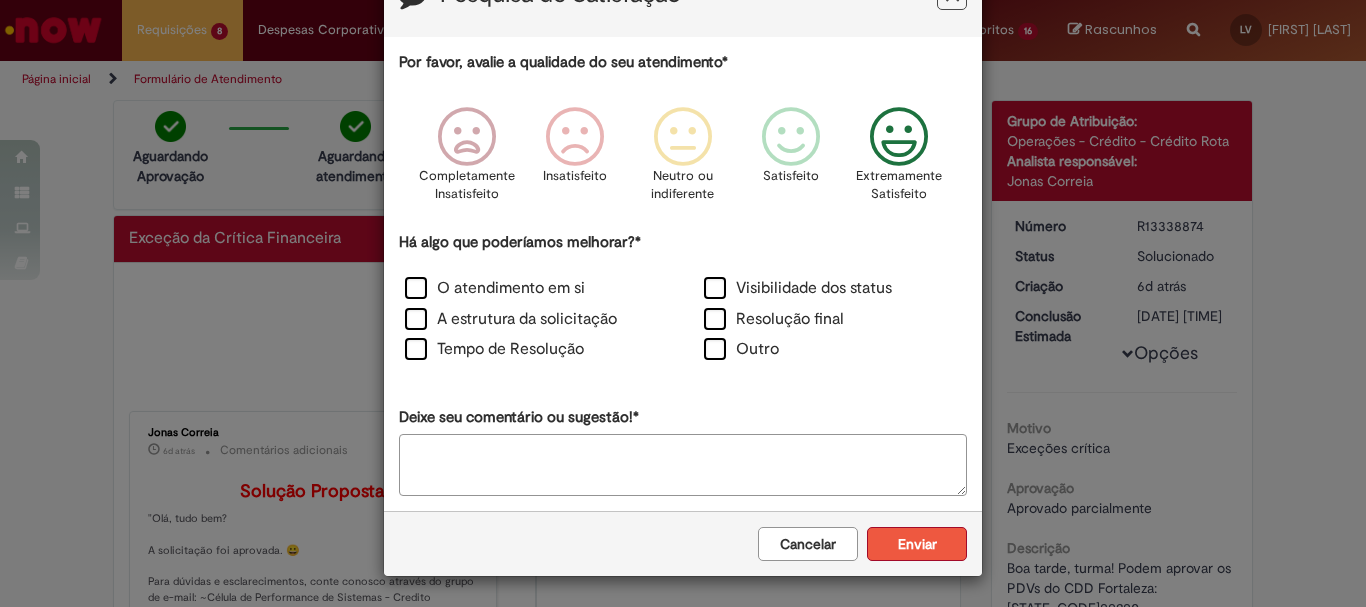 click on "Enviar" at bounding box center [917, 544] 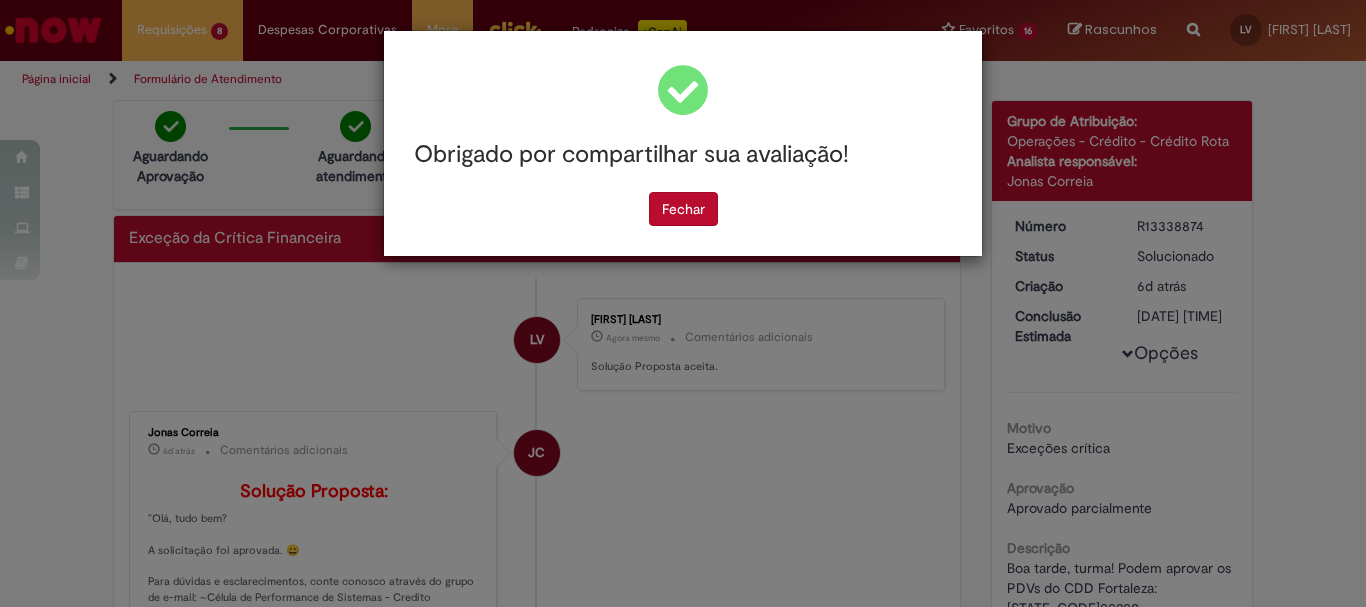scroll, scrollTop: 0, scrollLeft: 0, axis: both 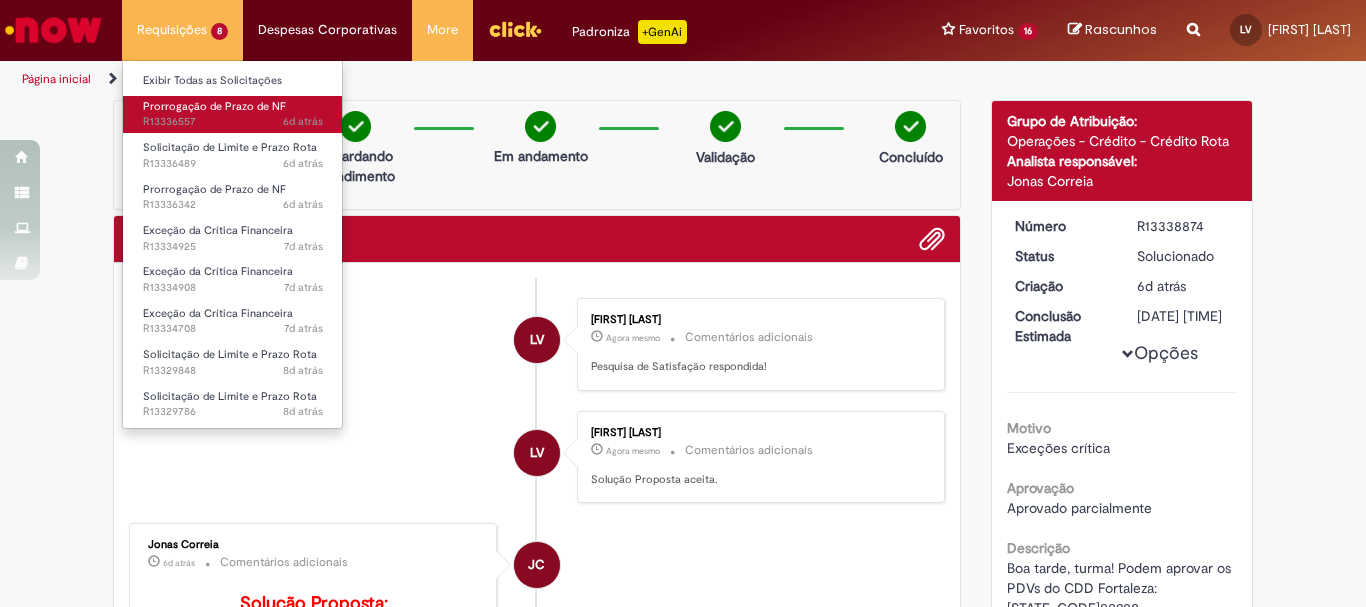 click on "Prorrogação de Prazo de NF" at bounding box center [214, 106] 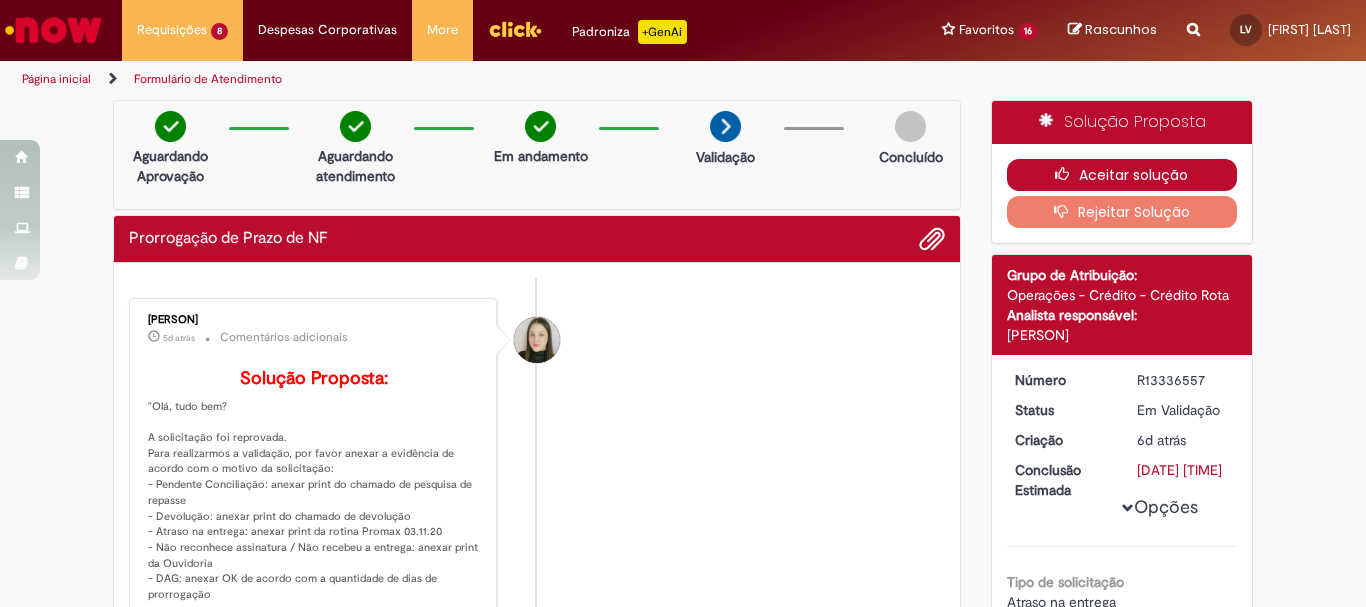 click on "Aceitar solução" at bounding box center (1122, 175) 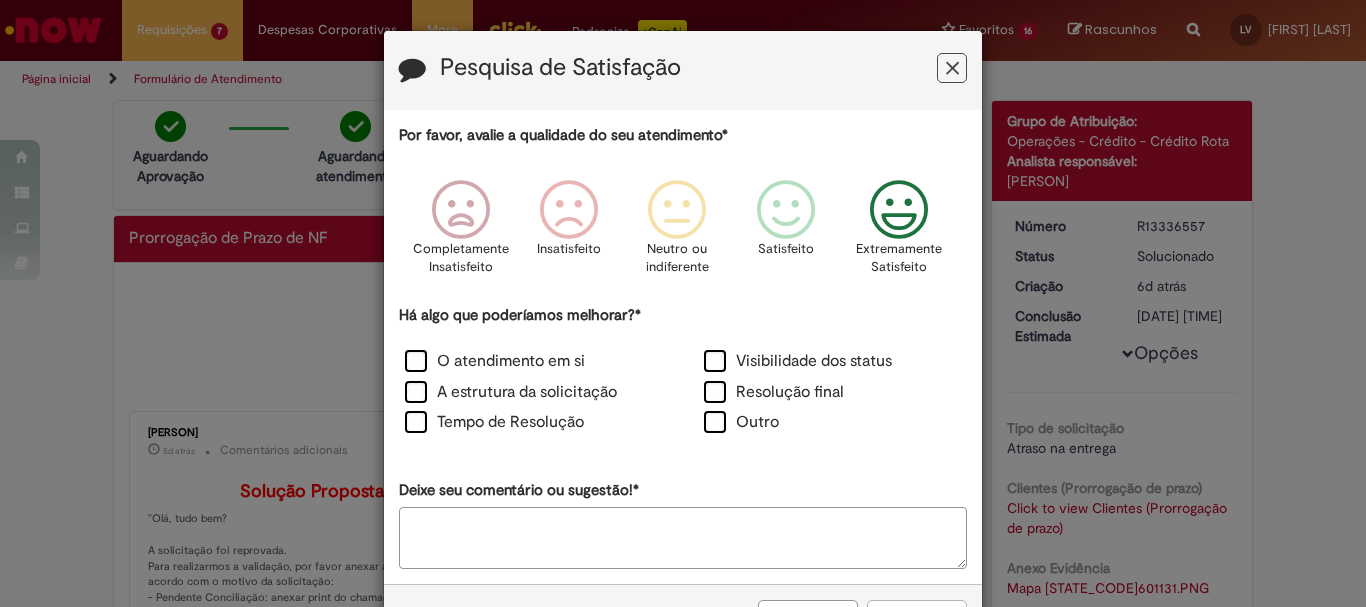 click at bounding box center (899, 210) 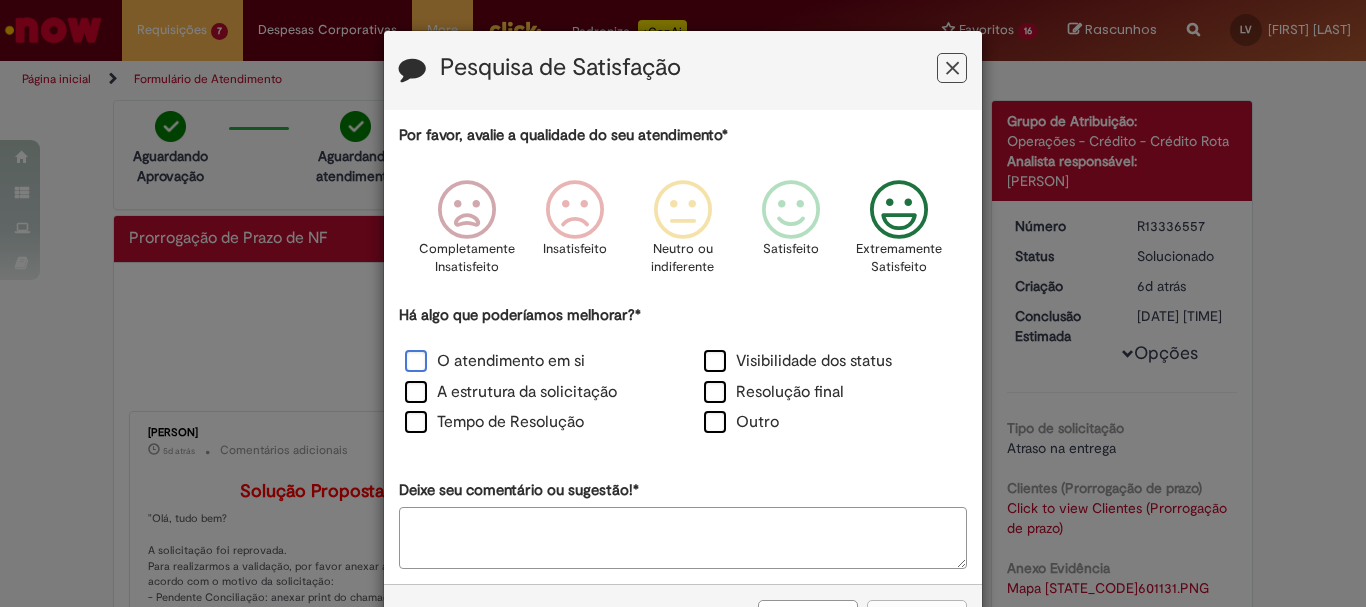click on "O atendimento em si" at bounding box center [495, 361] 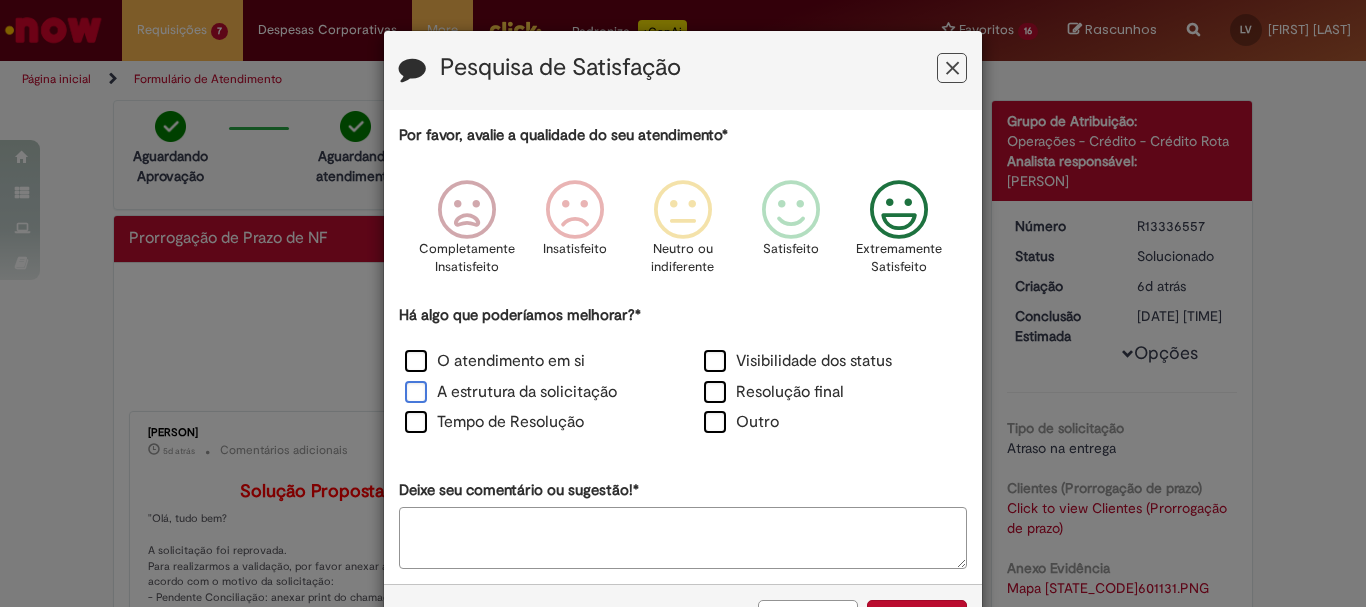 click on "A estrutura da solicitação" at bounding box center [511, 392] 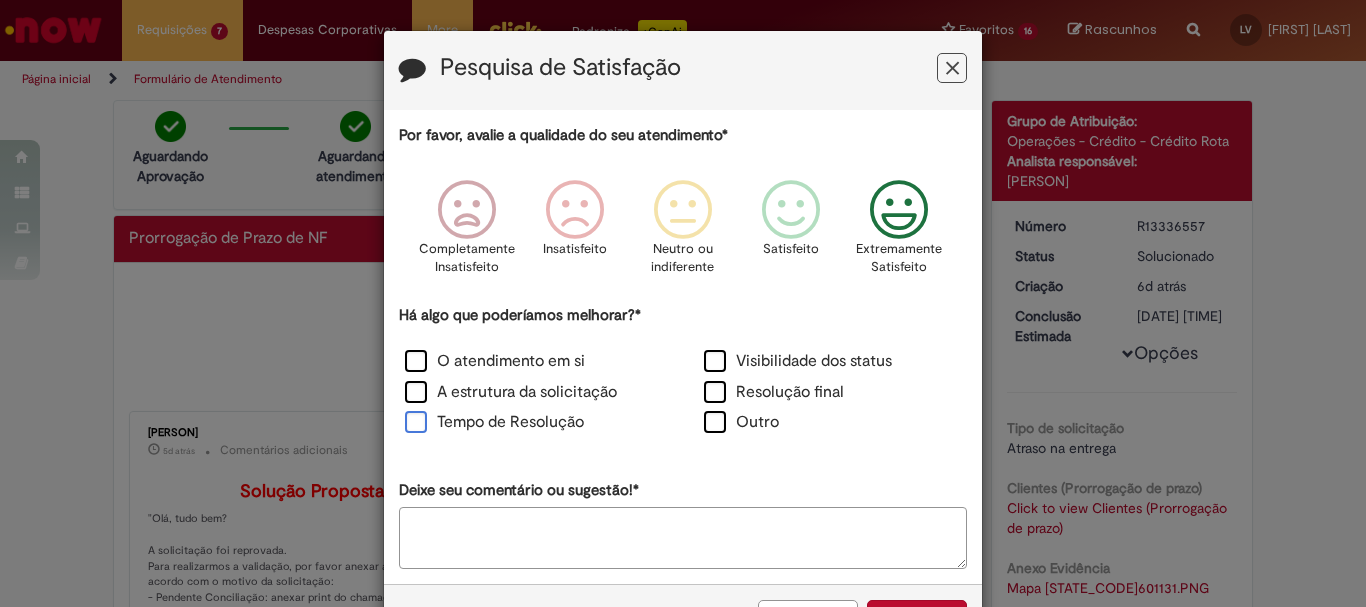 click on "Tempo de Resolução" at bounding box center [494, 422] 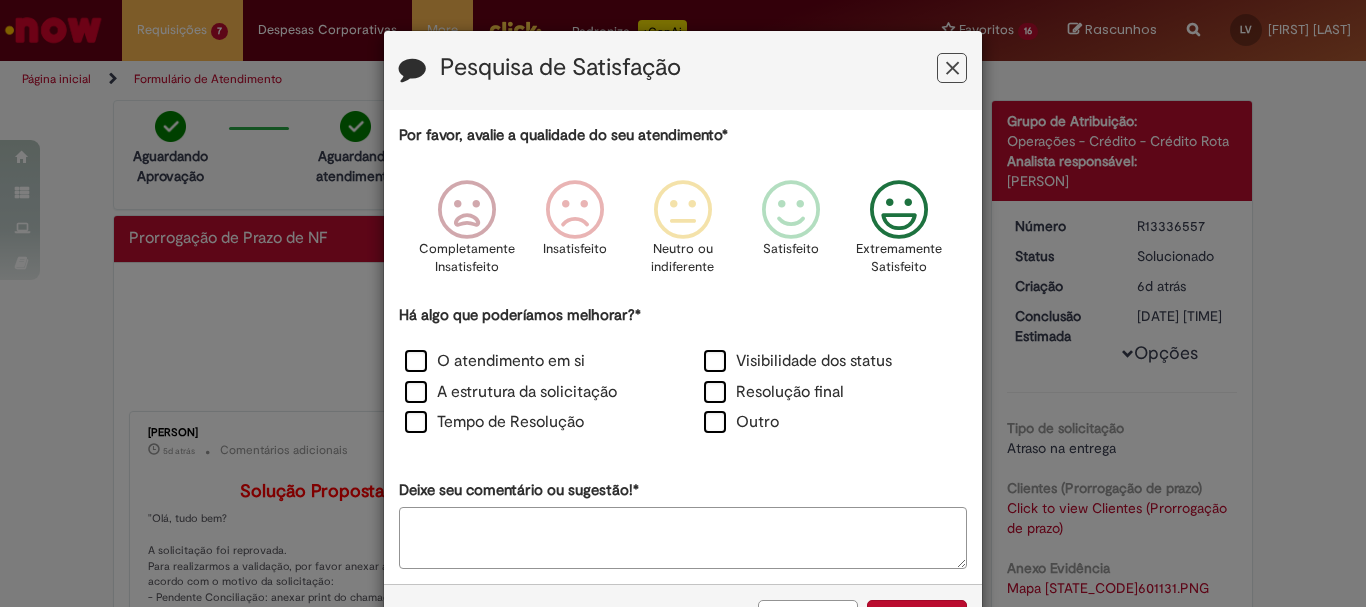 scroll, scrollTop: 73, scrollLeft: 0, axis: vertical 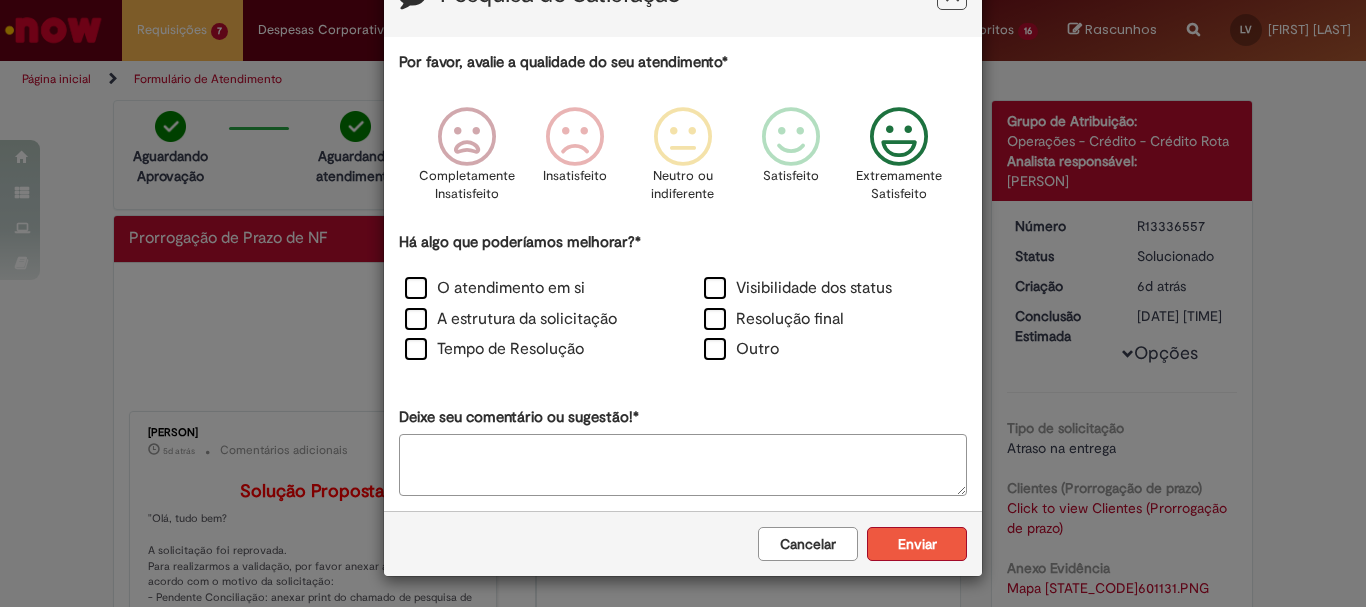click on "Enviar" at bounding box center (917, 544) 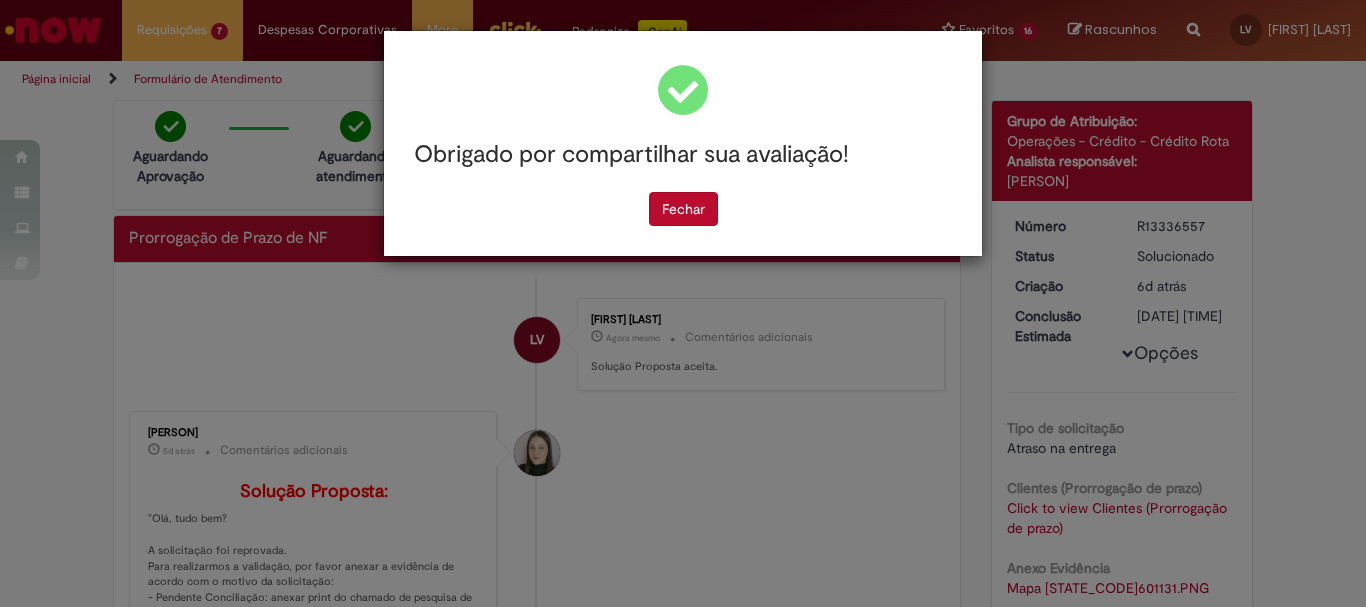 scroll, scrollTop: 0, scrollLeft: 0, axis: both 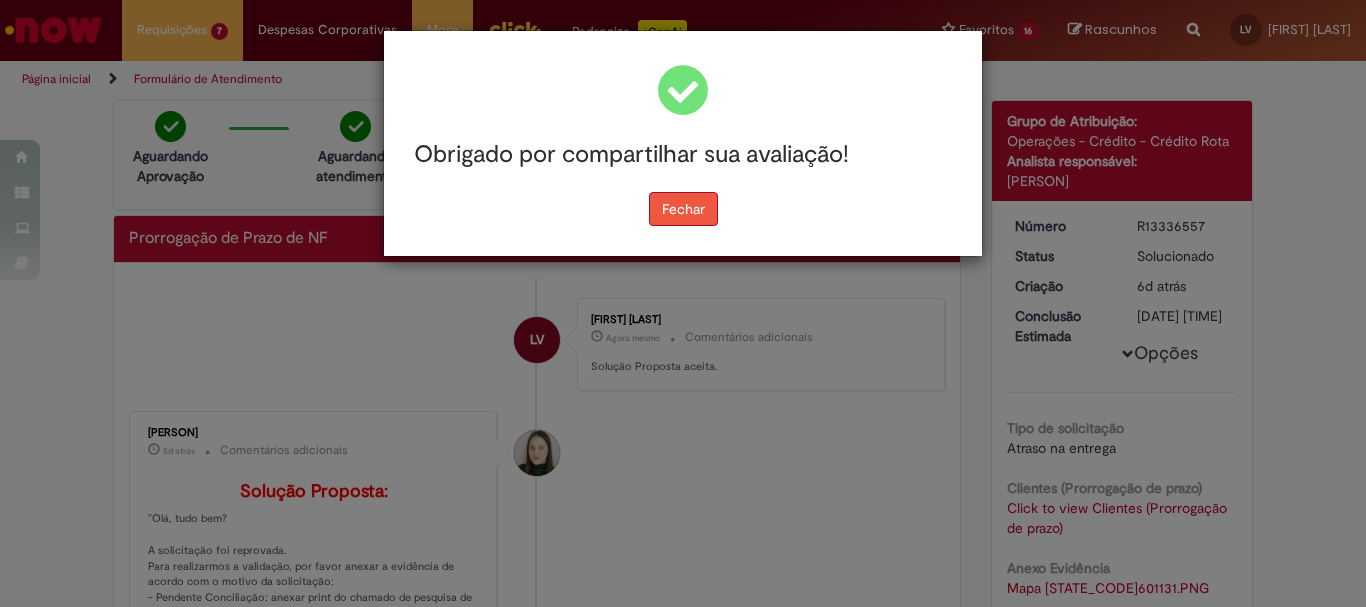 click on "Fechar" at bounding box center [683, 209] 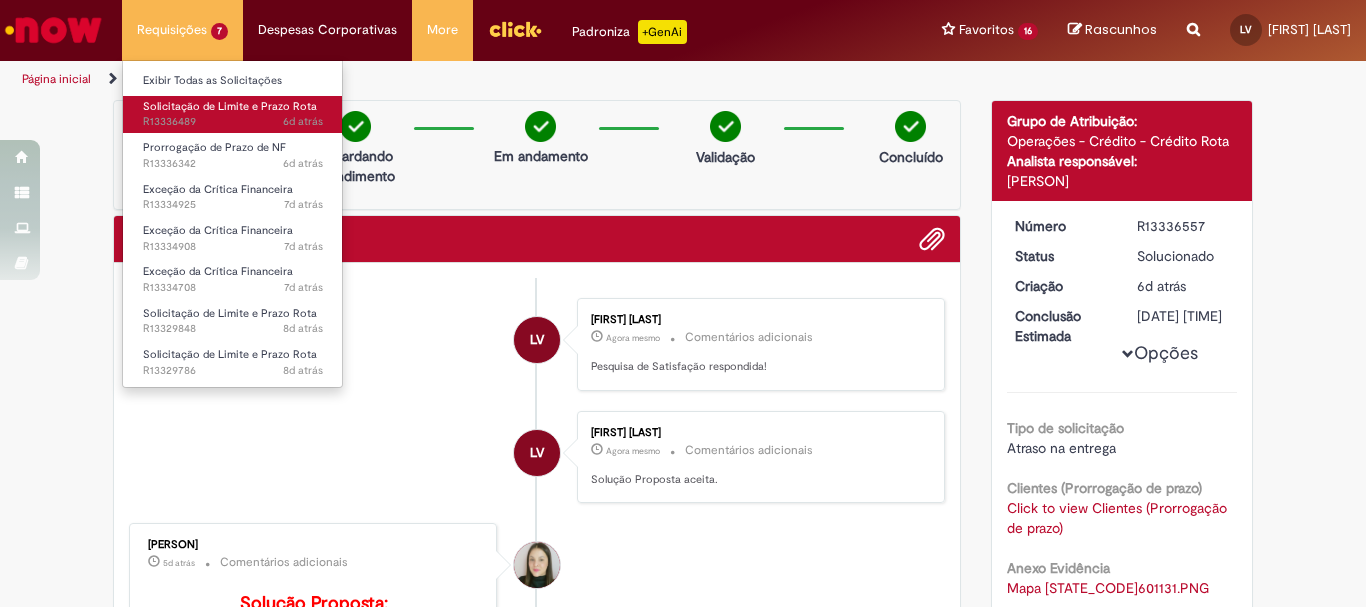 click on "6d atrás 6 dias atrás  R13336489" at bounding box center [233, 122] 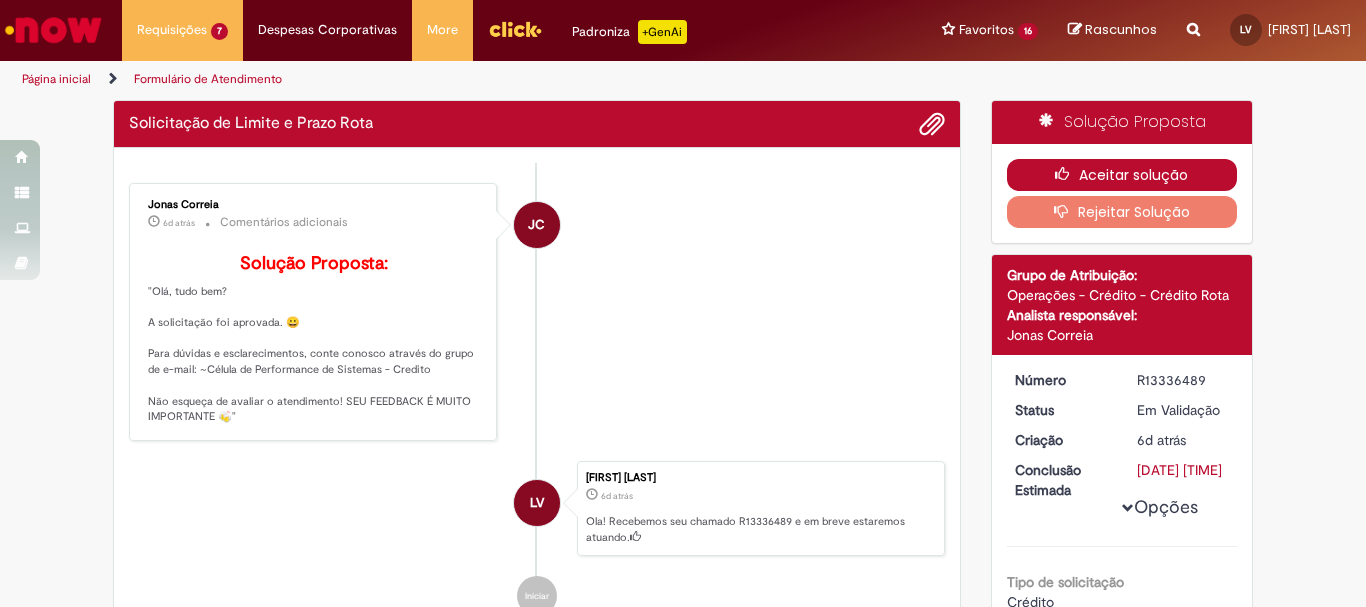 click on "Aceitar solução" at bounding box center [1122, 175] 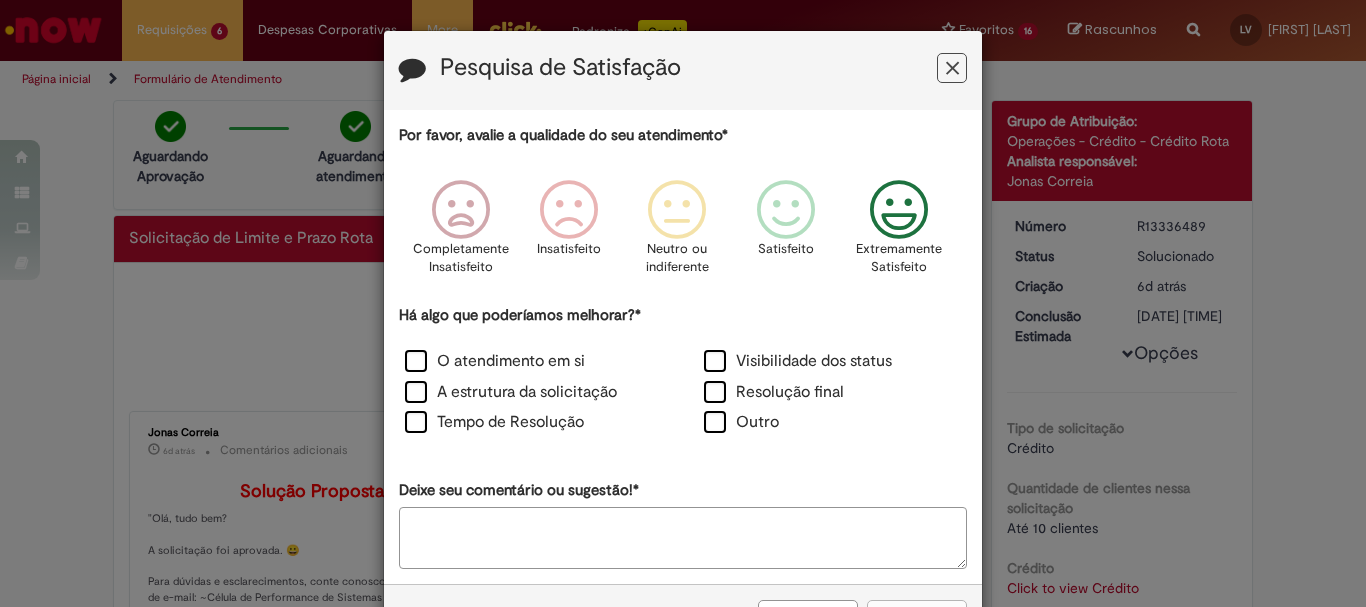 click at bounding box center [899, 210] 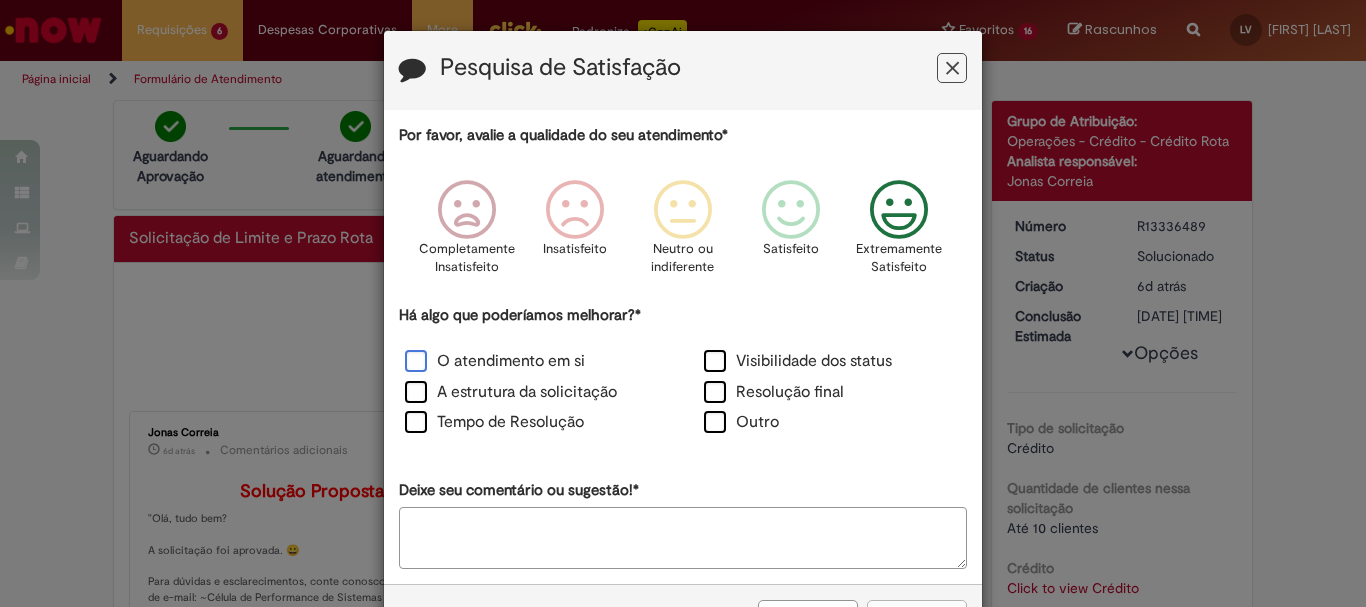 click on "O atendimento em si" at bounding box center (495, 361) 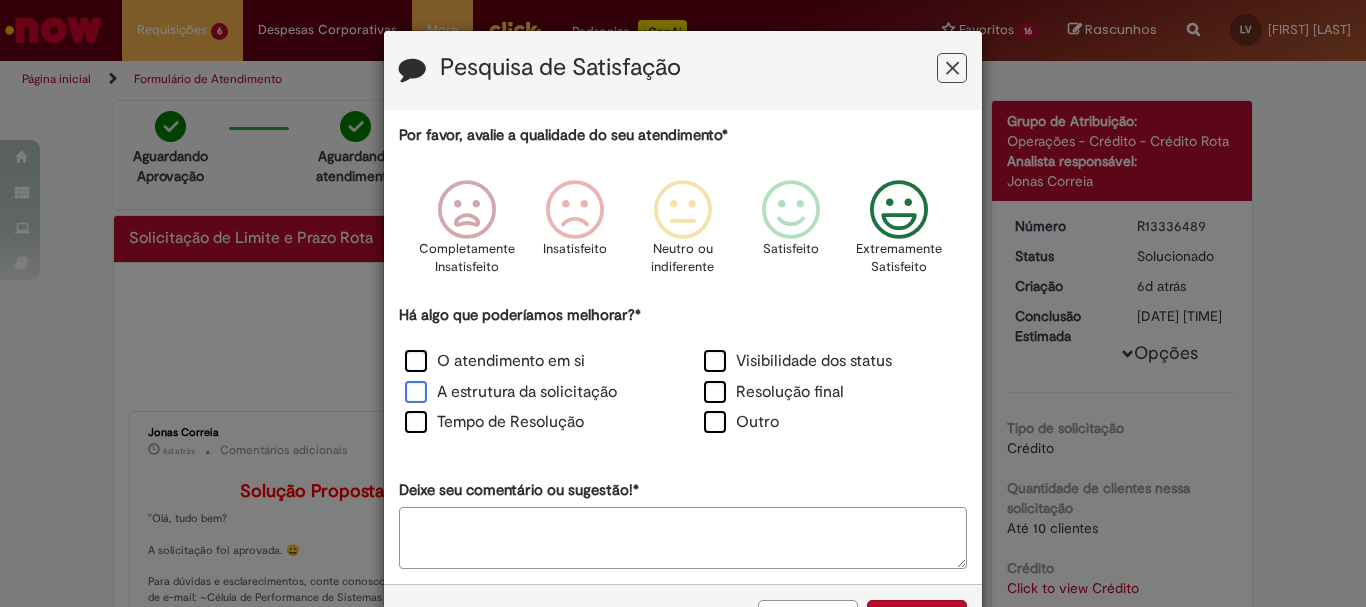 click on "A estrutura da solicitação" at bounding box center [511, 392] 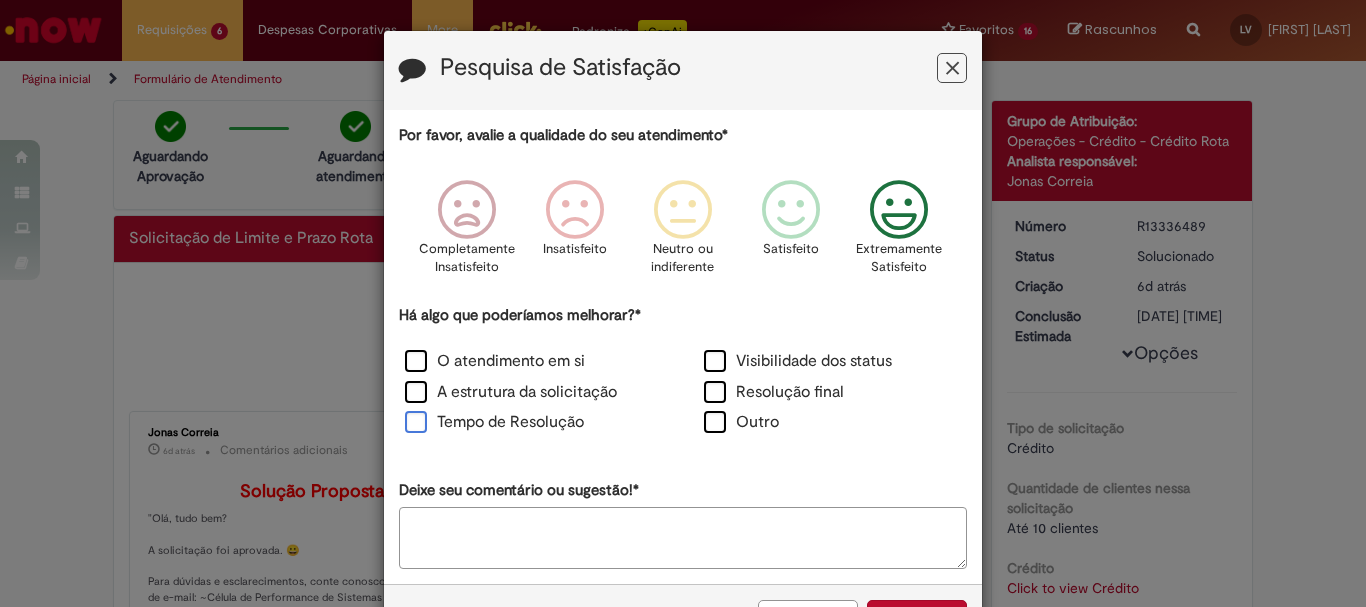 click on "Tempo de Resolução" at bounding box center (494, 422) 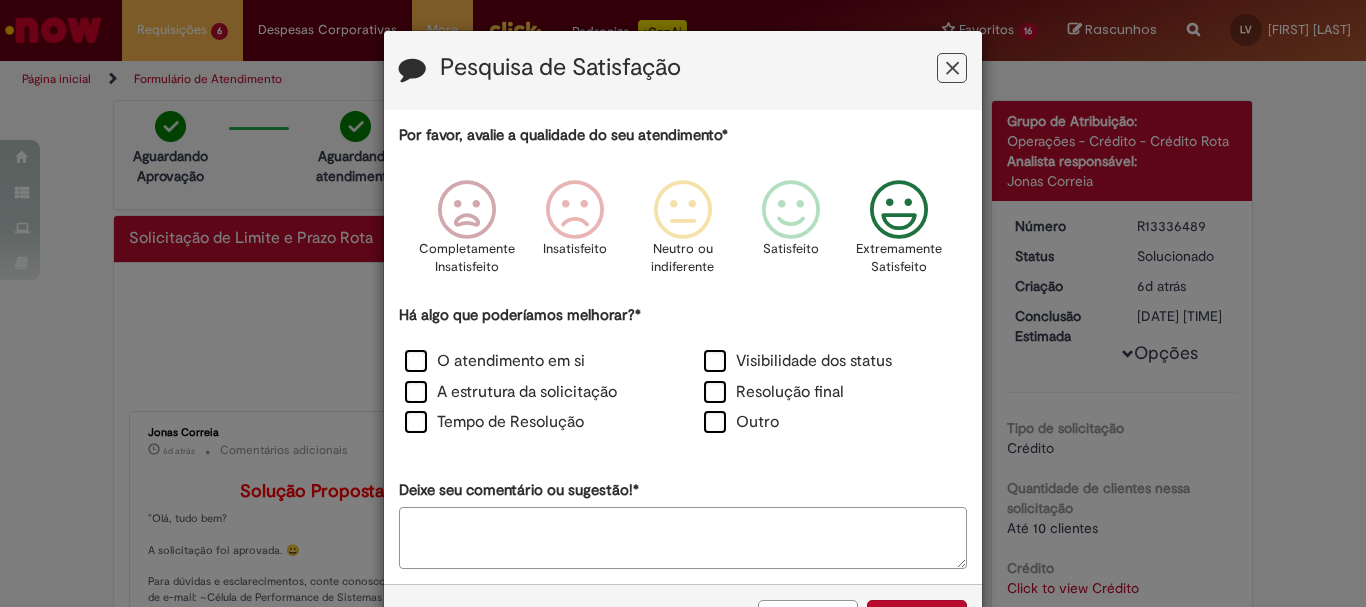 scroll, scrollTop: 73, scrollLeft: 0, axis: vertical 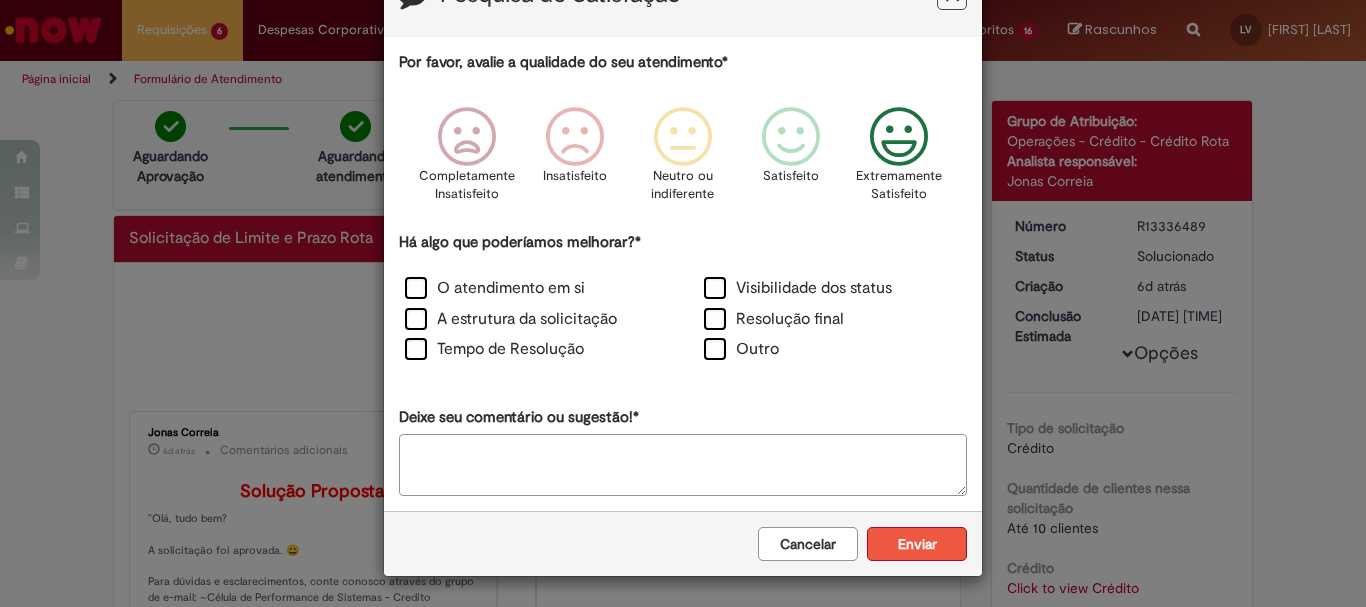 click on "Enviar" at bounding box center (917, 544) 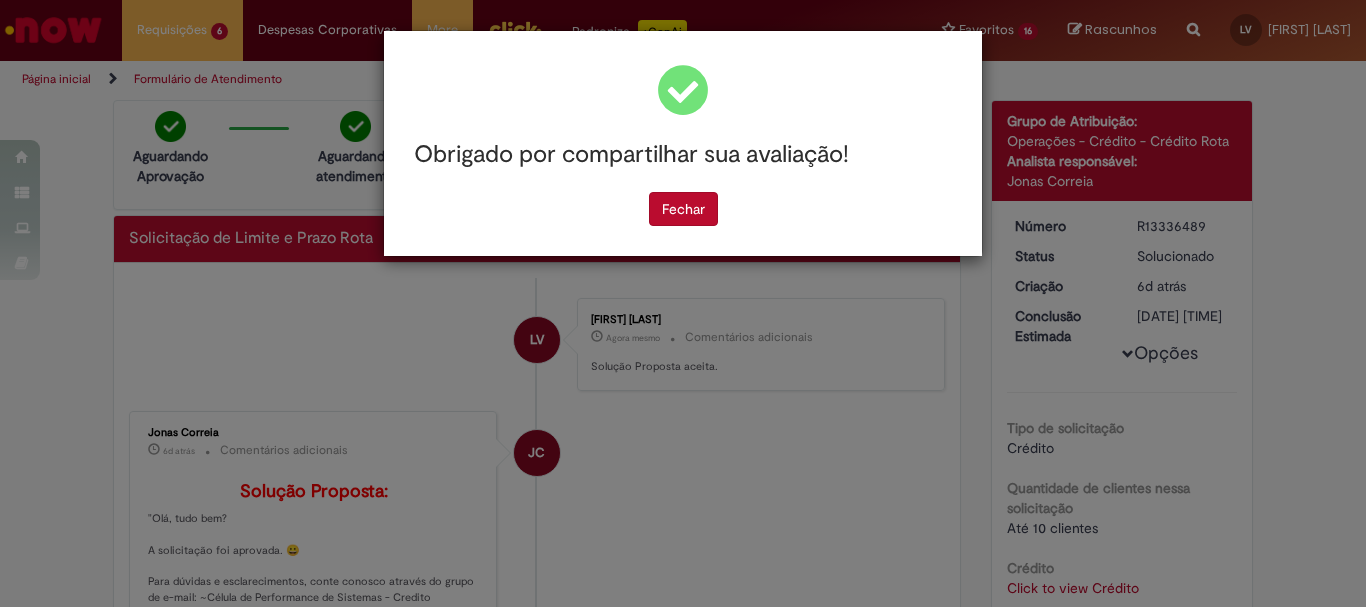 scroll, scrollTop: 0, scrollLeft: 0, axis: both 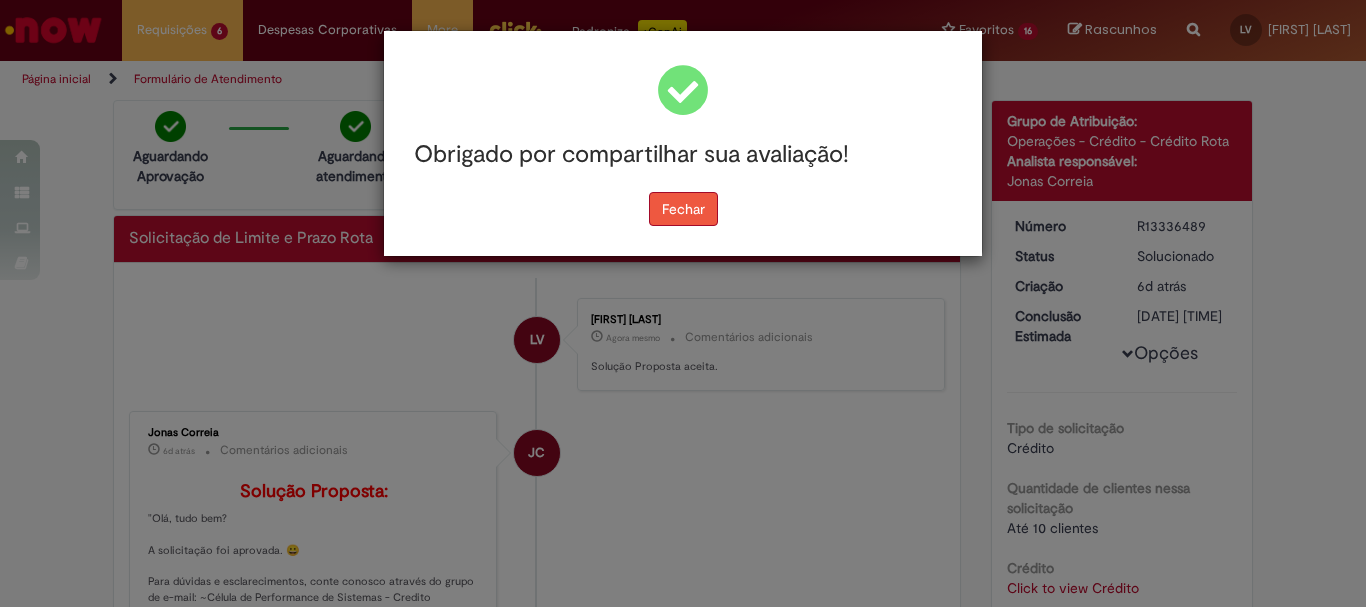 click on "Fechar" at bounding box center [683, 209] 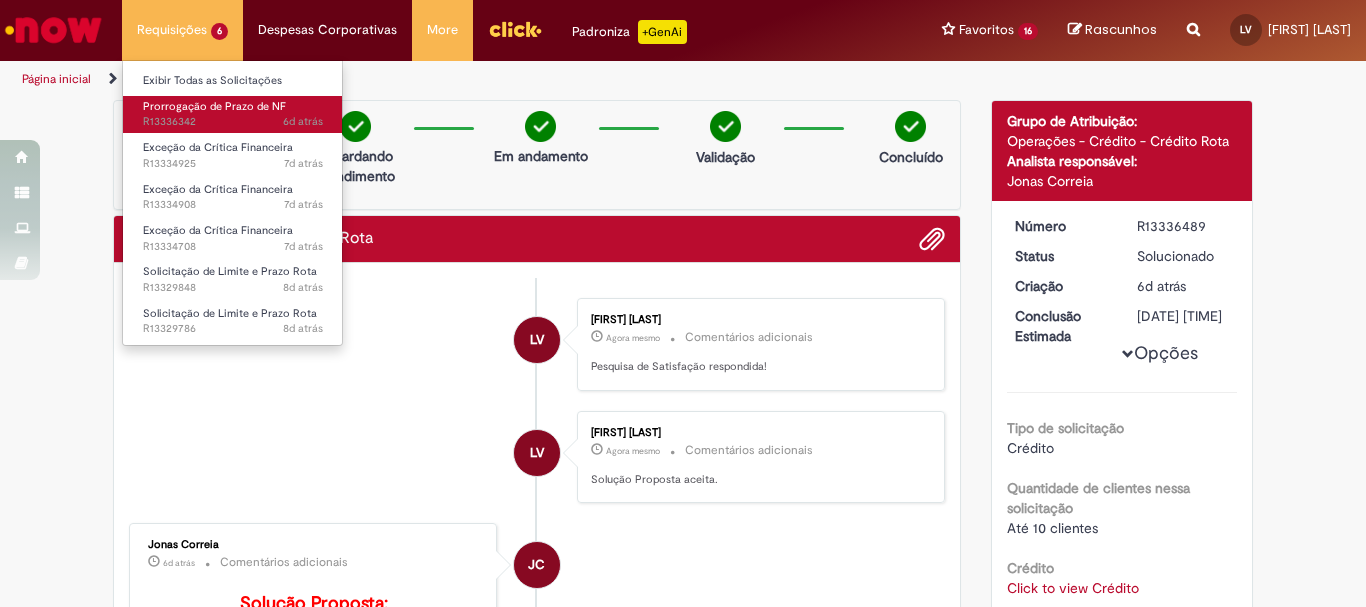 click on "6d atrás 6 dias atrás  R13336342" at bounding box center [233, 122] 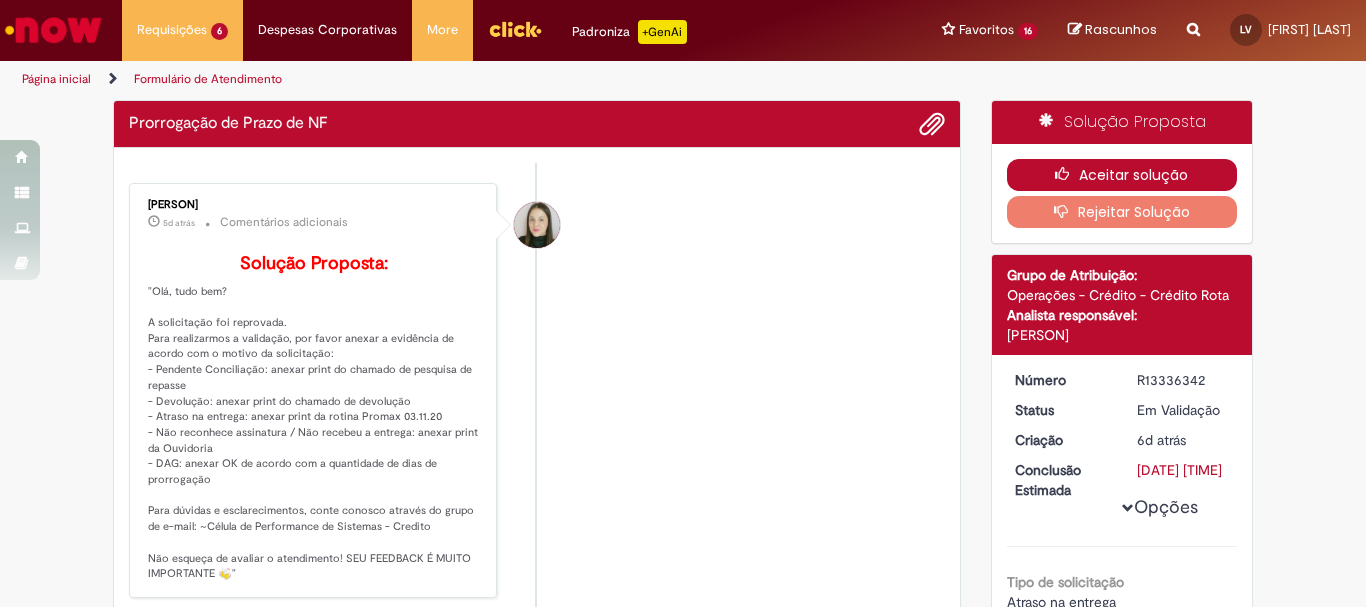 click on "Aceitar solução" at bounding box center [1122, 175] 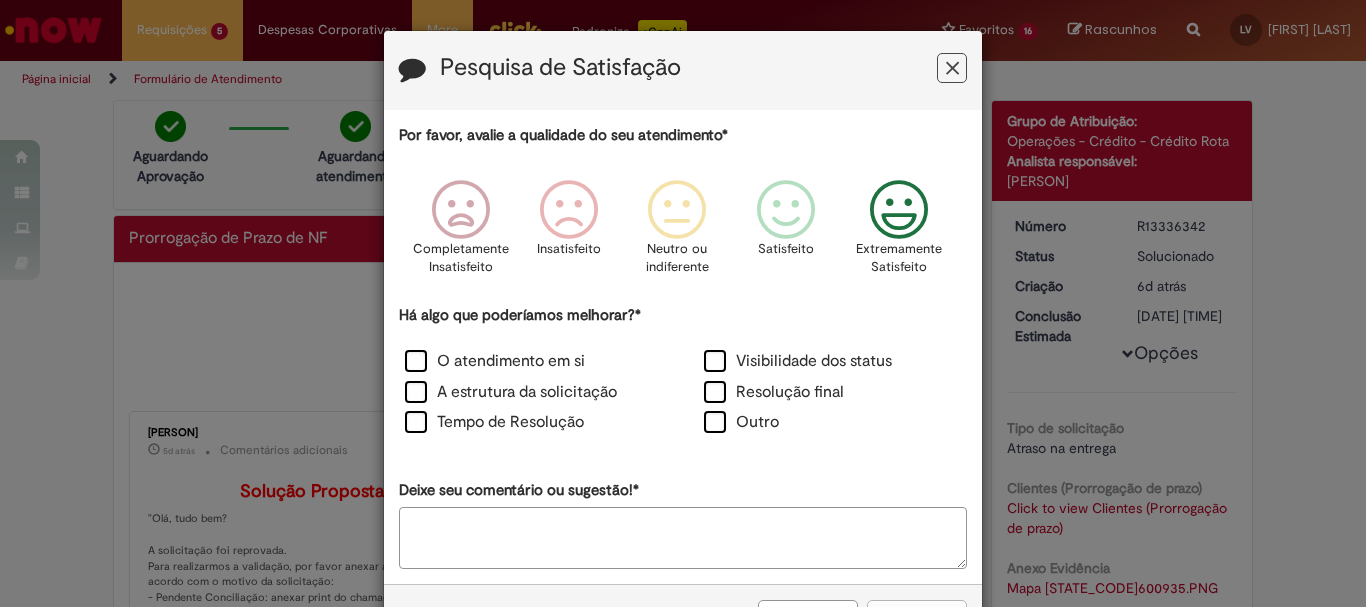 click at bounding box center (899, 210) 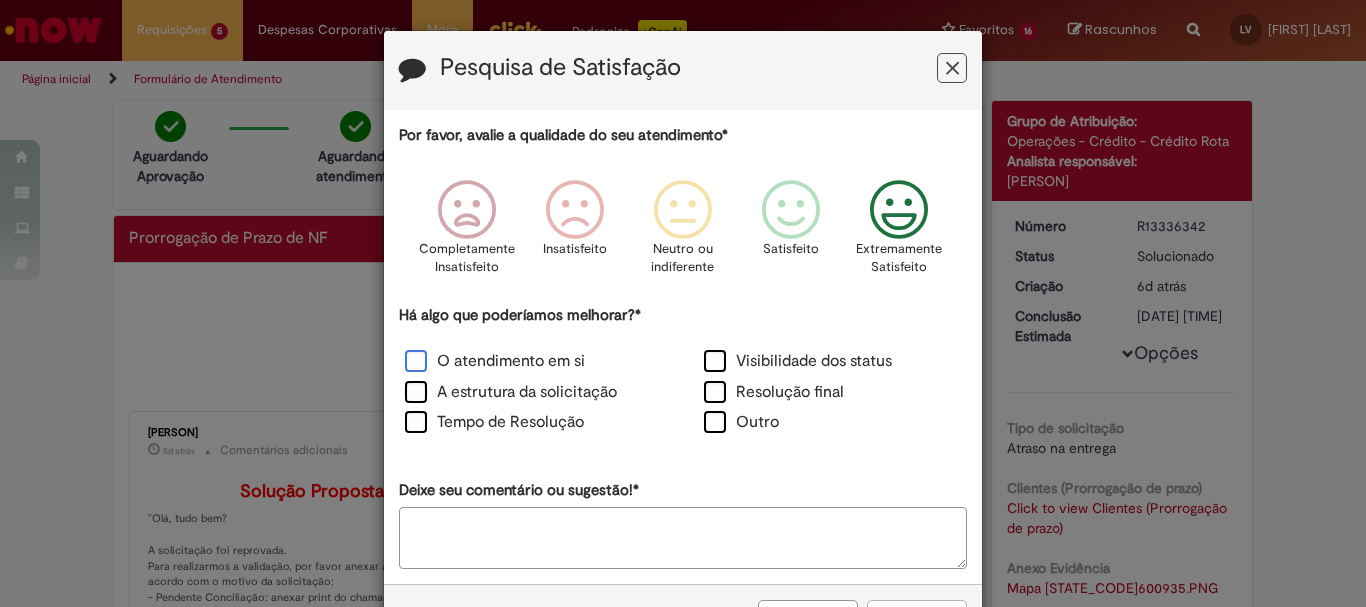 click on "O atendimento em si" at bounding box center [495, 361] 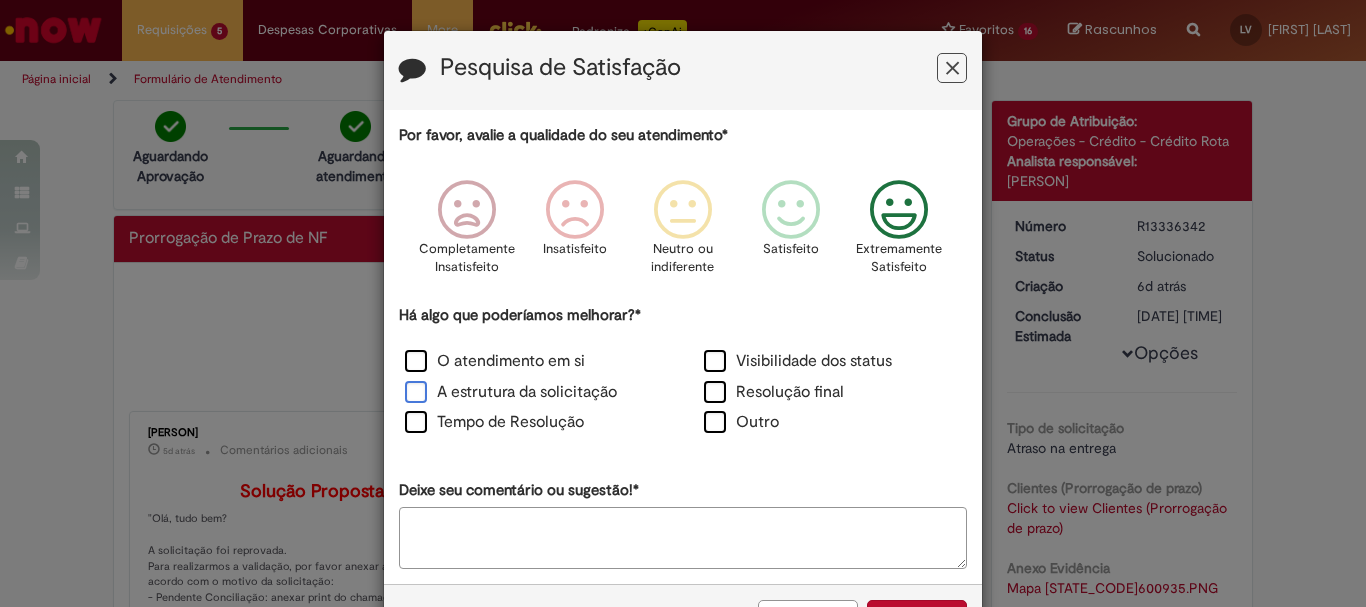 click on "A estrutura da solicitação" at bounding box center (511, 392) 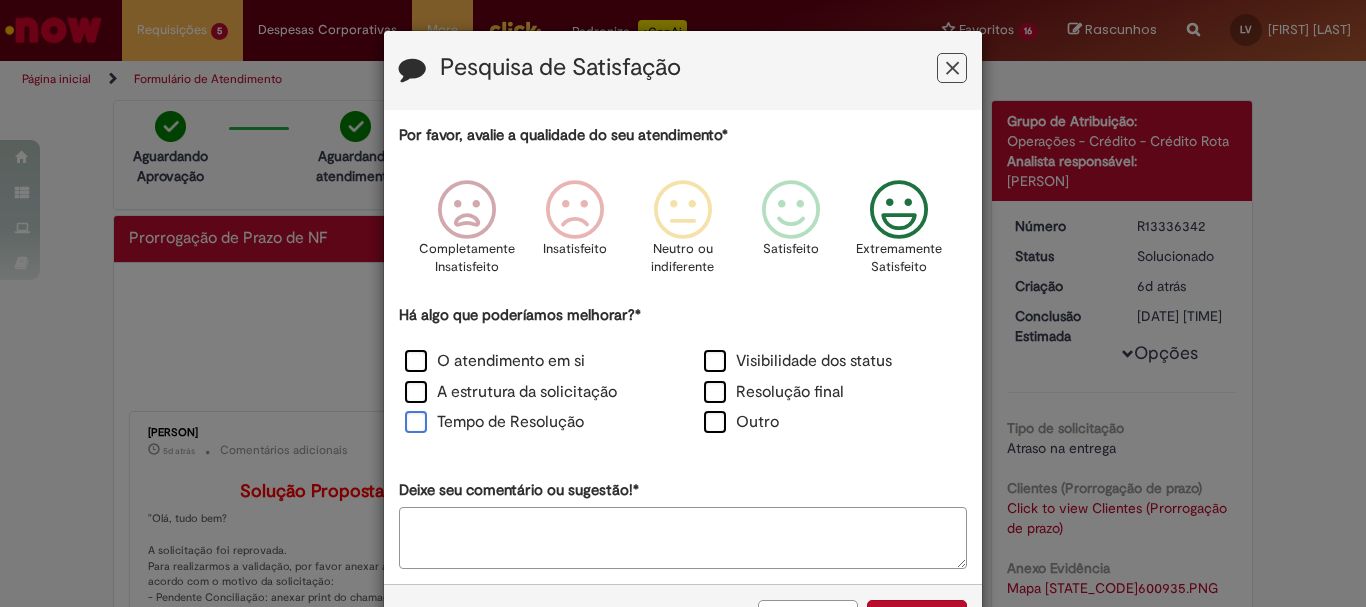 click on "Tempo de Resolução" at bounding box center (494, 422) 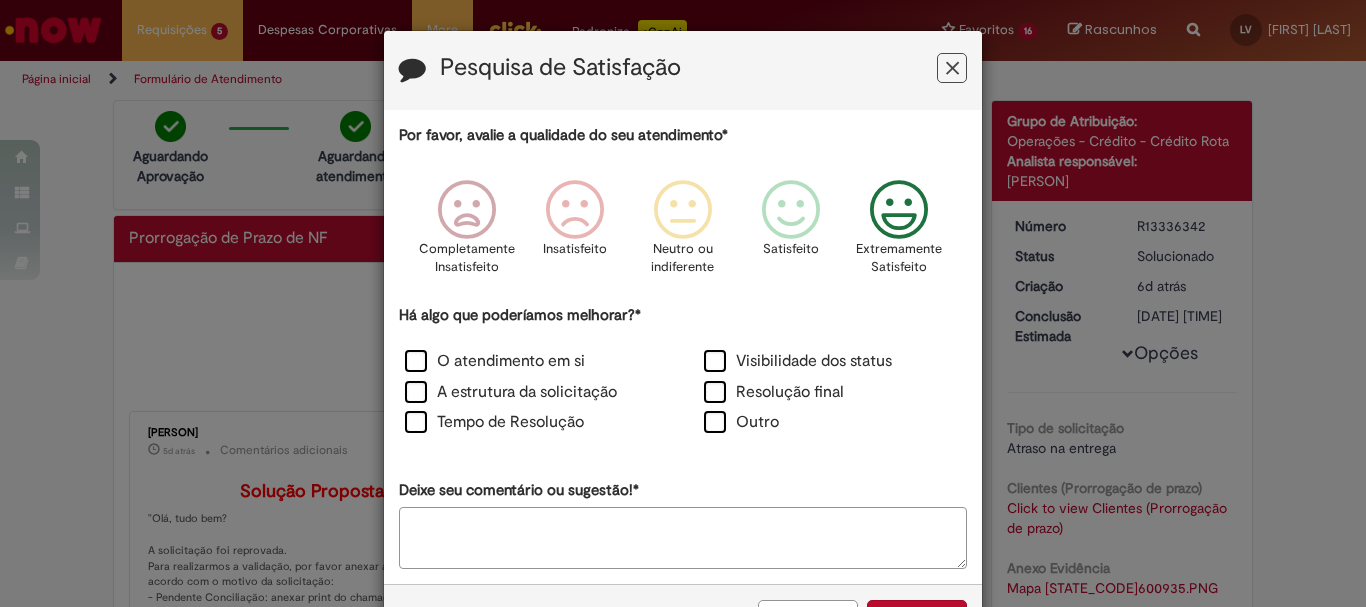 scroll, scrollTop: 73, scrollLeft: 0, axis: vertical 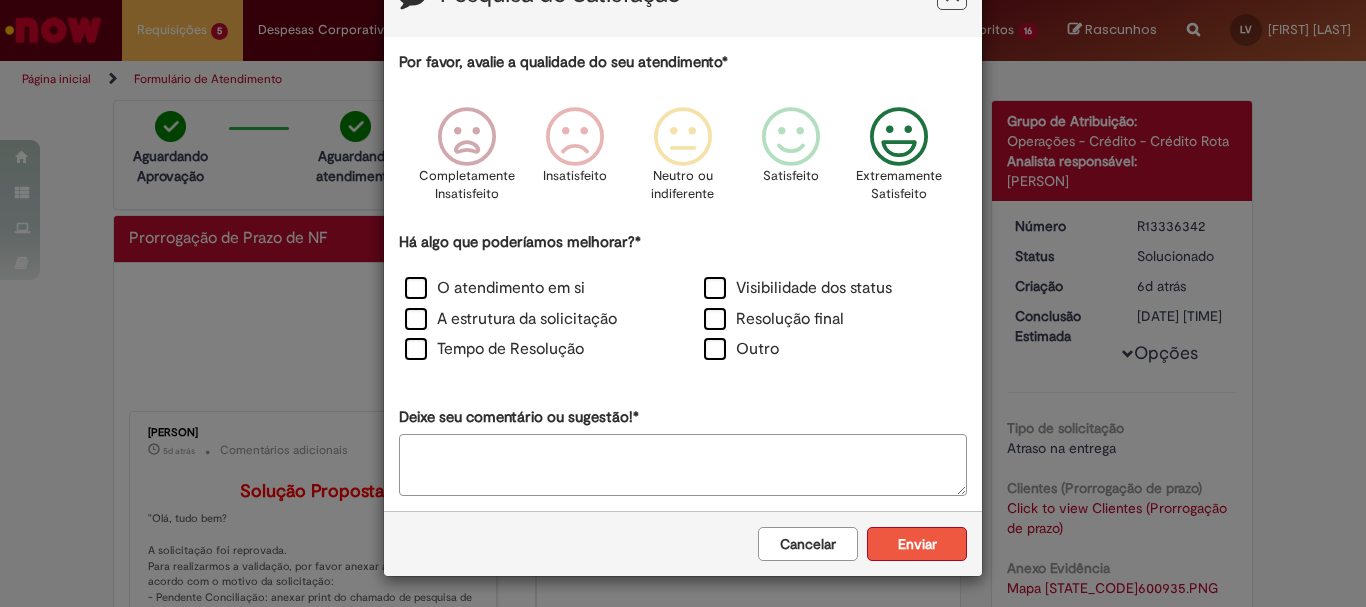 click on "Enviar" at bounding box center [917, 544] 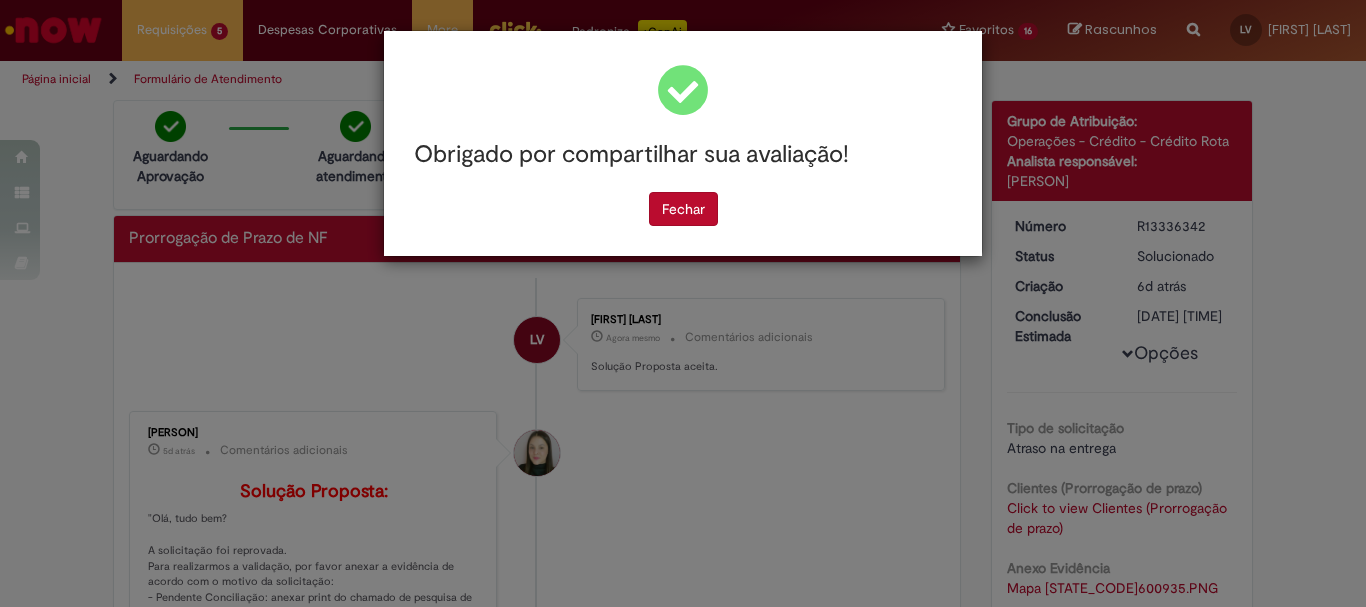 scroll, scrollTop: 0, scrollLeft: 0, axis: both 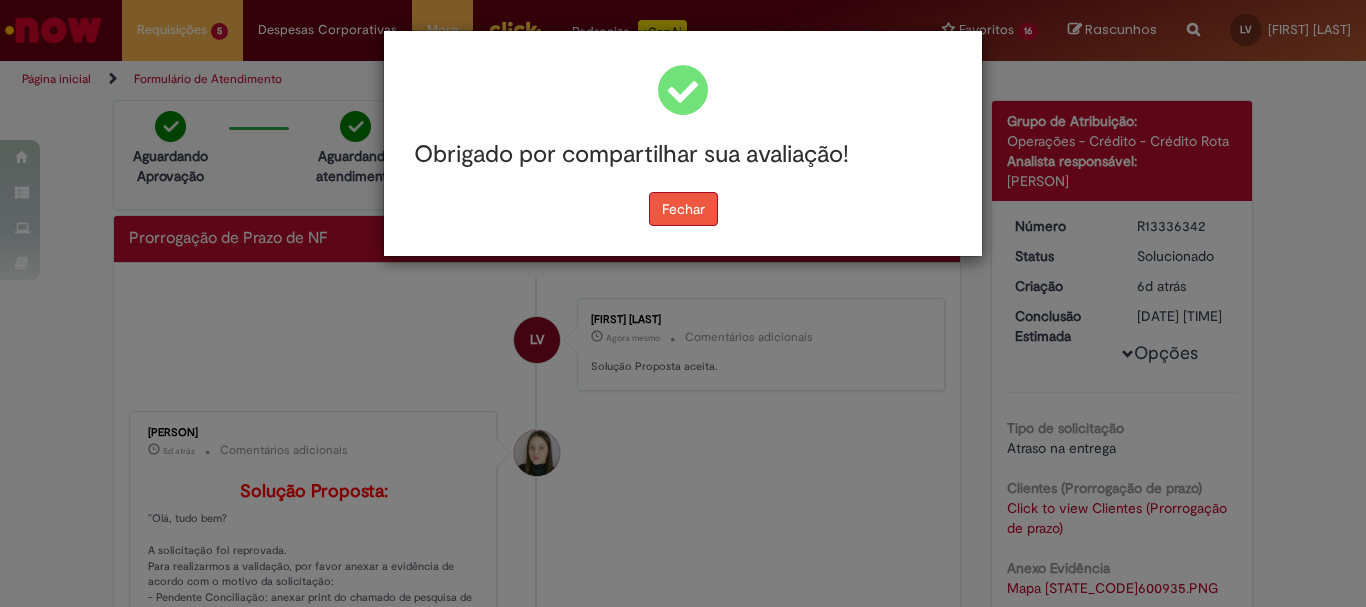 click on "Fechar" at bounding box center [683, 209] 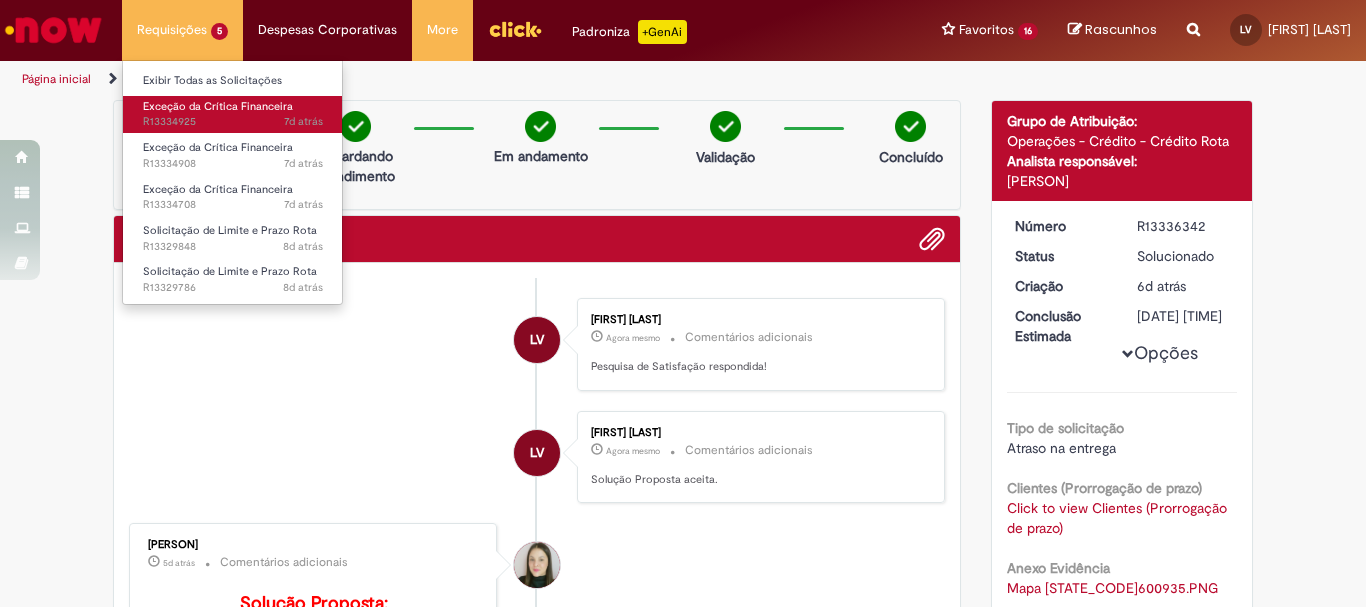 click on "7d atrás 7 dias atrás  R13334925" at bounding box center [233, 122] 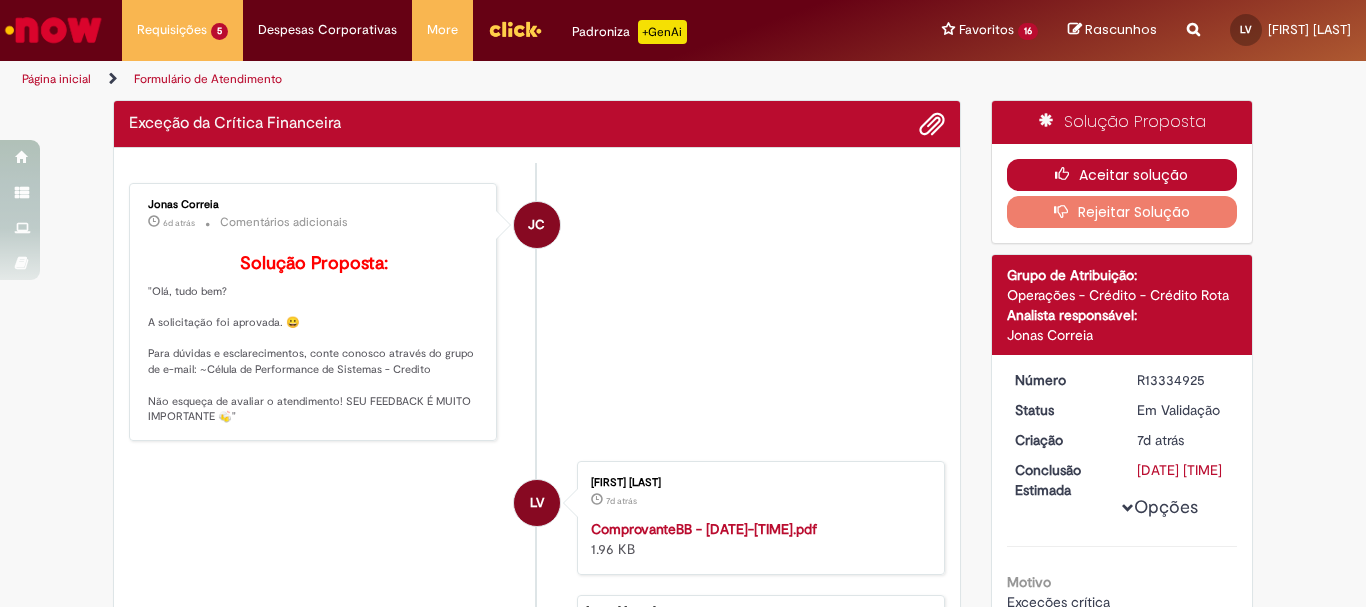 click on "Aceitar solução" at bounding box center (1122, 175) 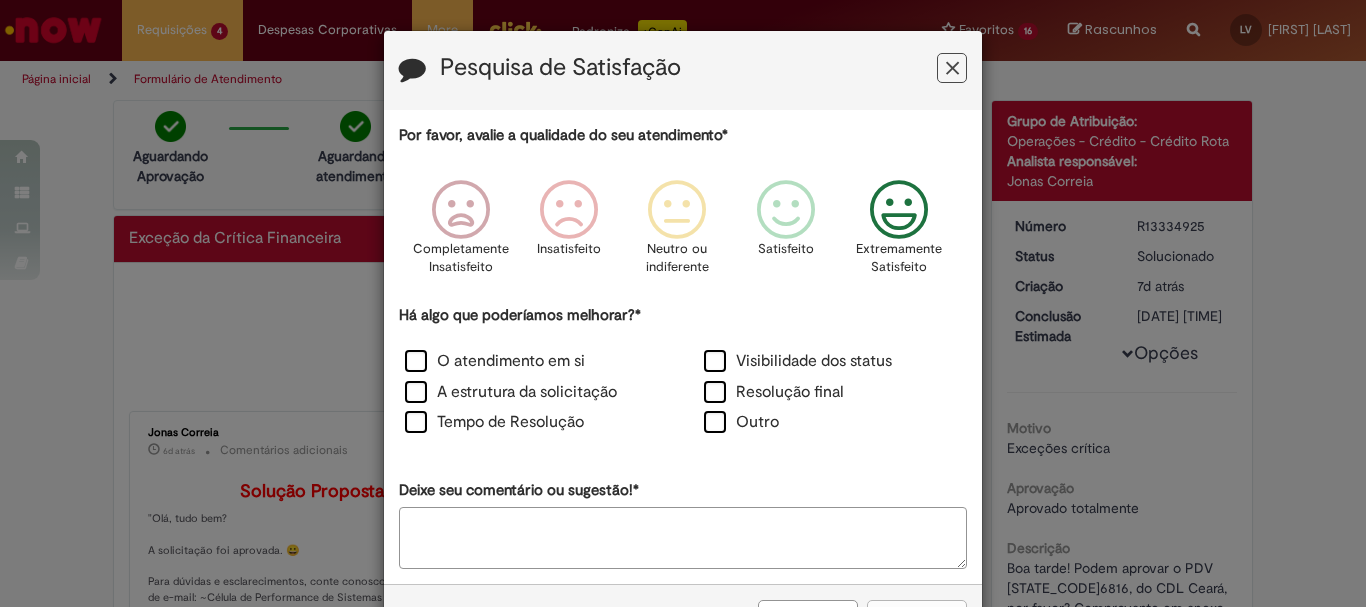 click at bounding box center (899, 210) 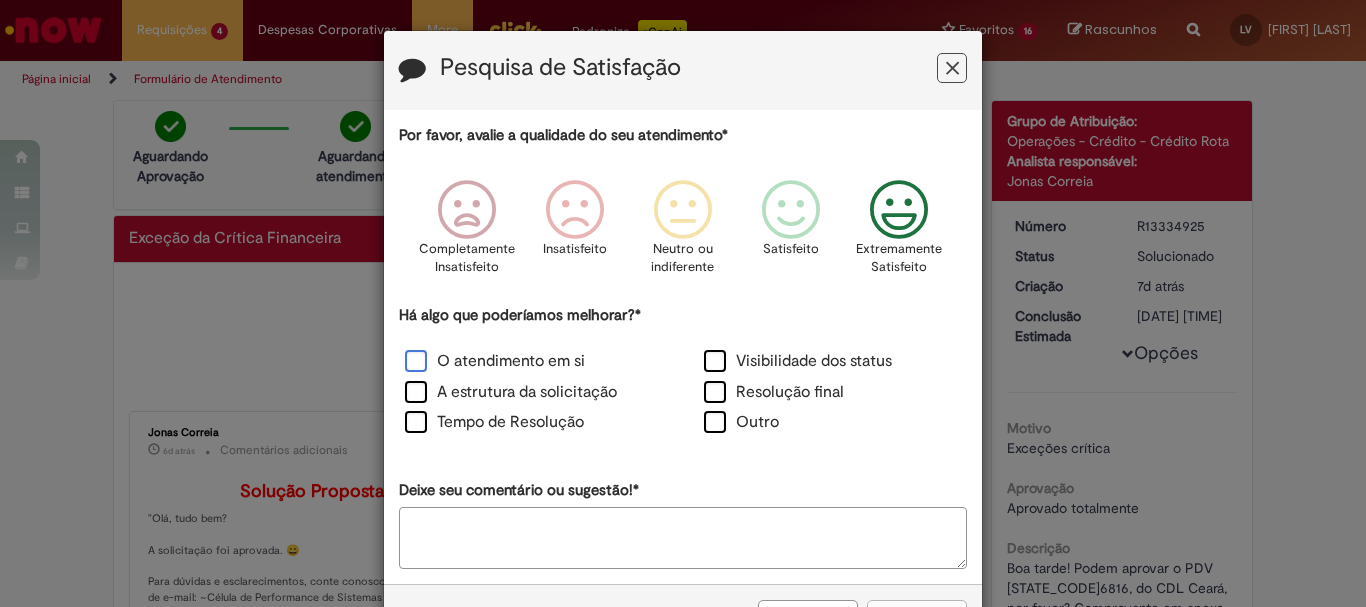 click on "O atendimento em si" at bounding box center [495, 361] 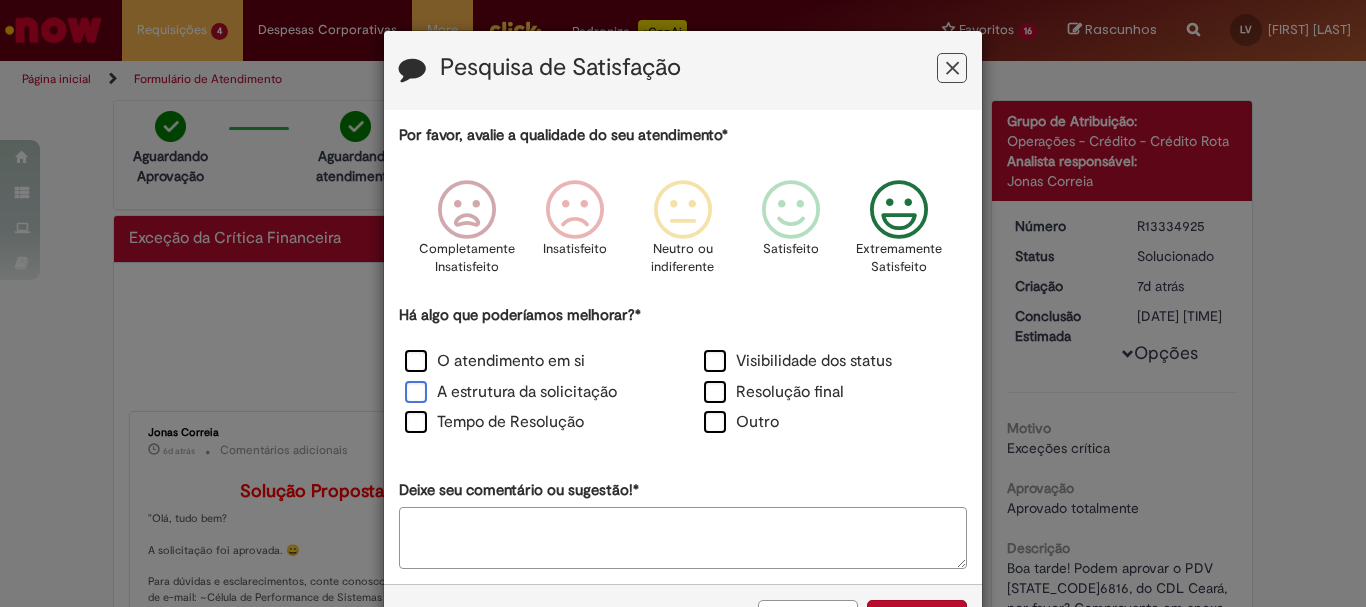 click on "A estrutura da solicitação" at bounding box center (511, 392) 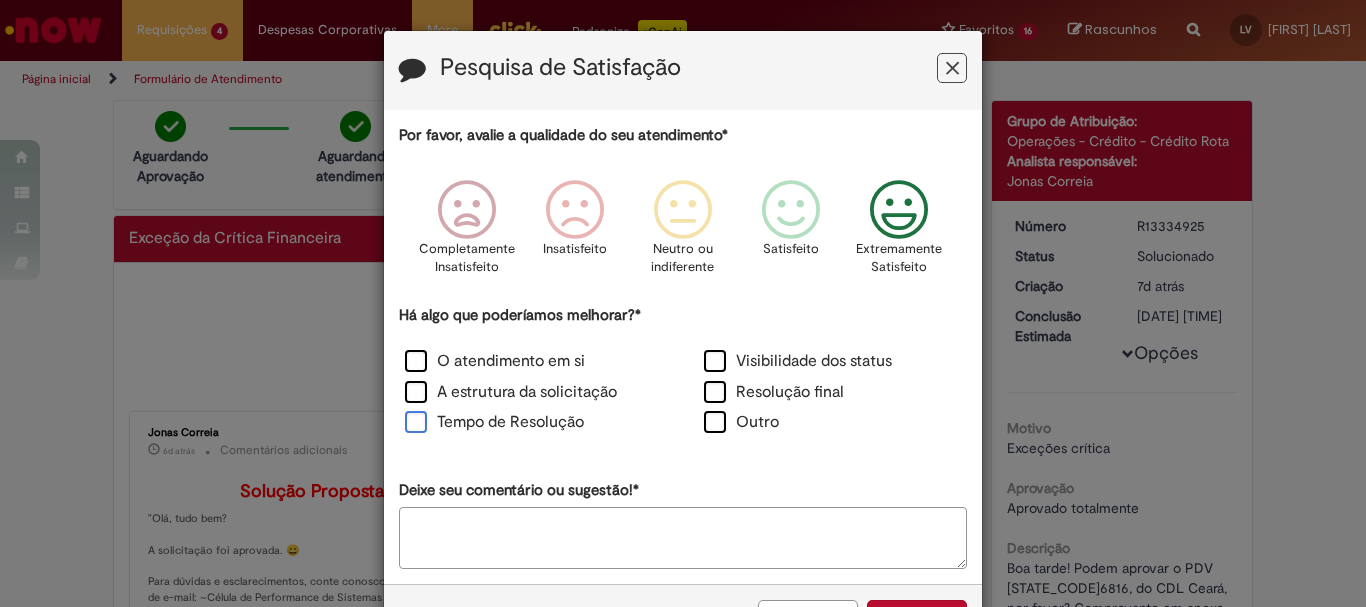 click on "Tempo de Resolução" at bounding box center [494, 422] 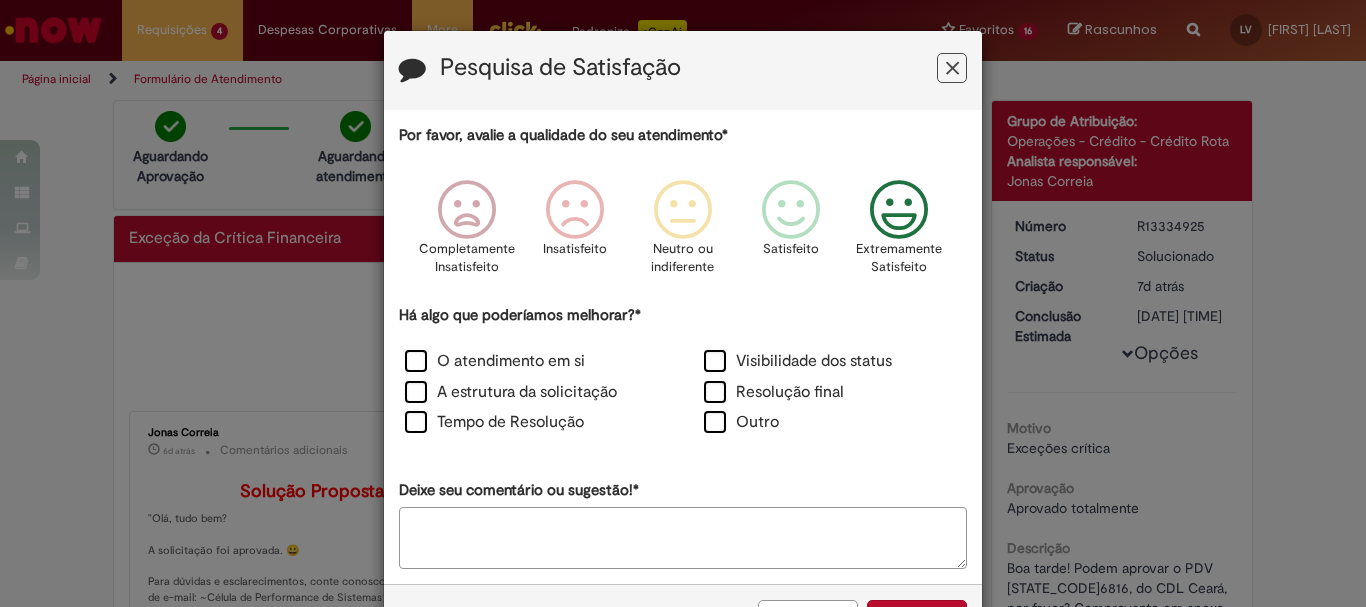 scroll, scrollTop: 73, scrollLeft: 0, axis: vertical 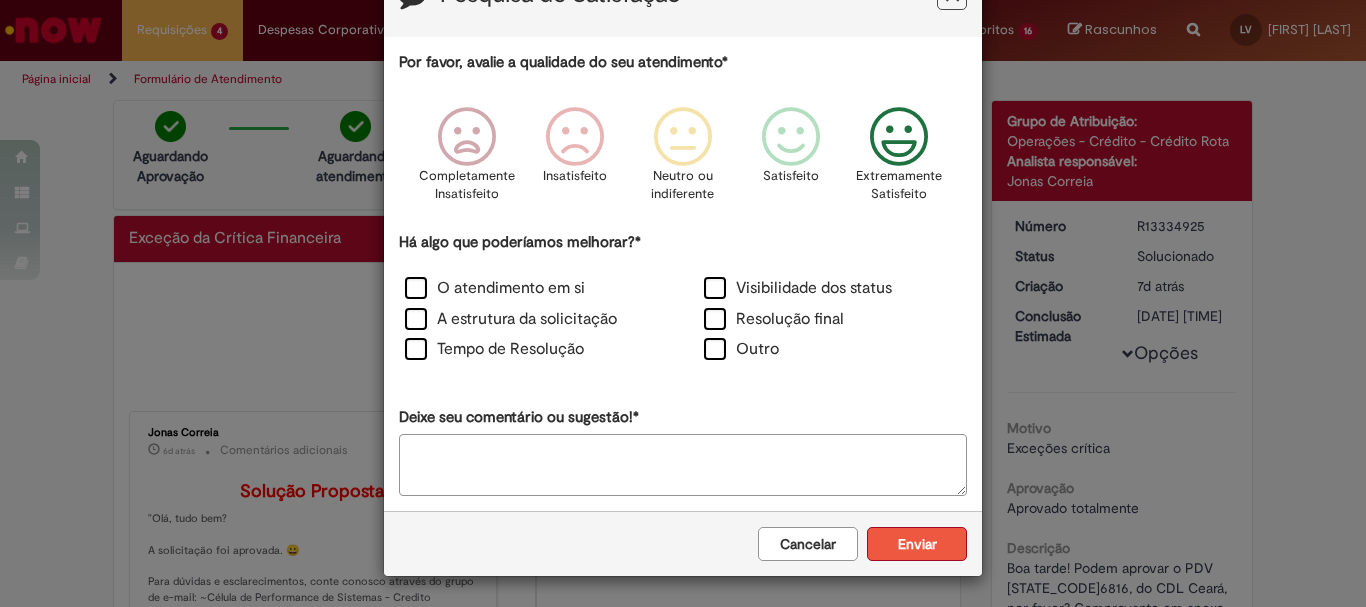 click on "Enviar" at bounding box center [917, 544] 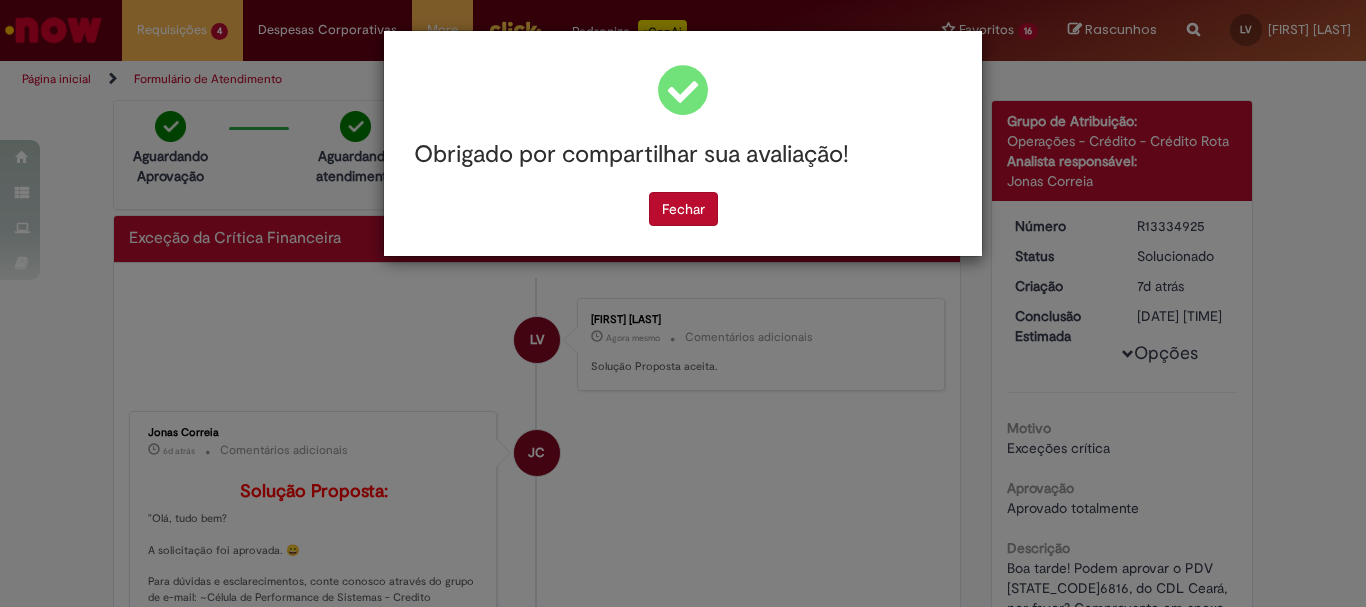 scroll, scrollTop: 0, scrollLeft: 0, axis: both 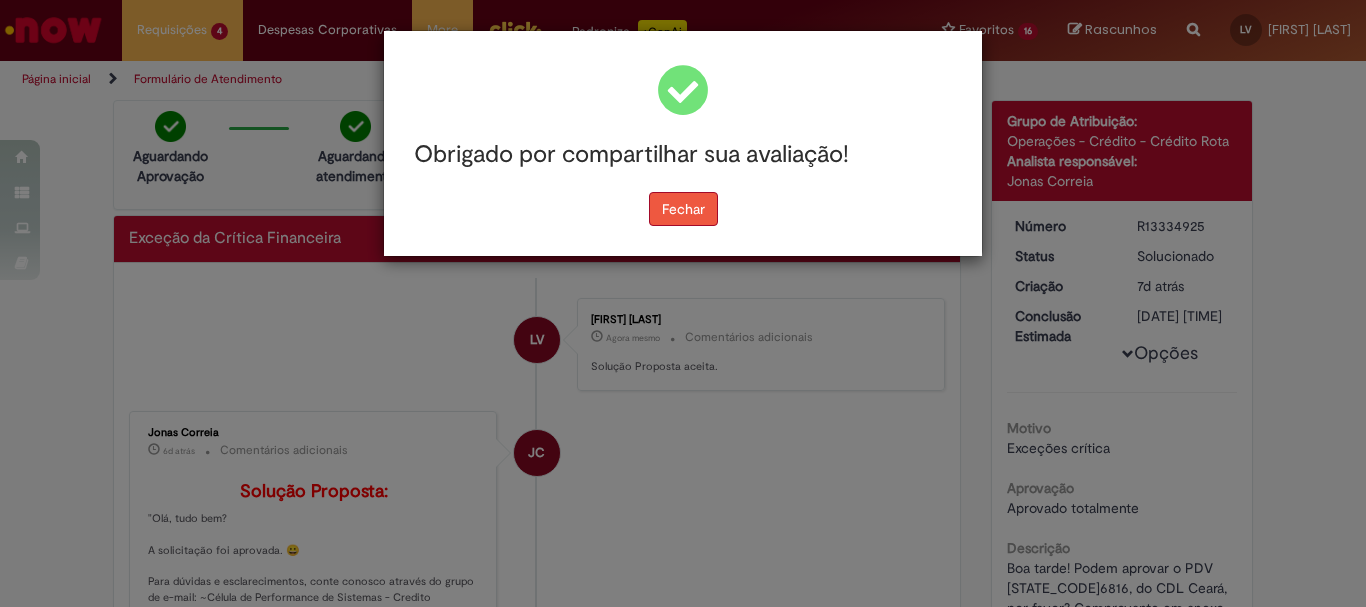 click on "Fechar" at bounding box center (683, 209) 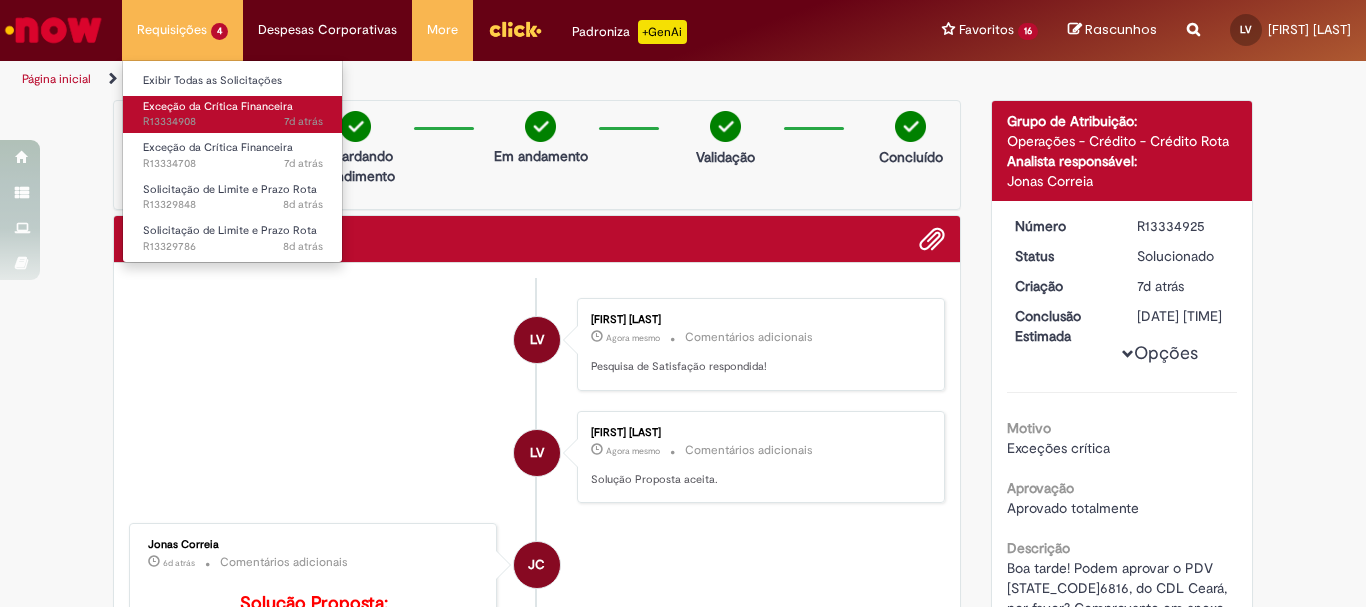 click on "7d atrás 7 dias atrás  R13334908" at bounding box center [233, 122] 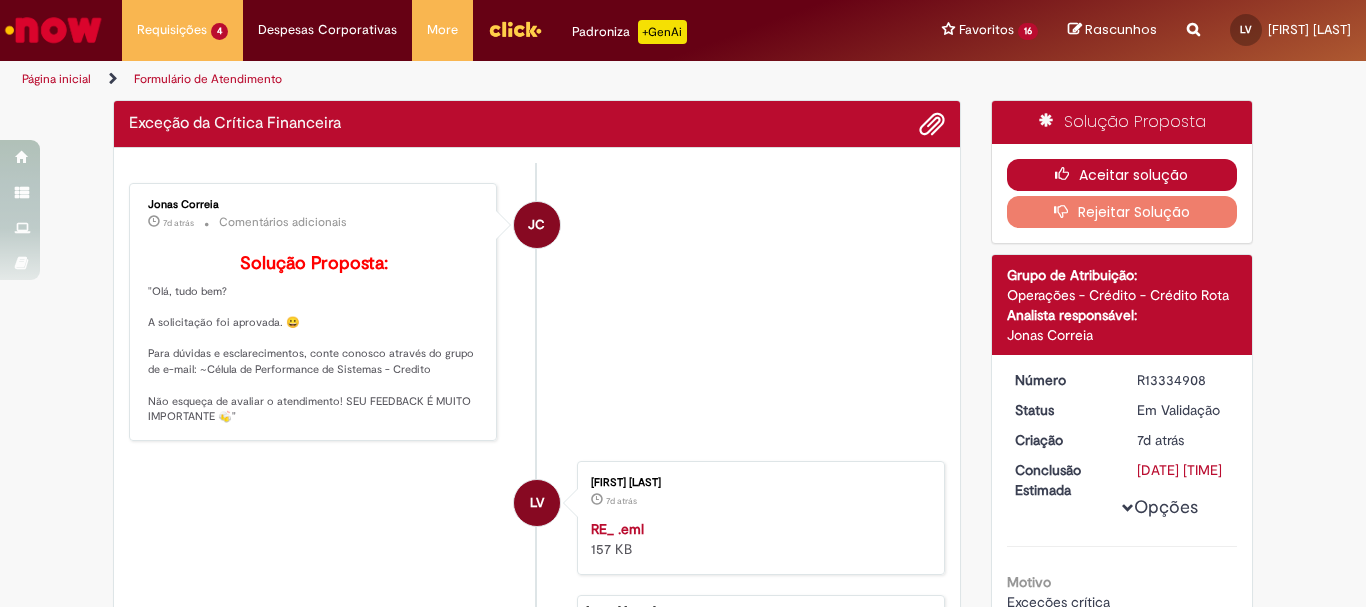 click at bounding box center [1067, 174] 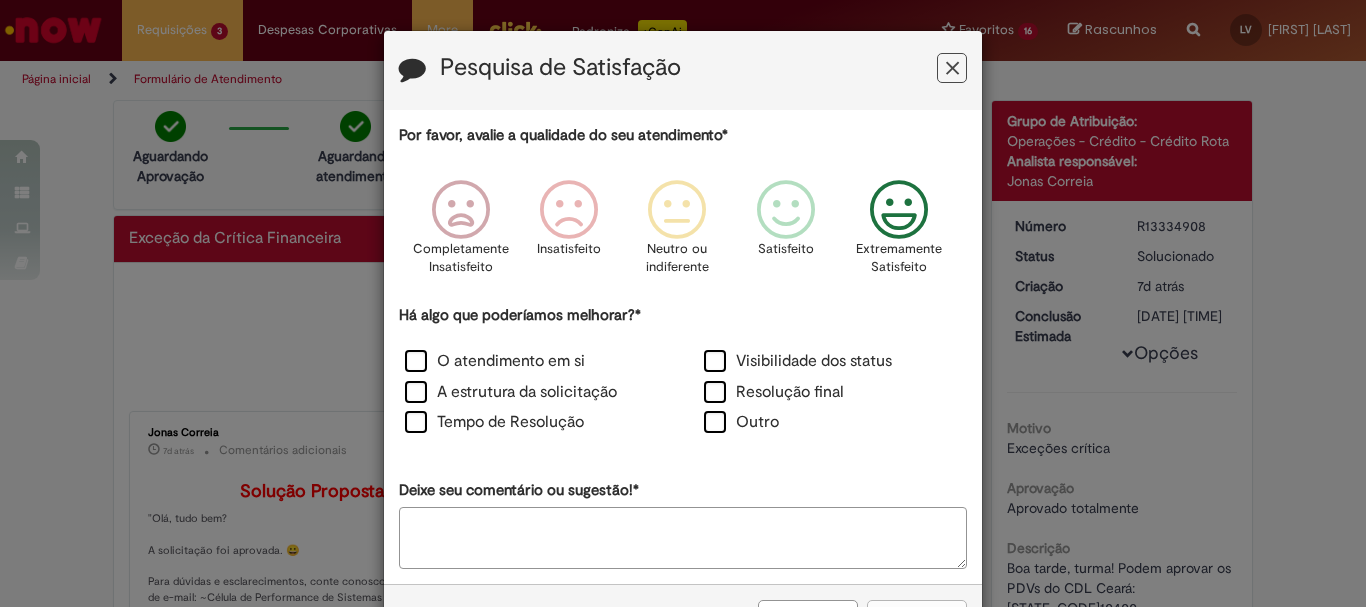 click at bounding box center (899, 210) 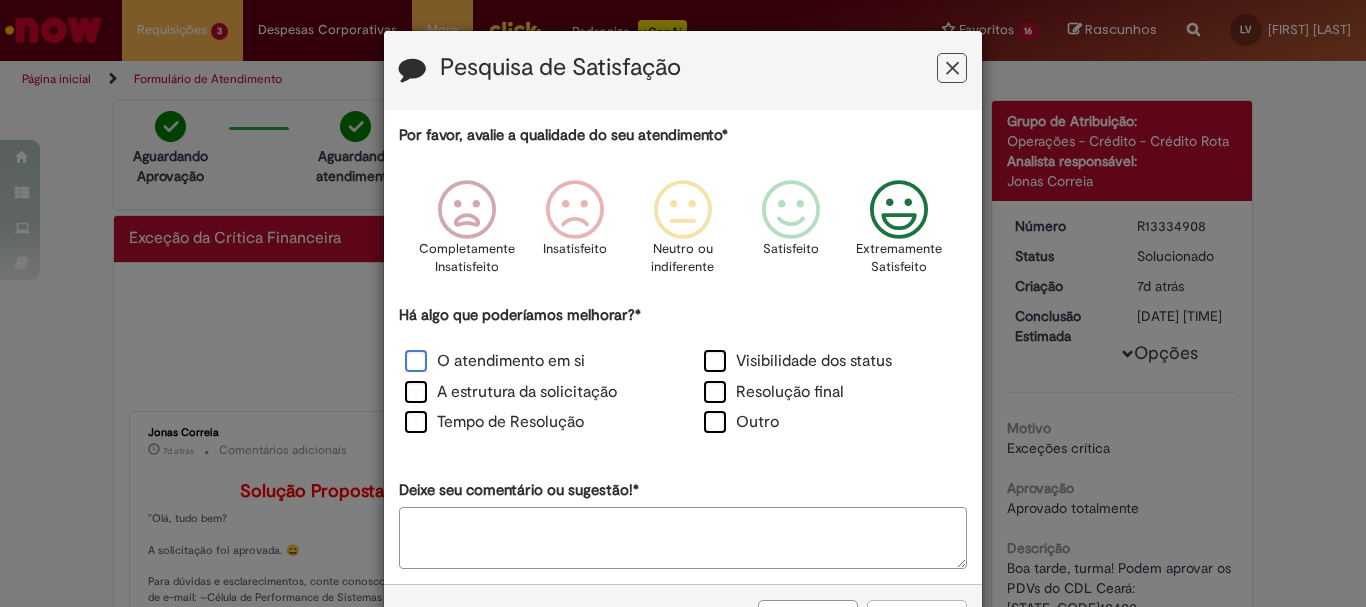 click on "O atendimento em si" at bounding box center (495, 361) 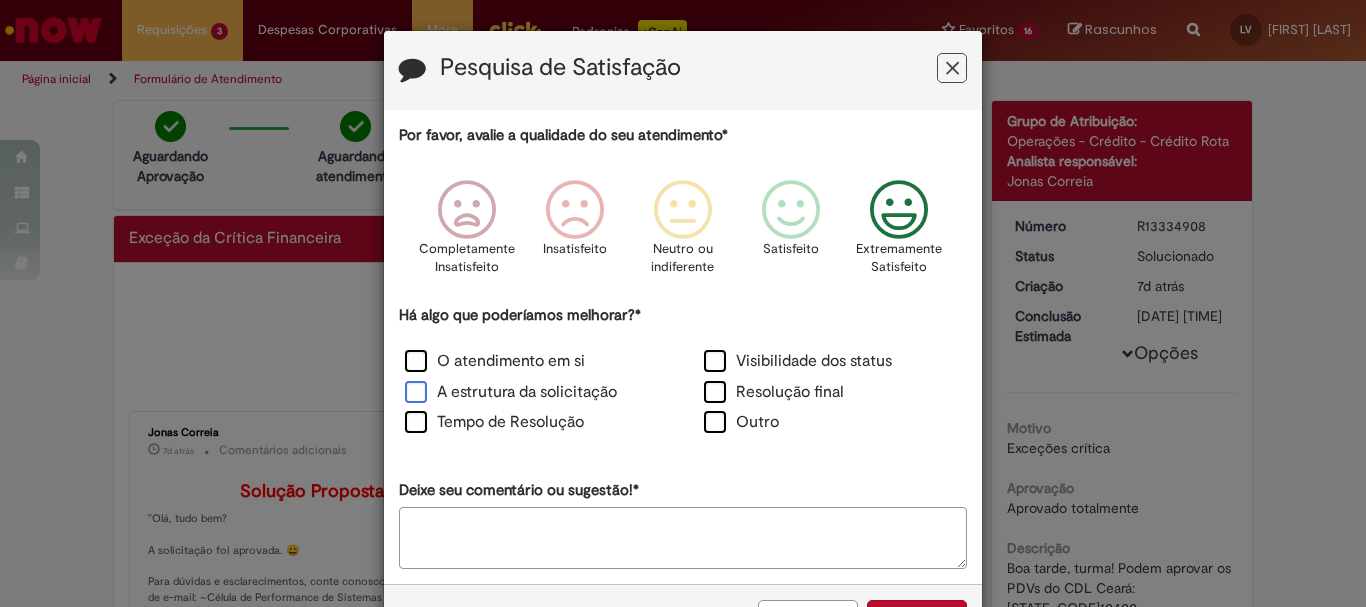 click on "A estrutura da solicitação" at bounding box center [511, 392] 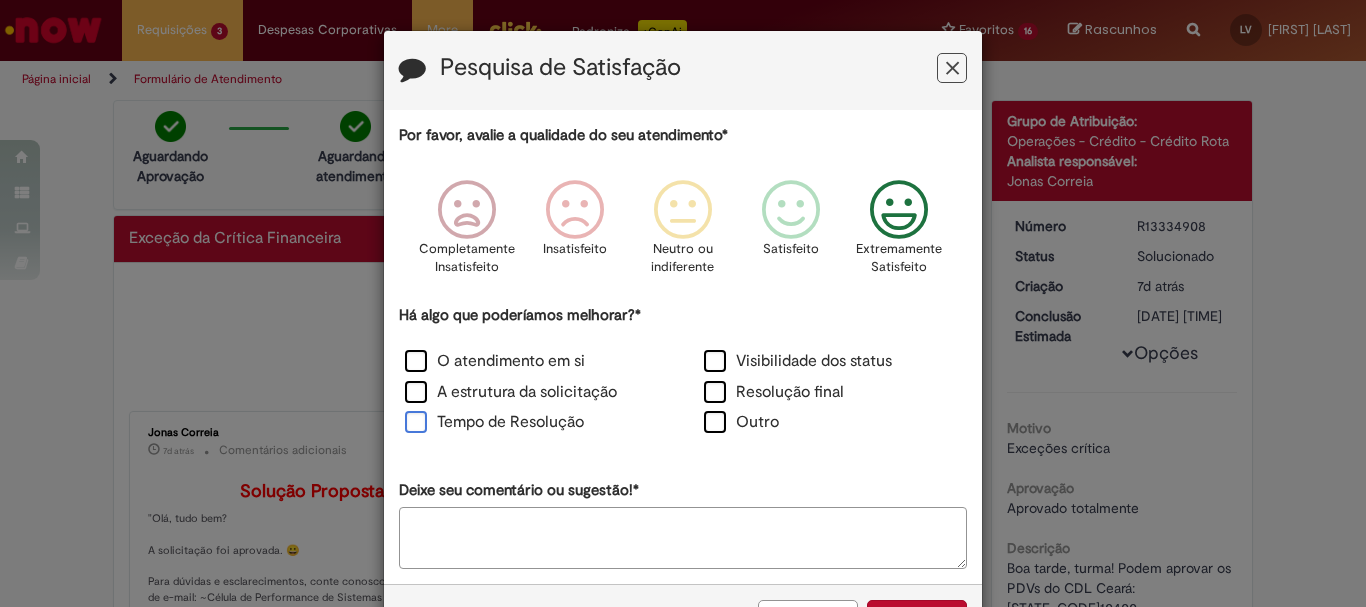 click on "Tempo de Resolução" at bounding box center (494, 422) 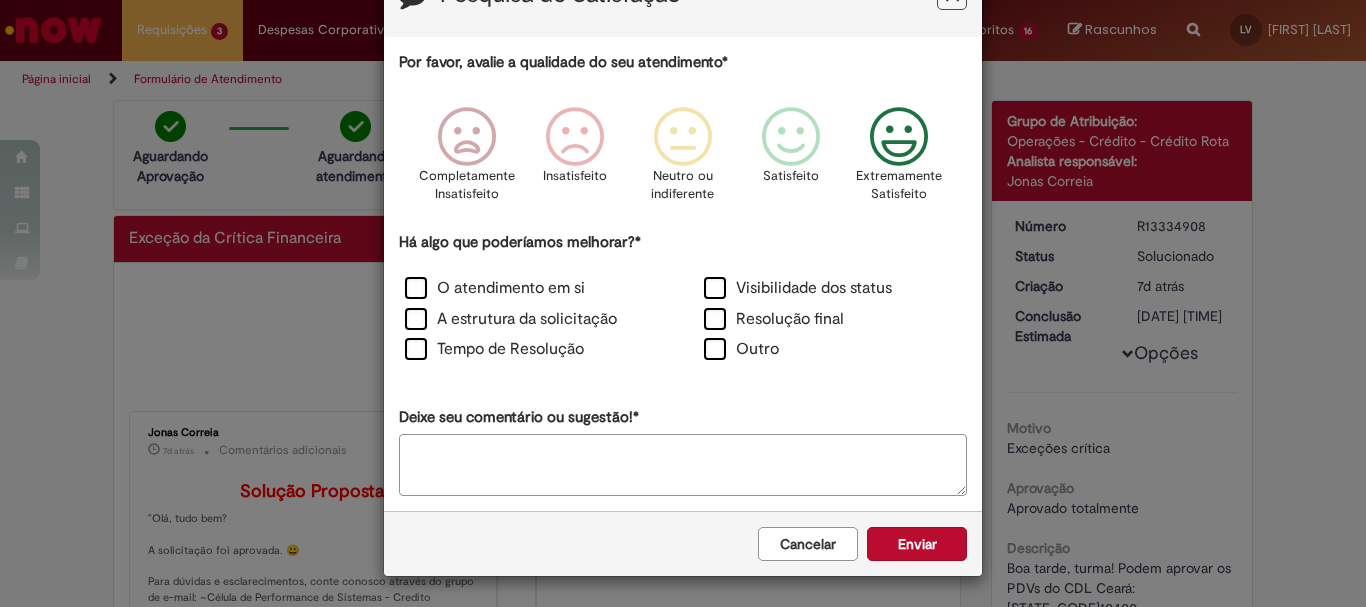 click on "Cancelar   Enviar" at bounding box center [683, 543] 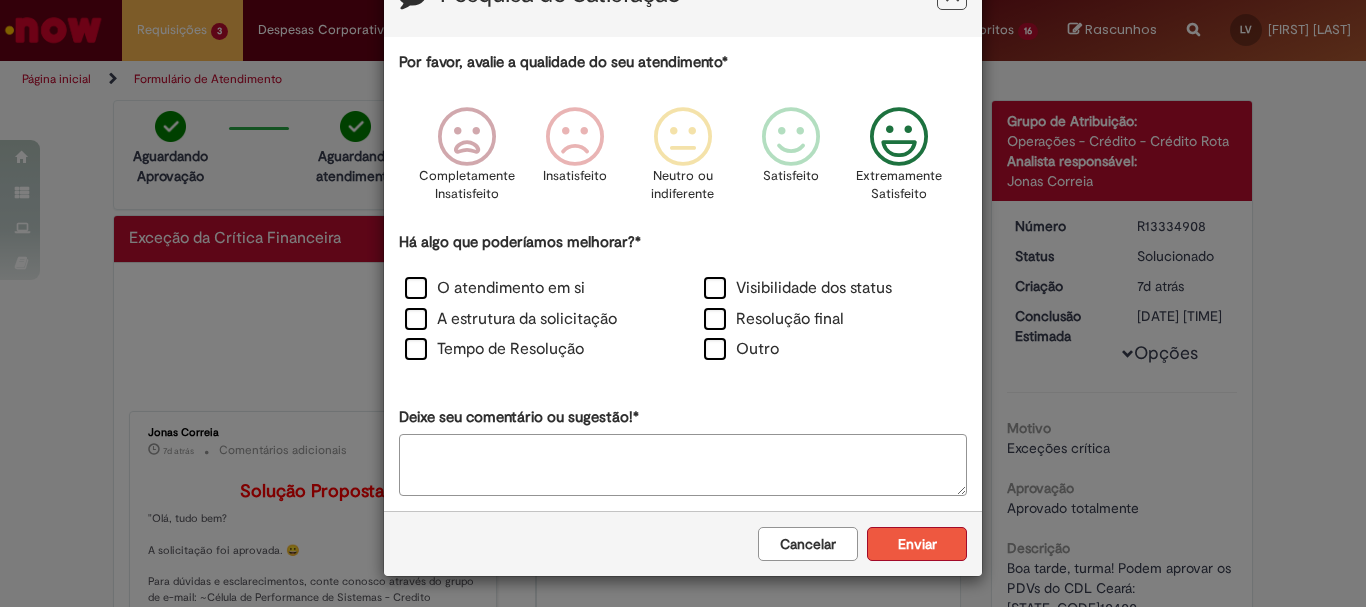scroll, scrollTop: 73, scrollLeft: 0, axis: vertical 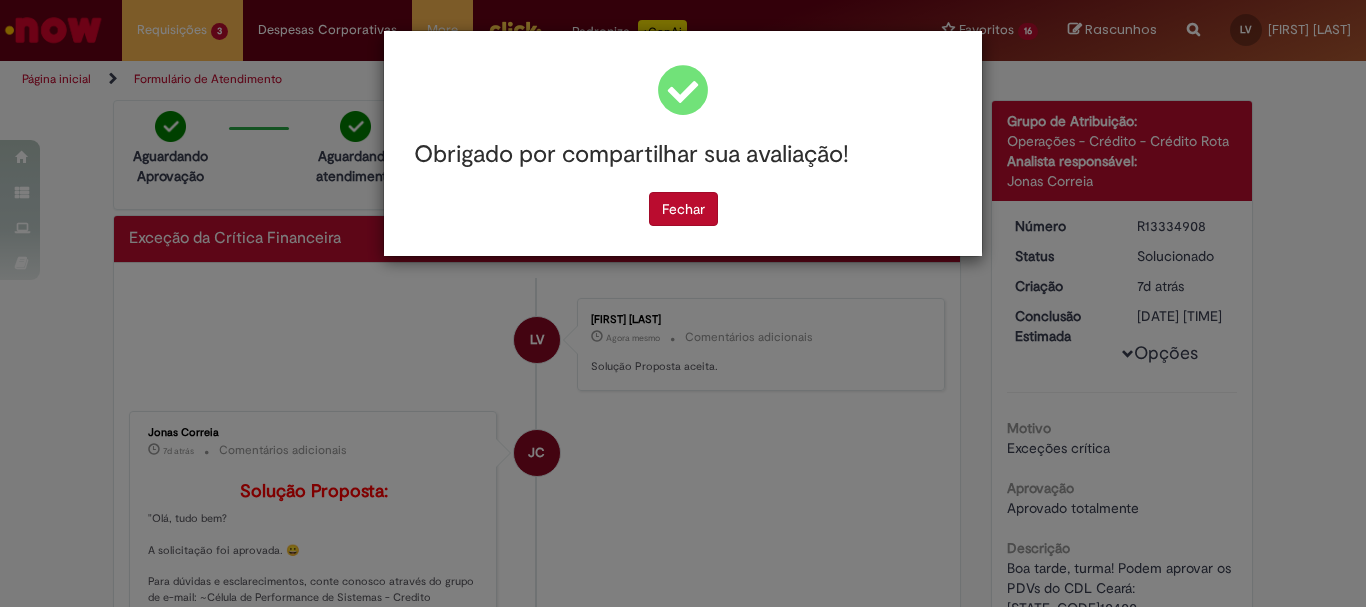 click on "Obrigado por compartilhar sua avaliação!
Fechar" at bounding box center (683, 303) 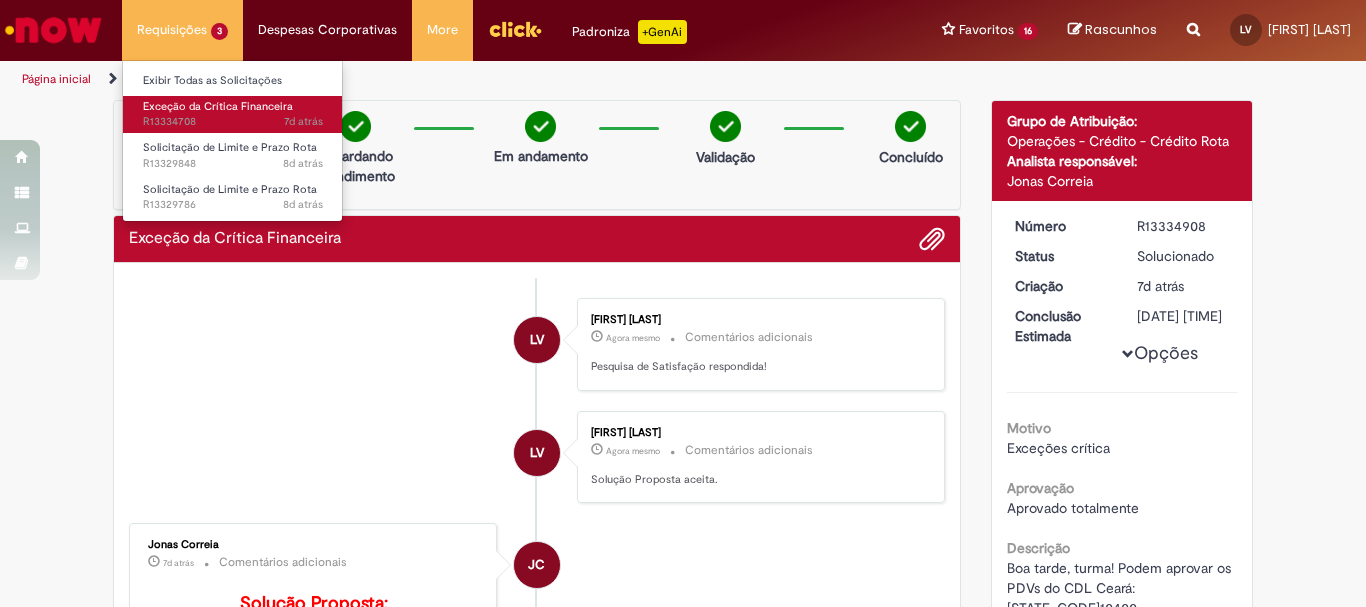 click on "Exceção da Crítica Financeira" at bounding box center [218, 106] 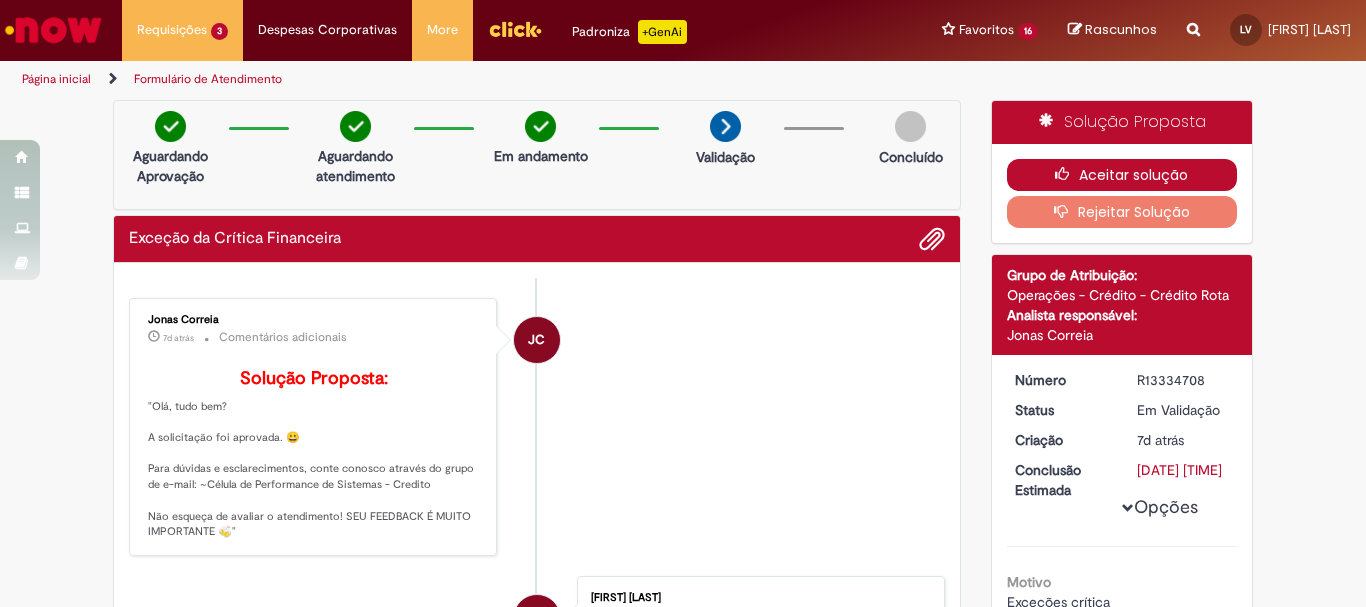 click on "Aceitar solução" at bounding box center (1122, 175) 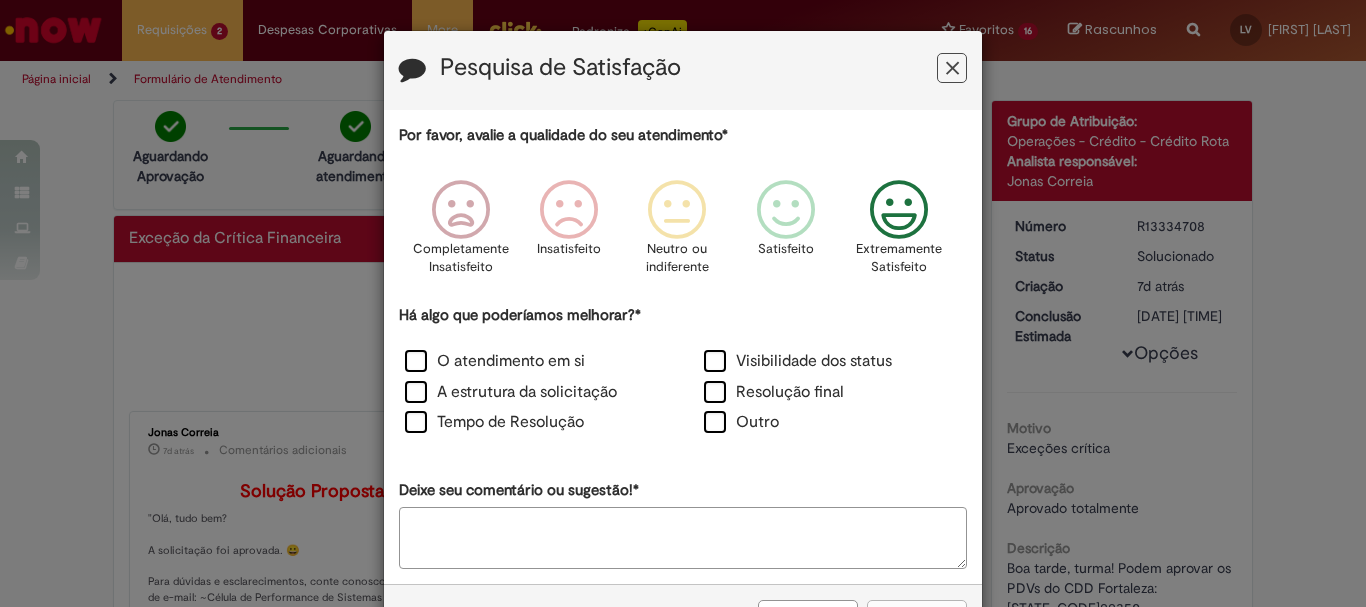click at bounding box center [899, 210] 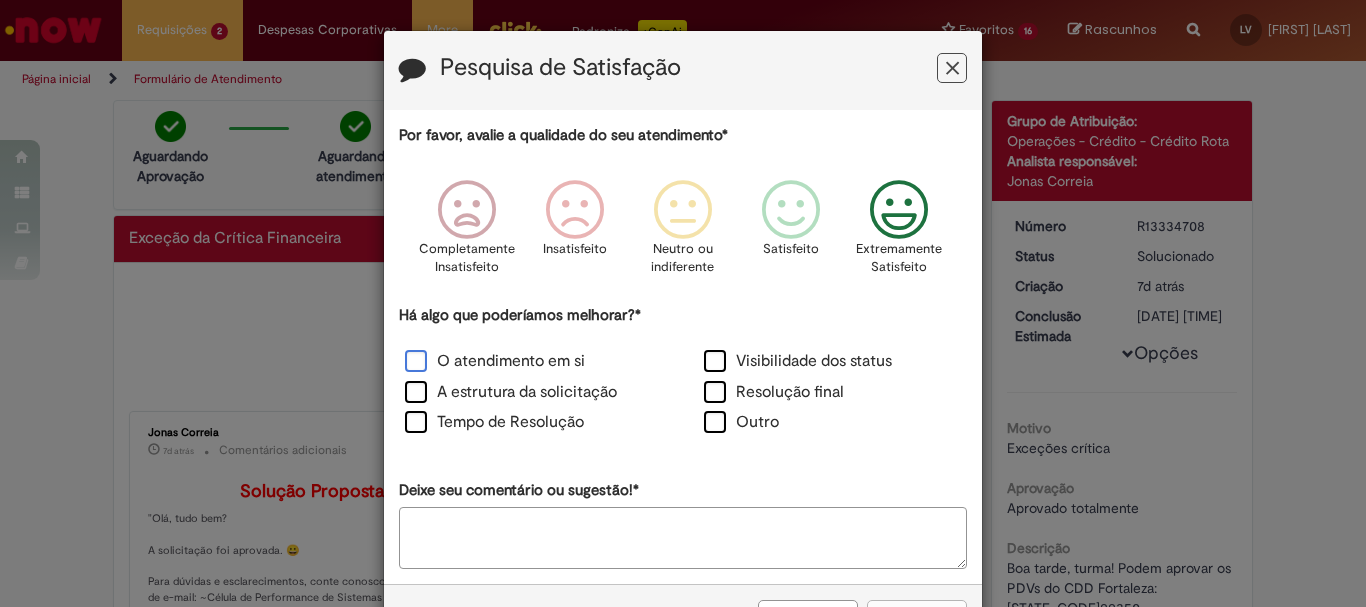 click on "O atendimento em si" at bounding box center [495, 361] 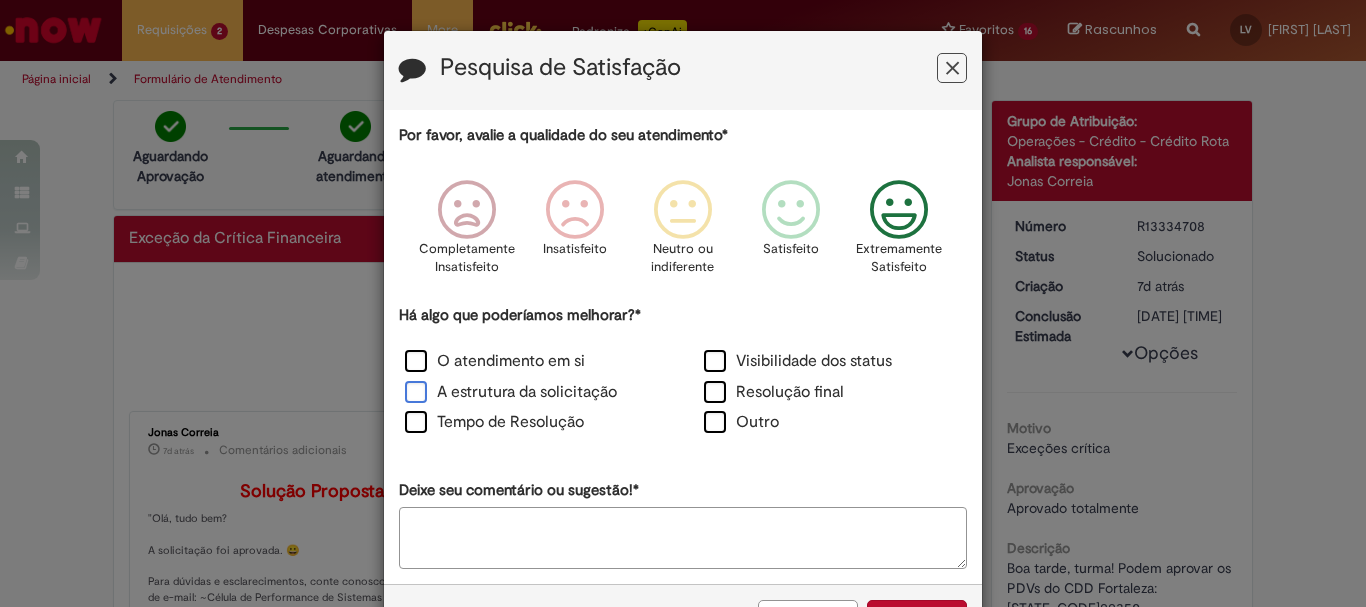 click on "A estrutura da solicitação" at bounding box center [511, 392] 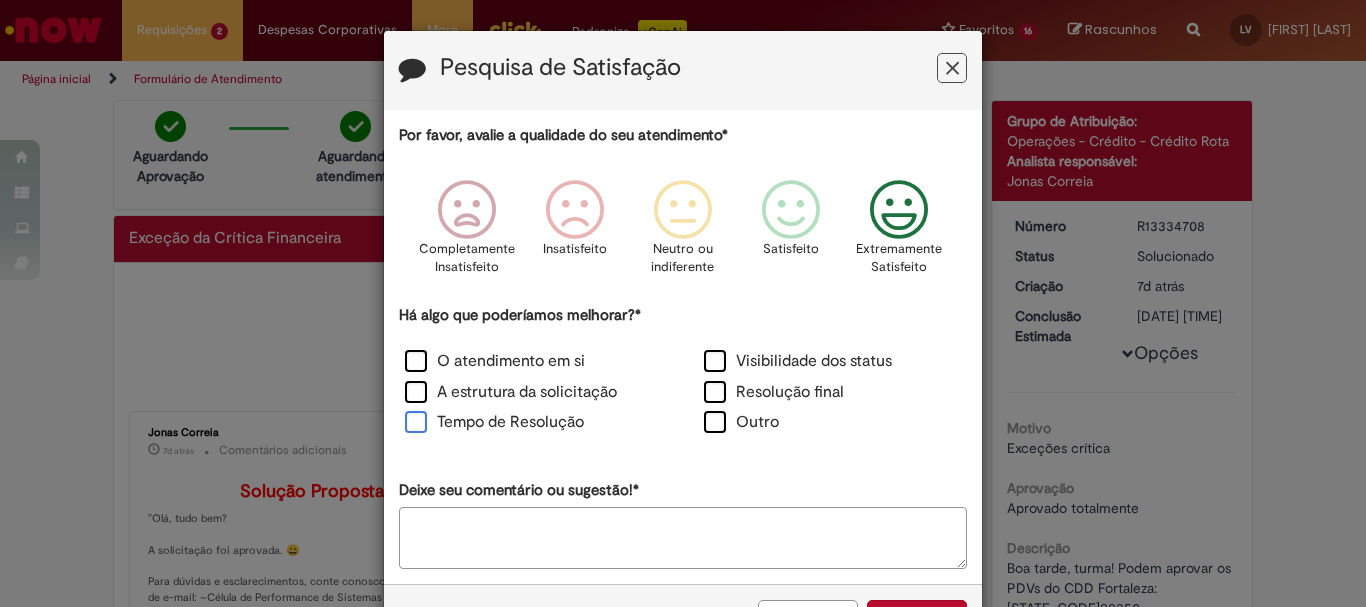 click on "Tempo de Resolução" at bounding box center (494, 422) 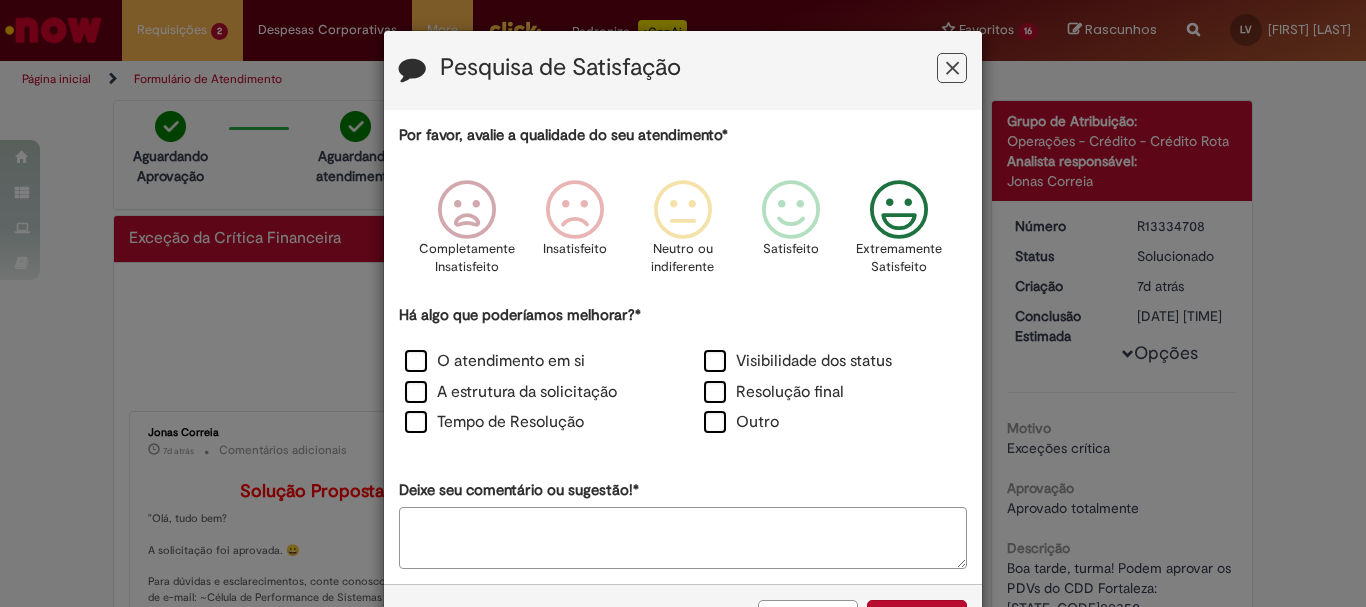 scroll, scrollTop: 73, scrollLeft: 0, axis: vertical 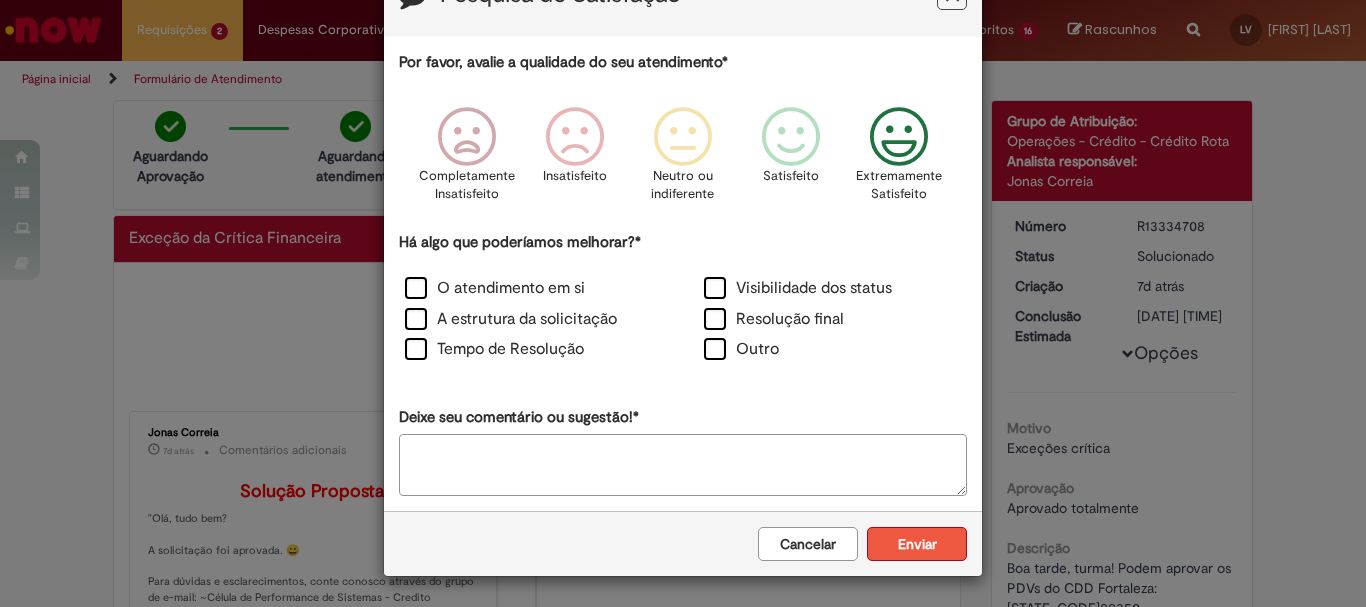 click on "Enviar" at bounding box center (917, 544) 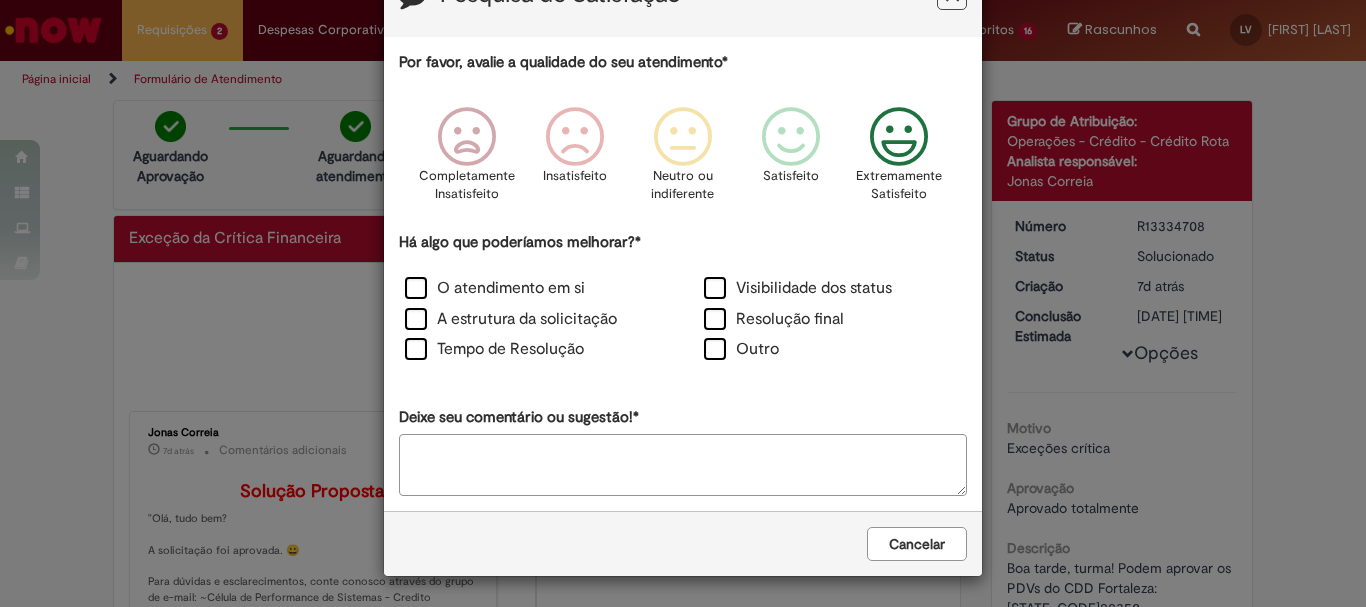 scroll, scrollTop: 0, scrollLeft: 0, axis: both 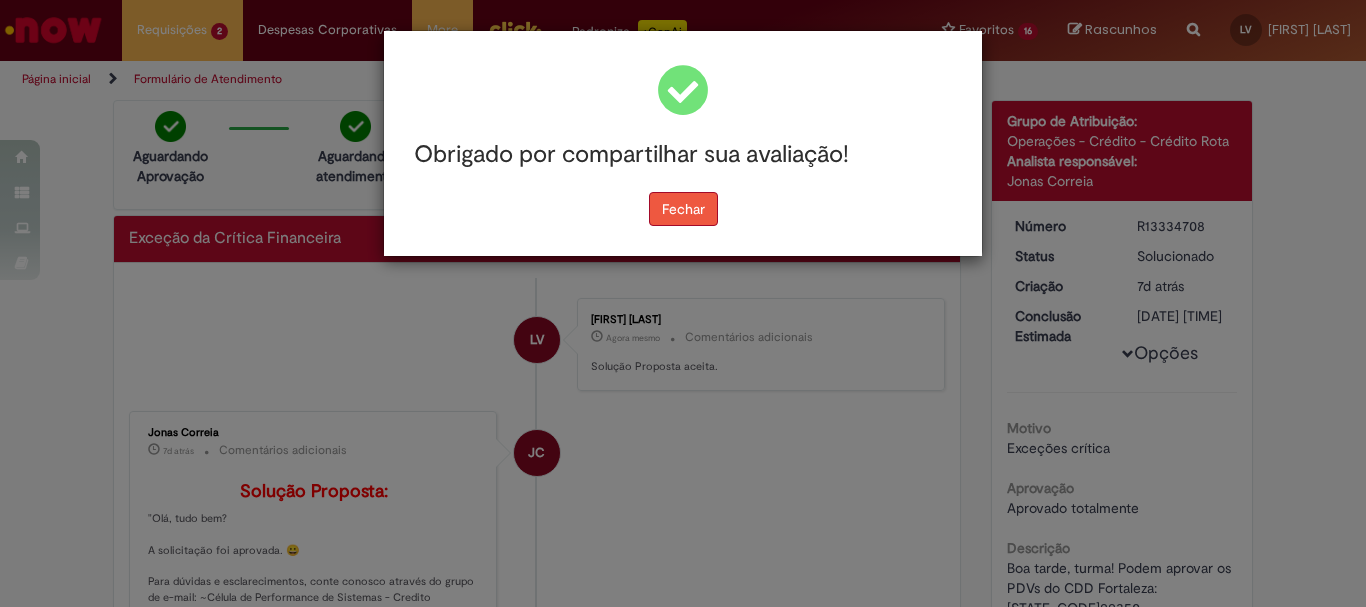 click on "Fechar" at bounding box center (683, 209) 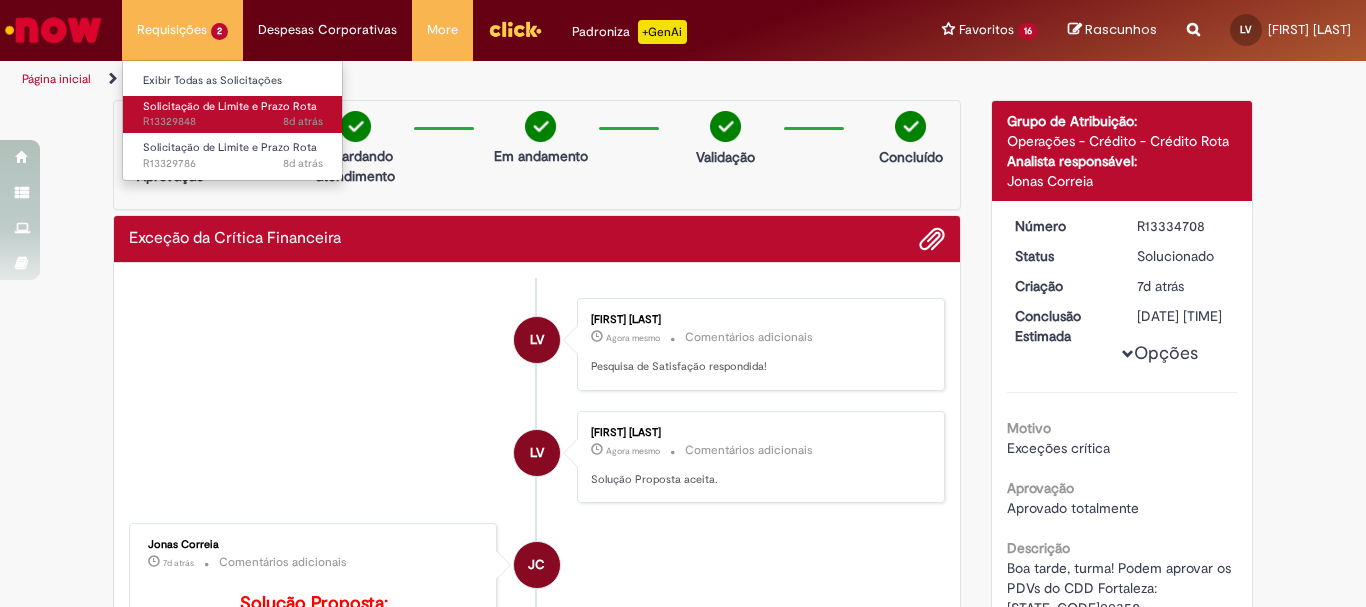 click on "Solicitação de Limite e Prazo Rota" at bounding box center (230, 106) 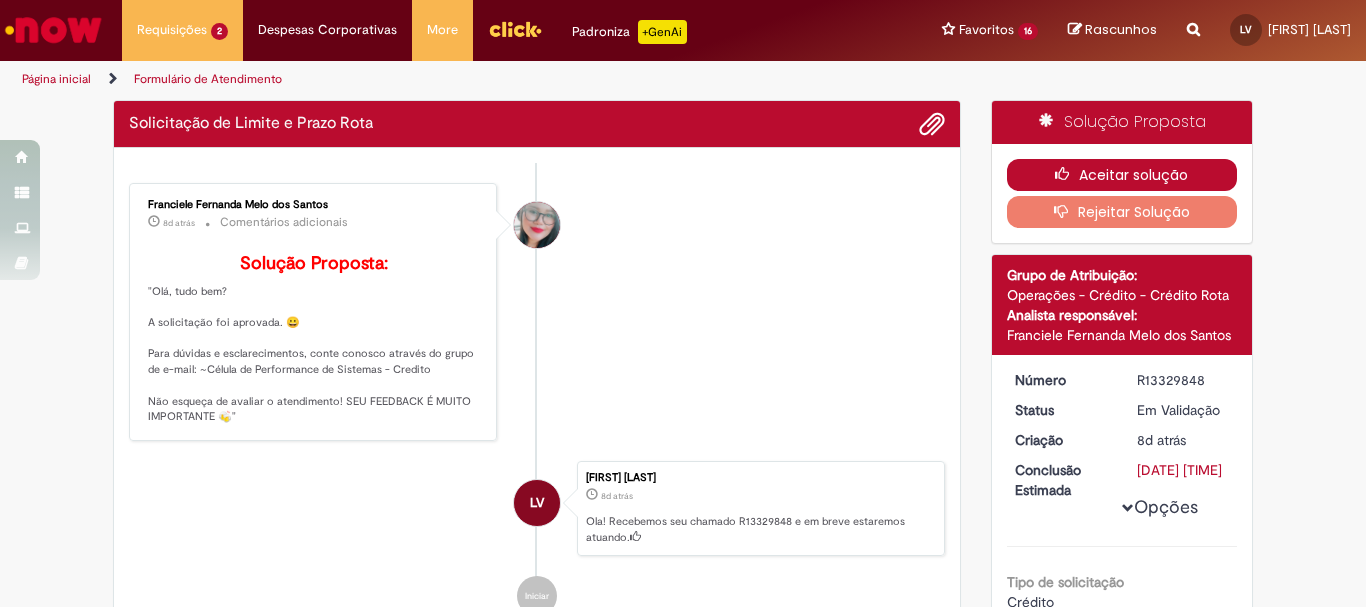 click on "Aceitar solução" at bounding box center (1122, 175) 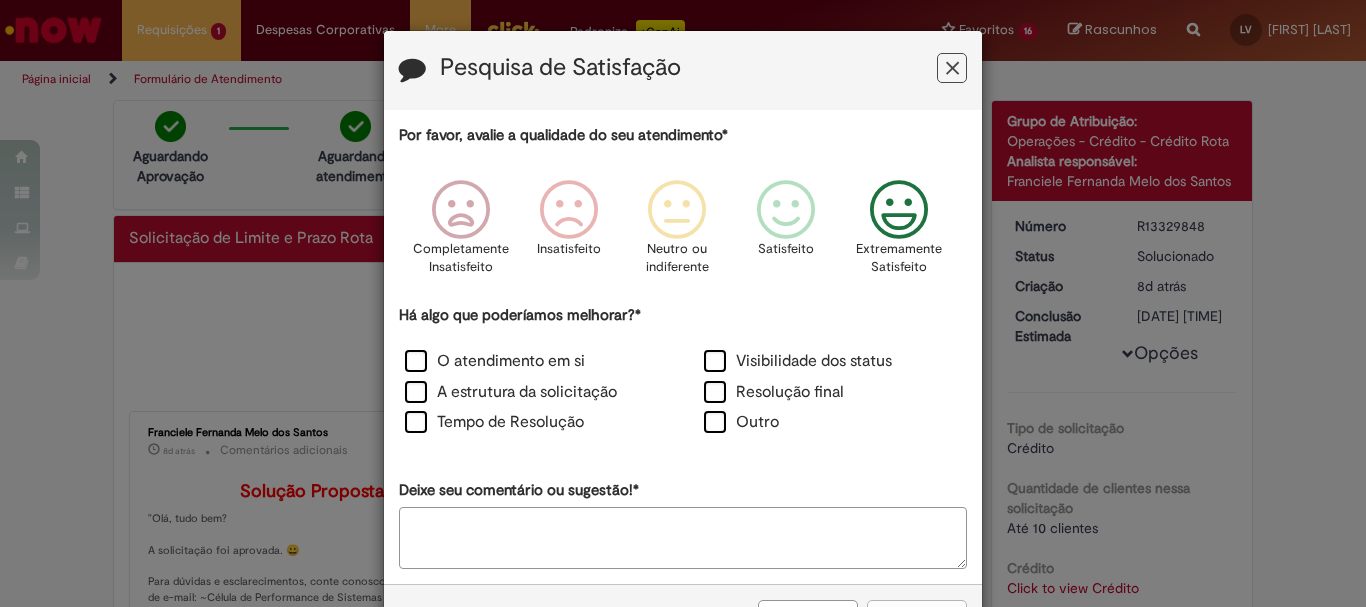 click at bounding box center [899, 210] 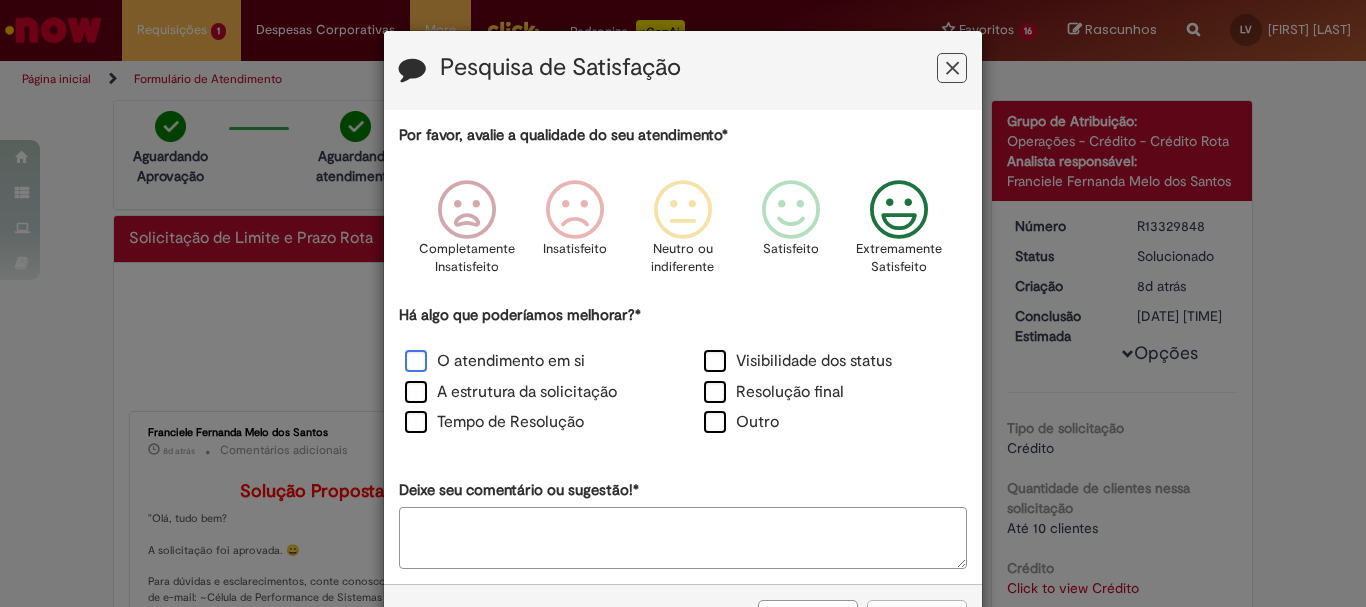 click on "O atendimento em si" at bounding box center [495, 361] 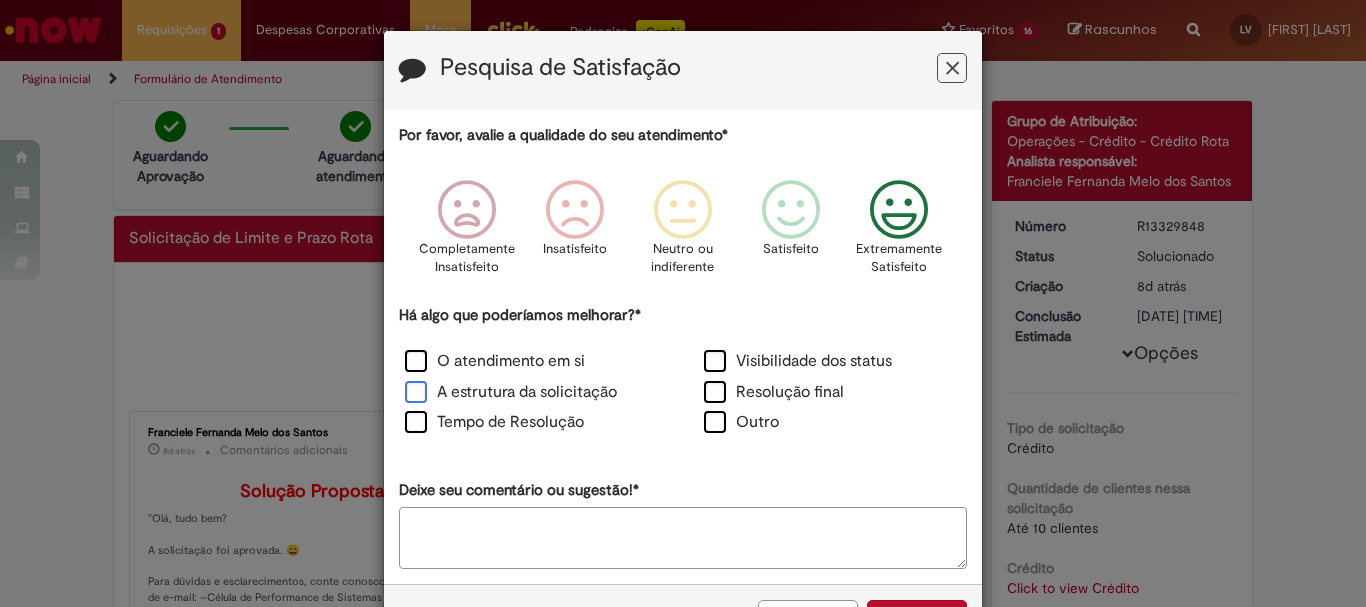 click on "A estrutura da solicitação" at bounding box center [511, 392] 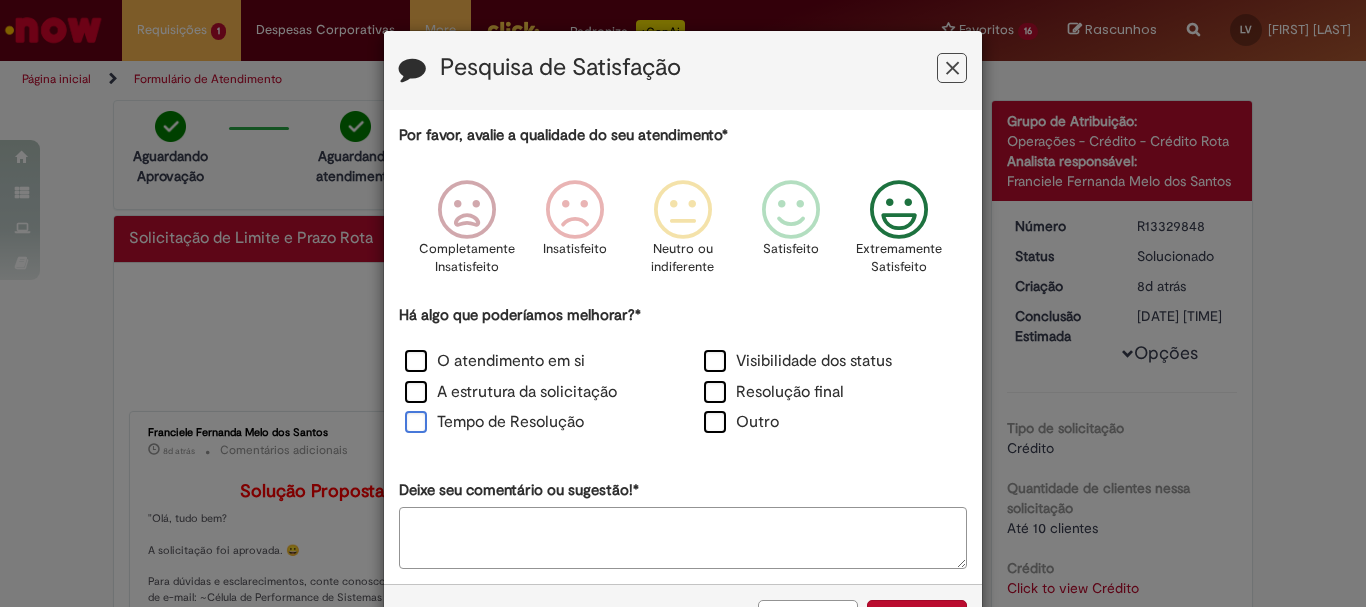 click on "Tempo de Resolução" at bounding box center [494, 422] 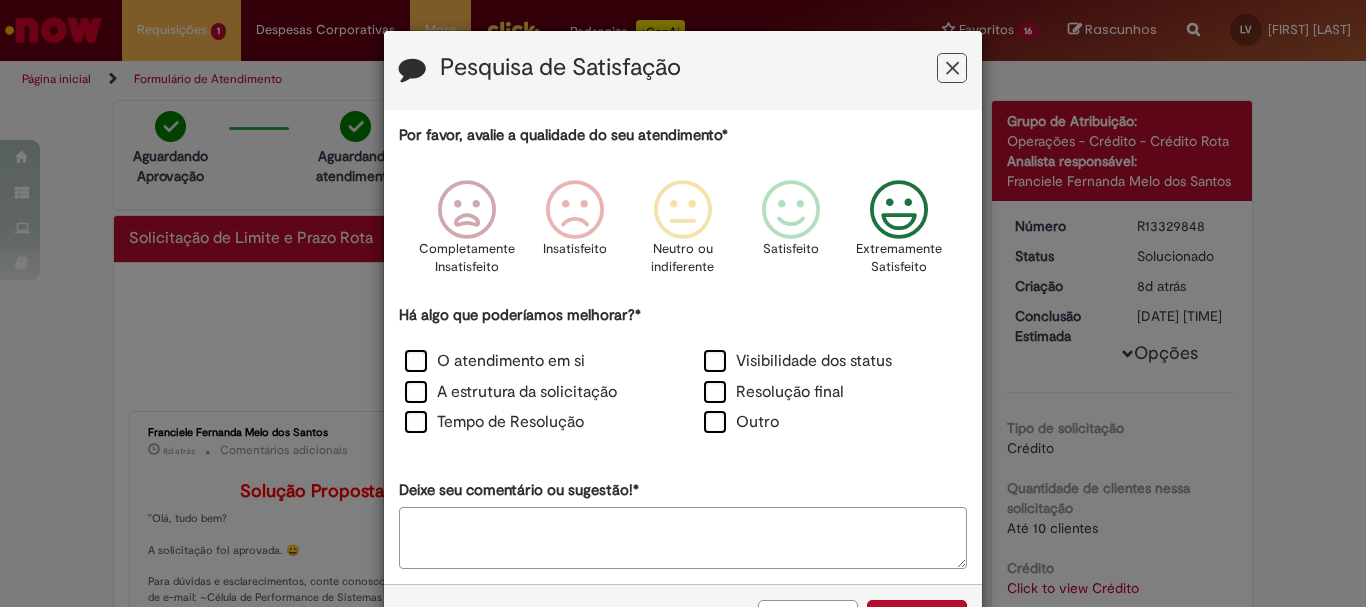 scroll, scrollTop: 73, scrollLeft: 0, axis: vertical 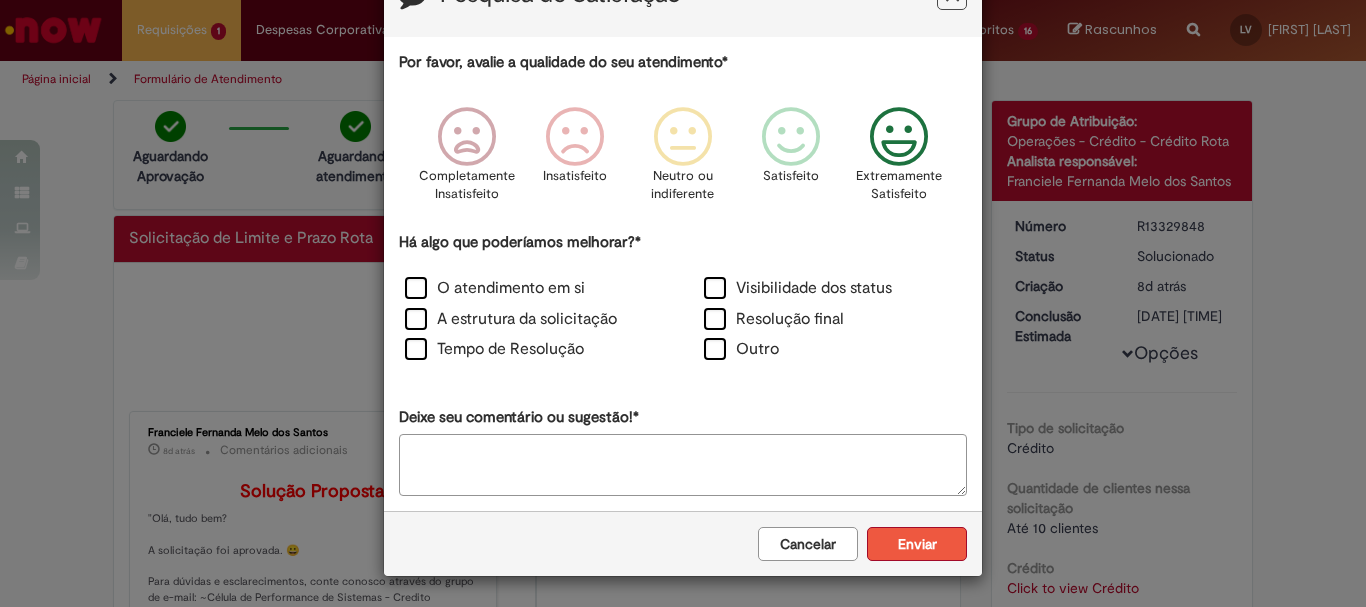 click on "Enviar" at bounding box center (917, 544) 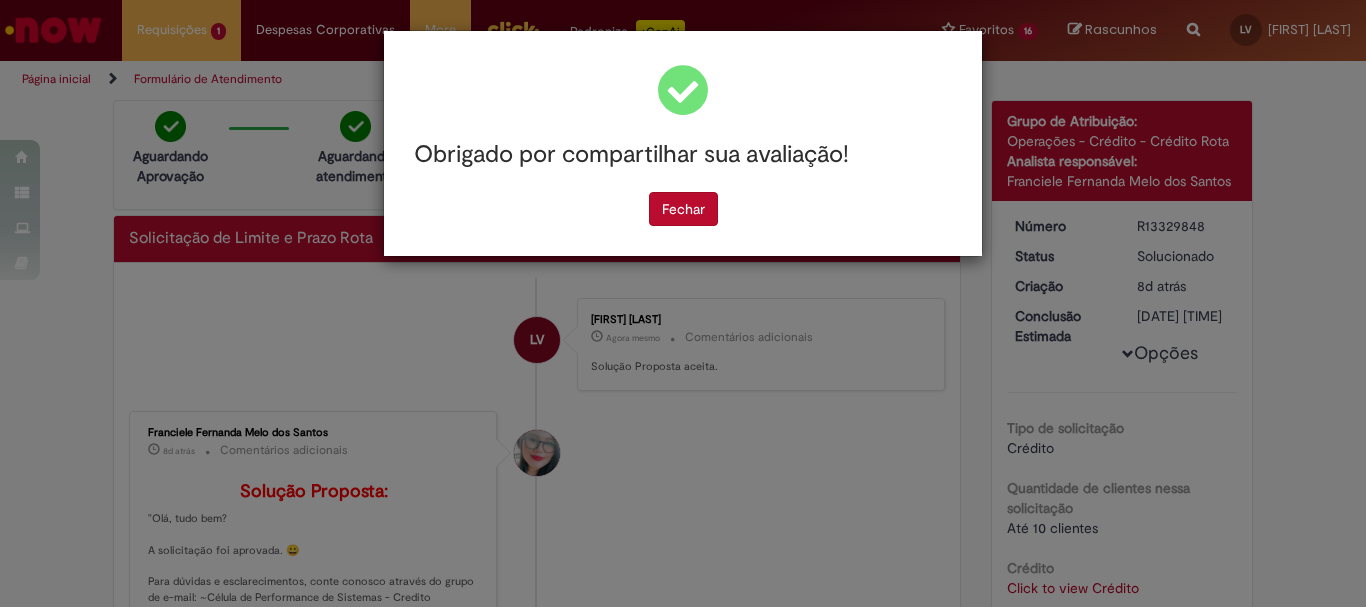 scroll, scrollTop: 0, scrollLeft: 0, axis: both 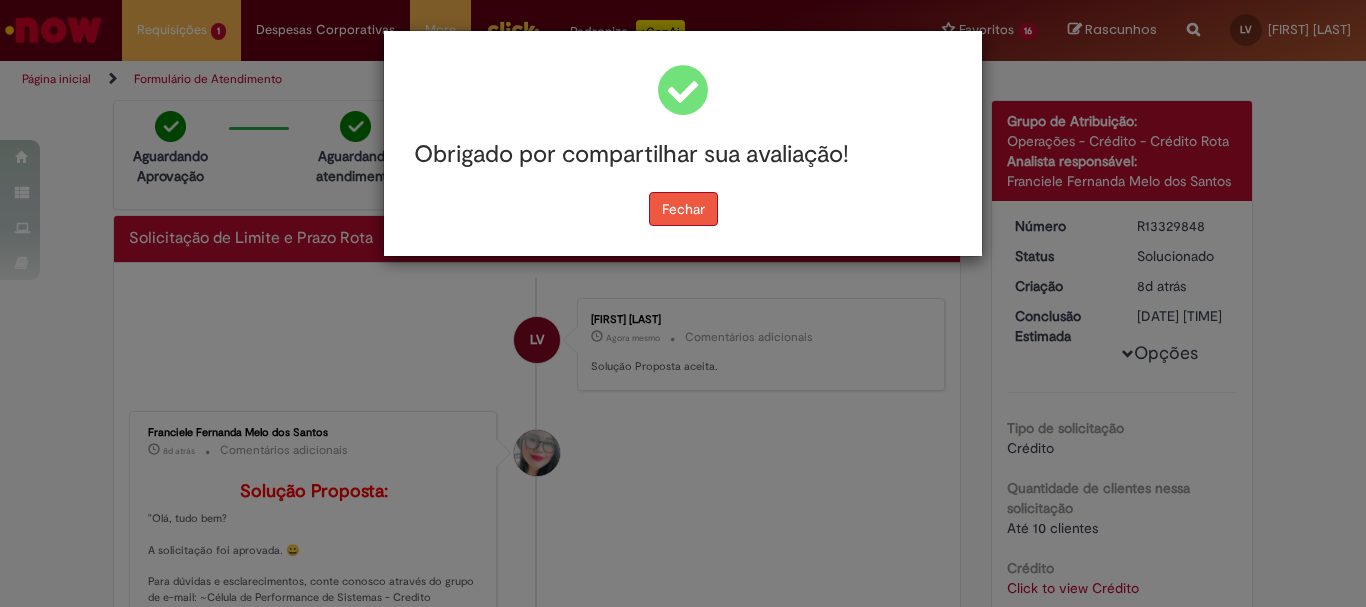 click on "Fechar" at bounding box center (683, 209) 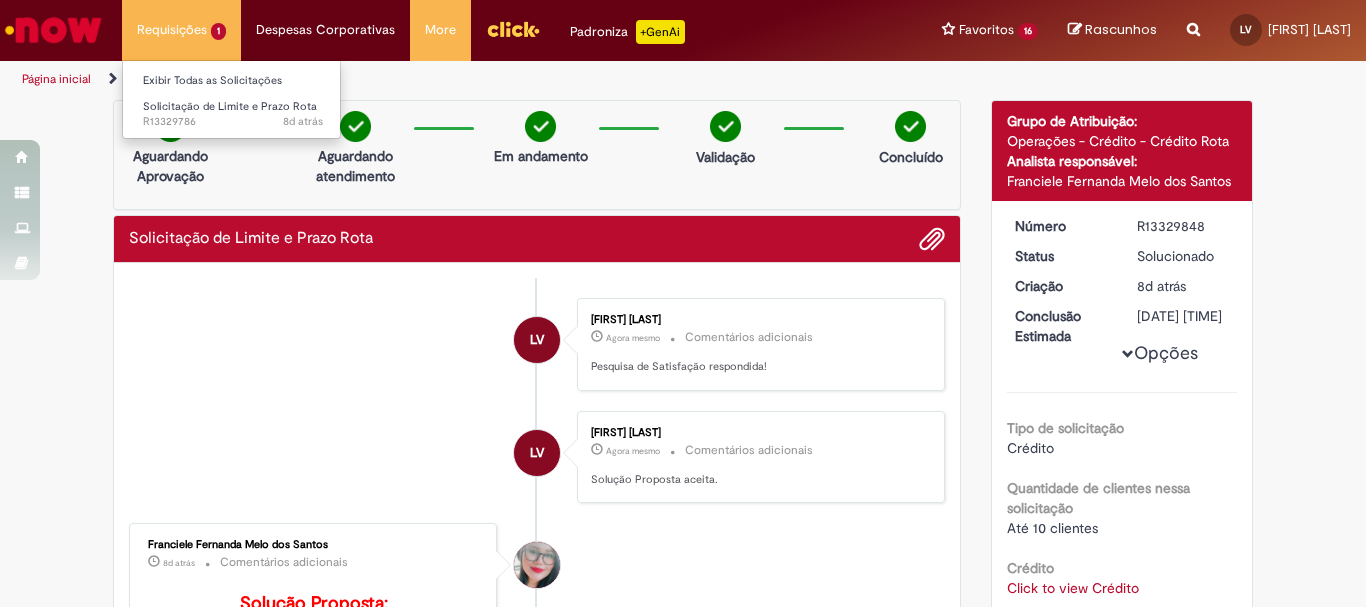 click on "Requisições   1
Exibir Todas as Solicitações
Solicitação de Limite e Prazo Rota
8d atrás 8 dias atrás  R13329786" at bounding box center (181, 30) 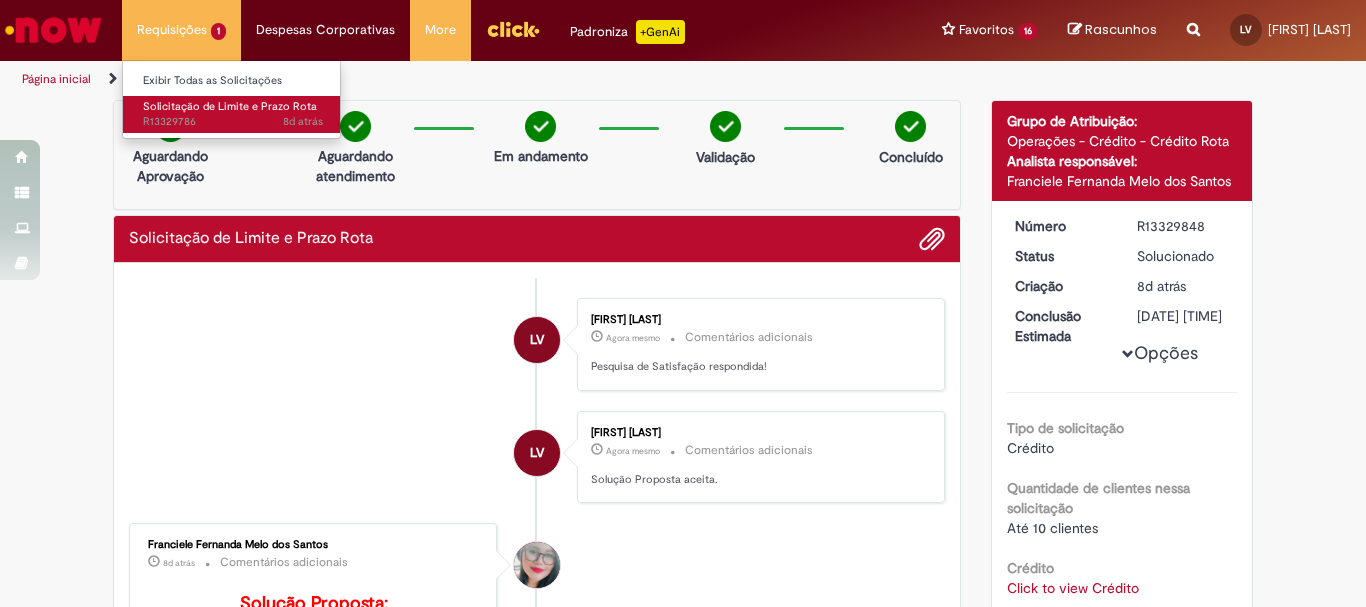 click on "Solicitação de Limite e Prazo Rota" at bounding box center [230, 106] 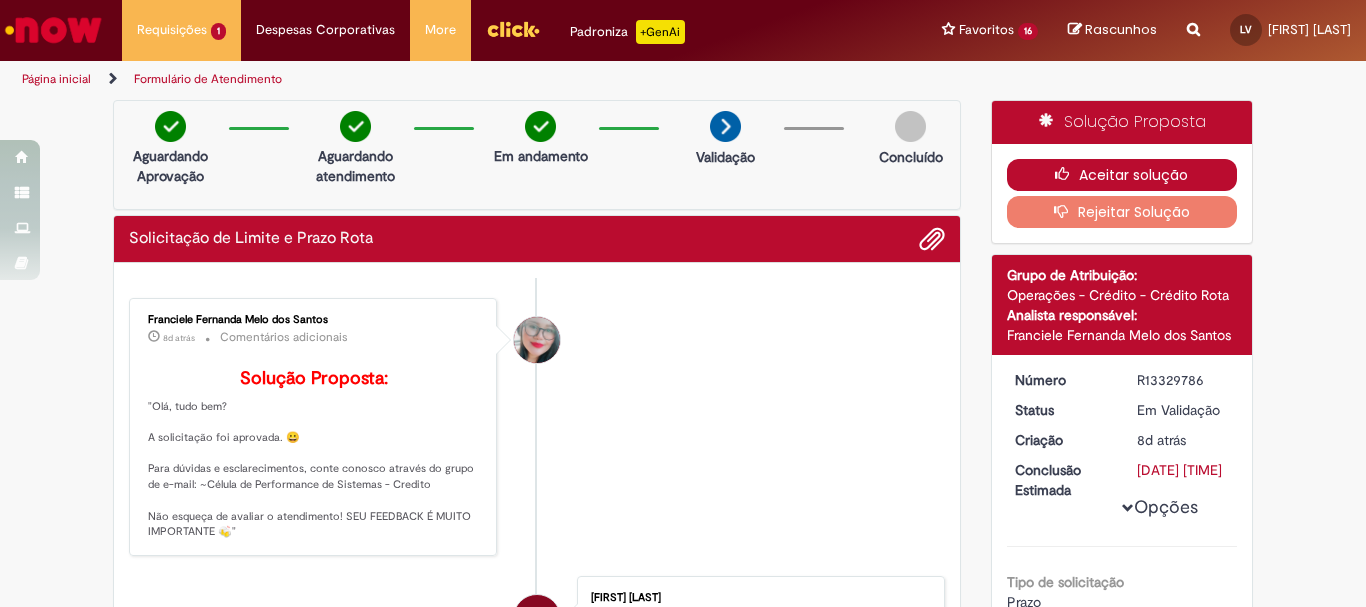 click on "Aceitar solução" at bounding box center [1122, 175] 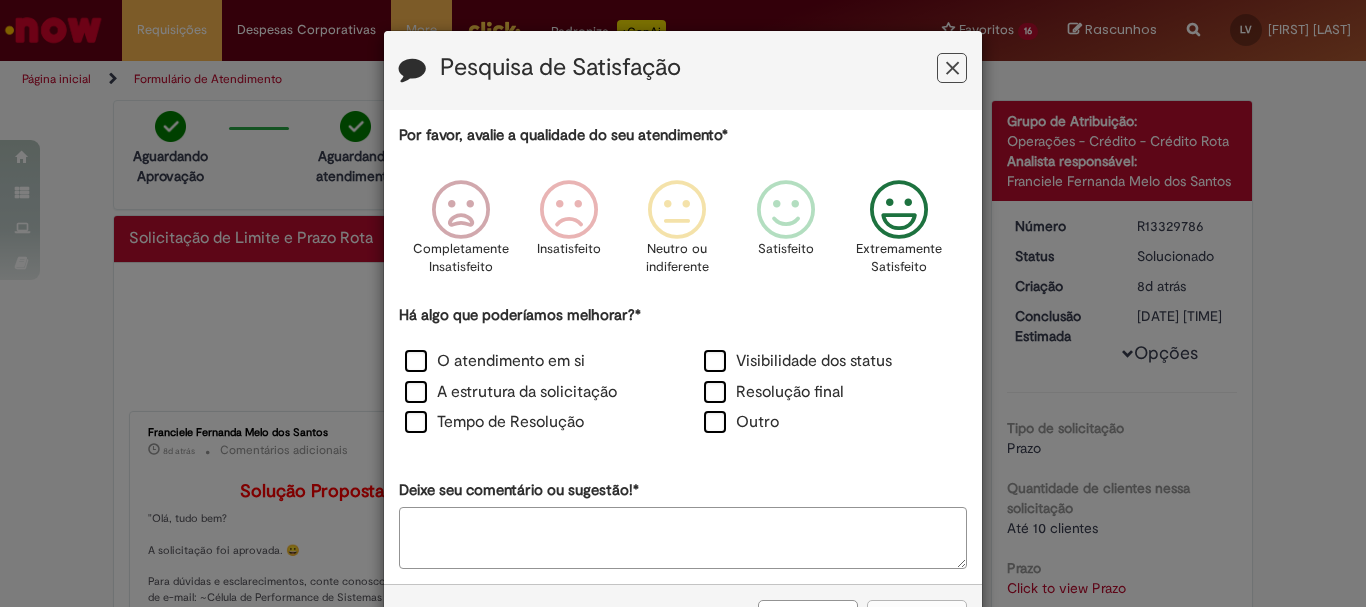 click at bounding box center (899, 210) 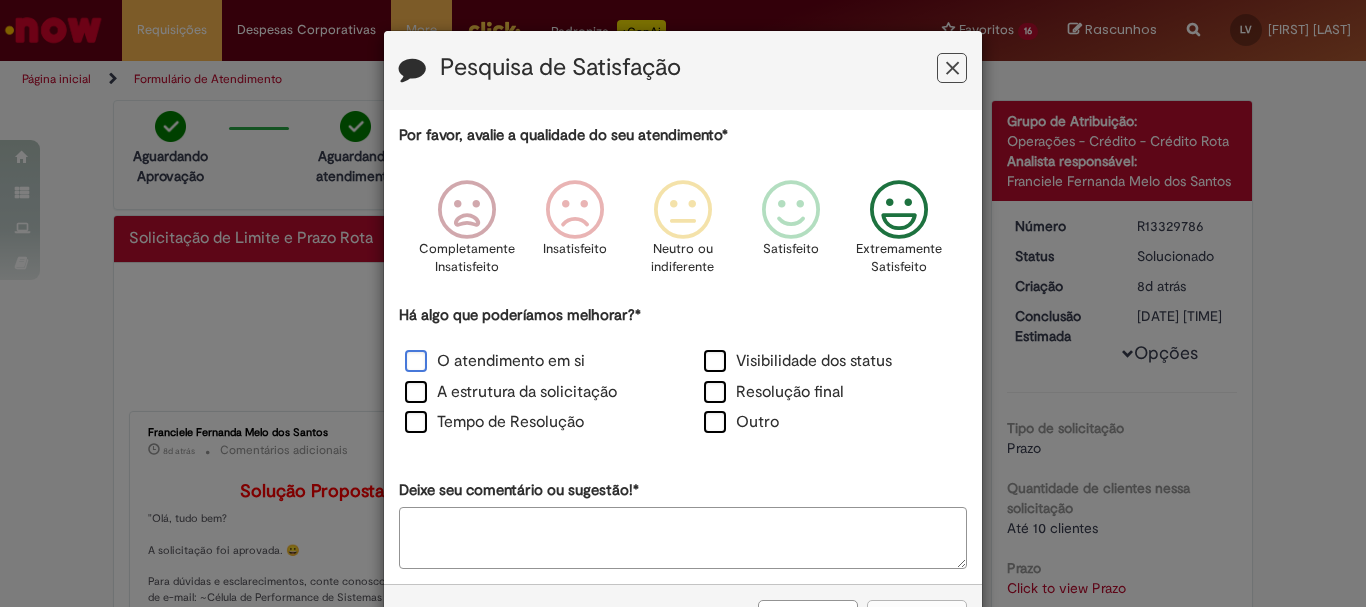 click on "O atendimento em si" at bounding box center (495, 361) 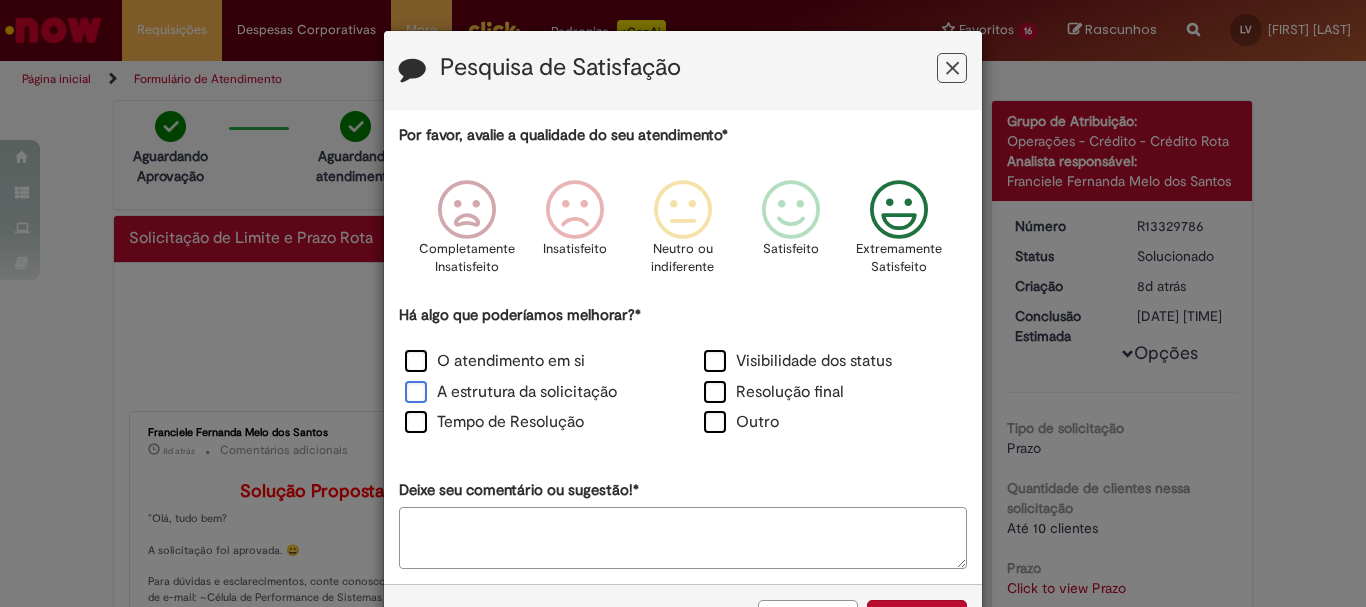 click on "A estrutura da solicitação" at bounding box center (511, 392) 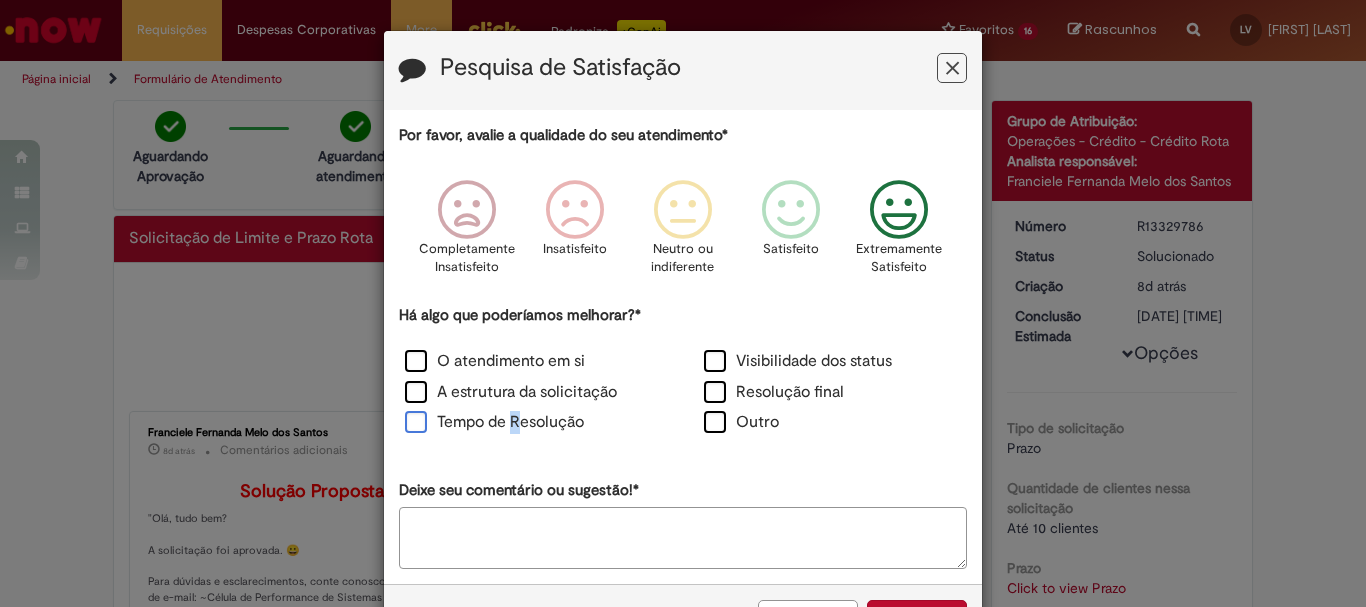 click on "Tempo de Resolução" at bounding box center [494, 422] 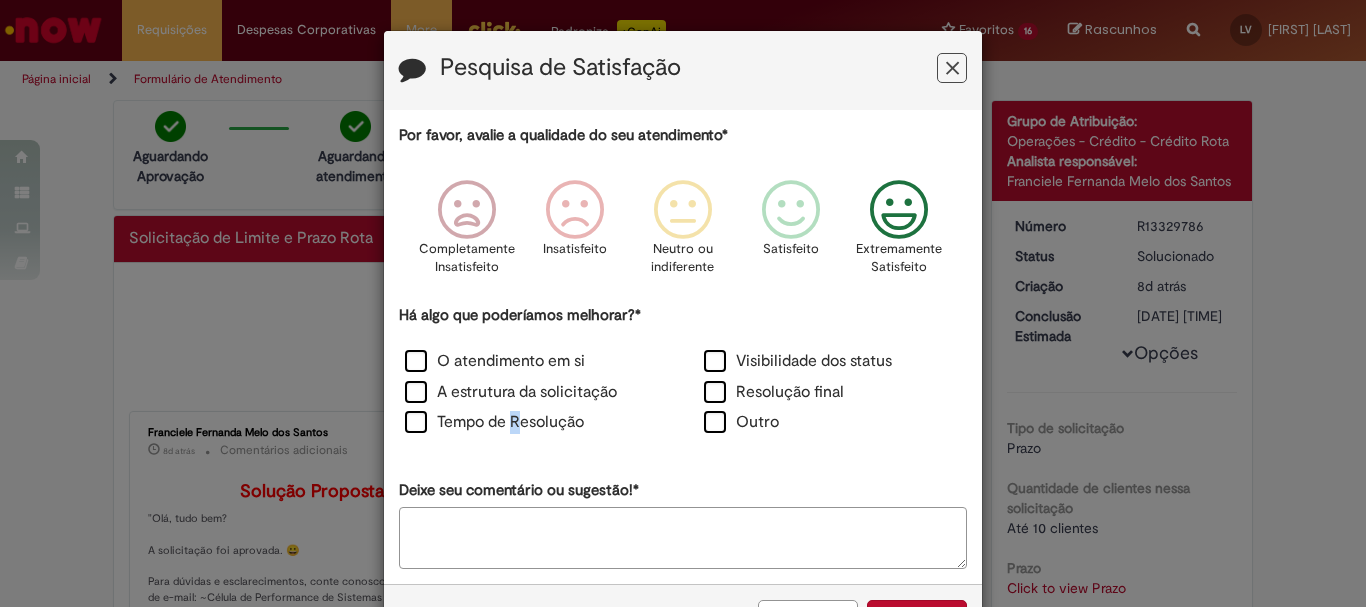 scroll, scrollTop: 75, scrollLeft: 0, axis: vertical 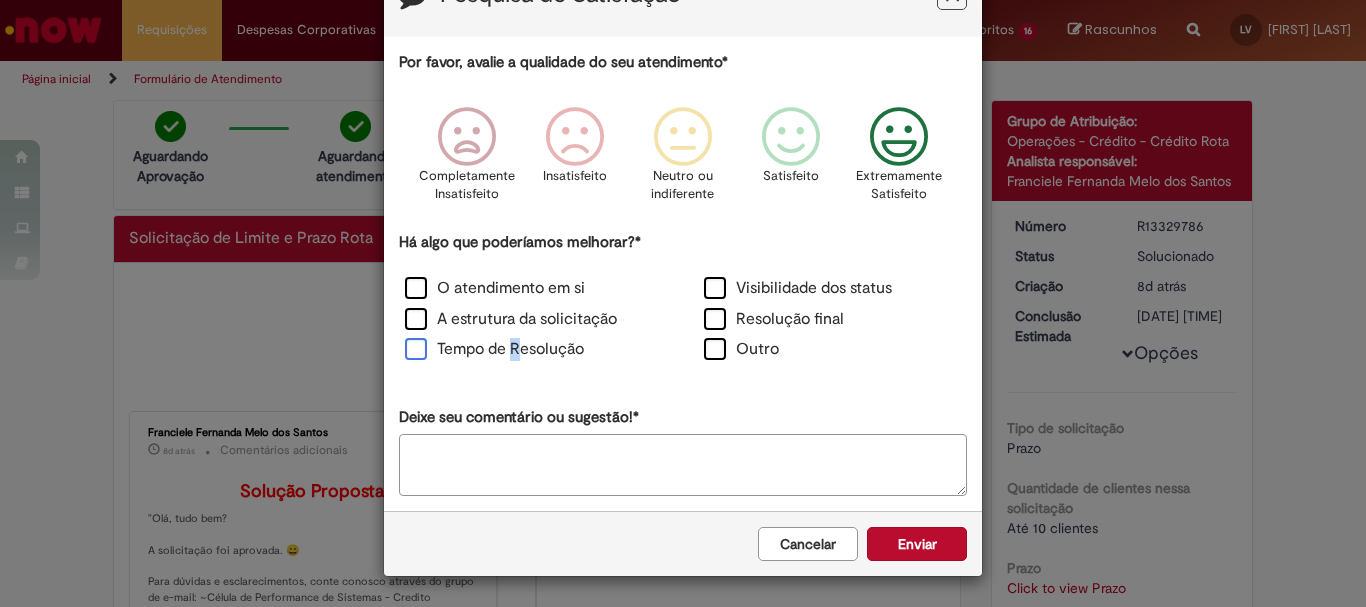 click on "Tempo de Resolução" at bounding box center [494, 349] 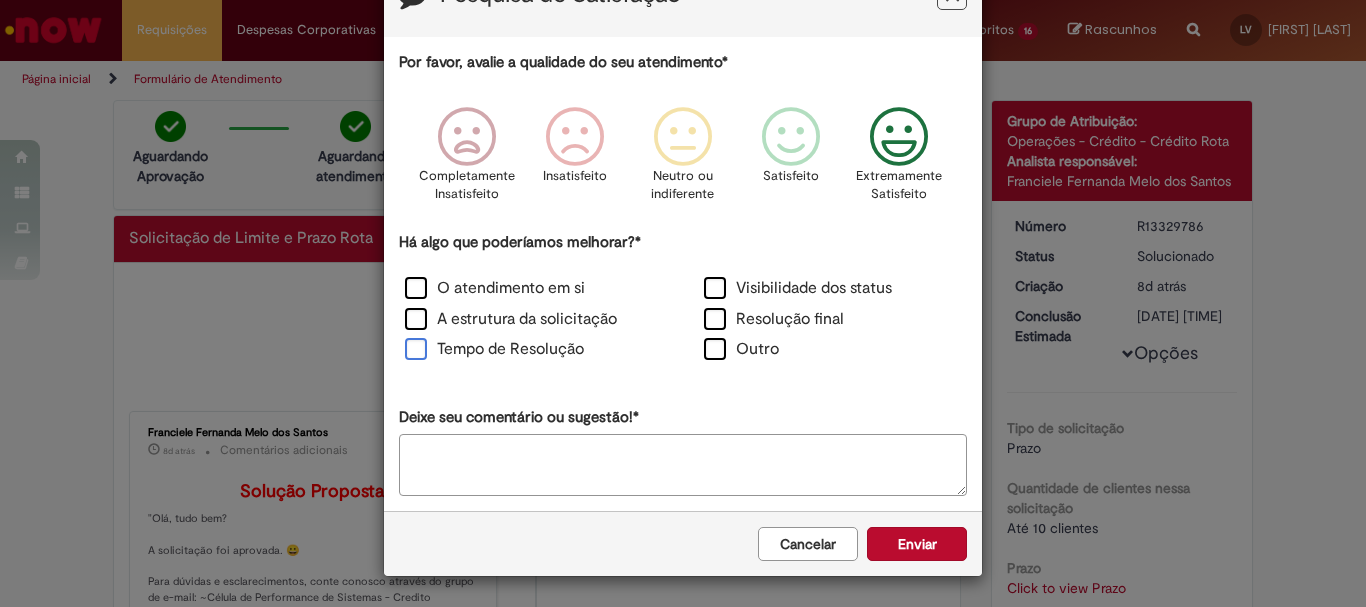 scroll, scrollTop: 73, scrollLeft: 0, axis: vertical 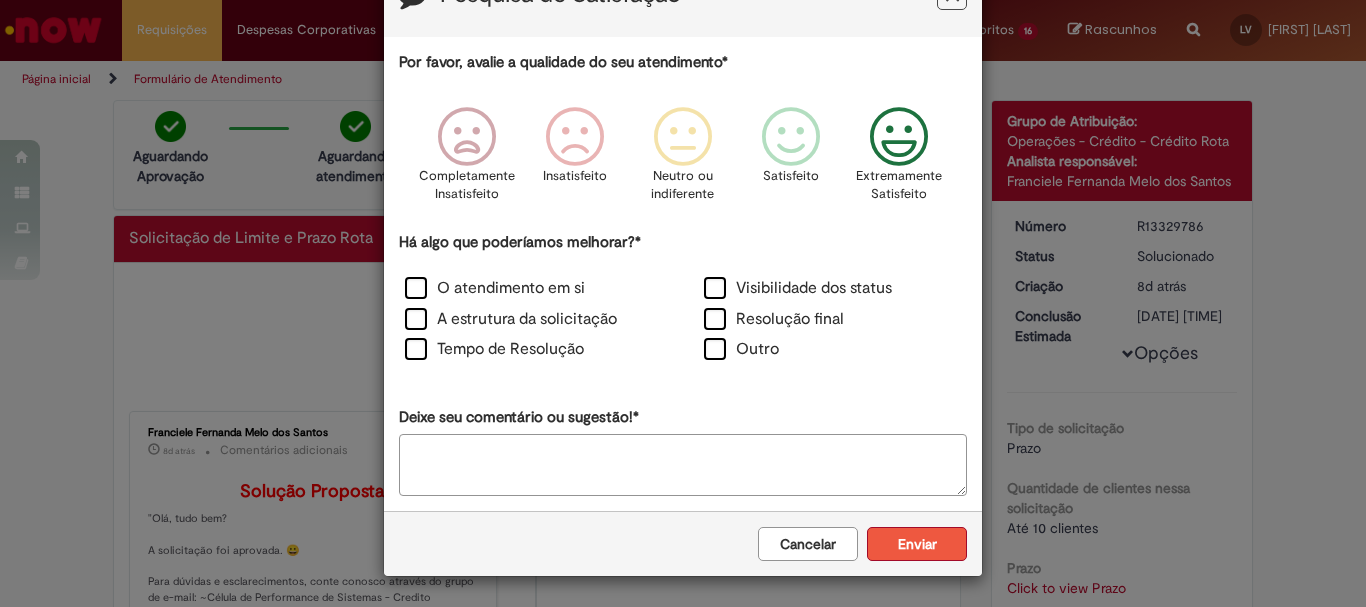 click on "Enviar" at bounding box center [917, 544] 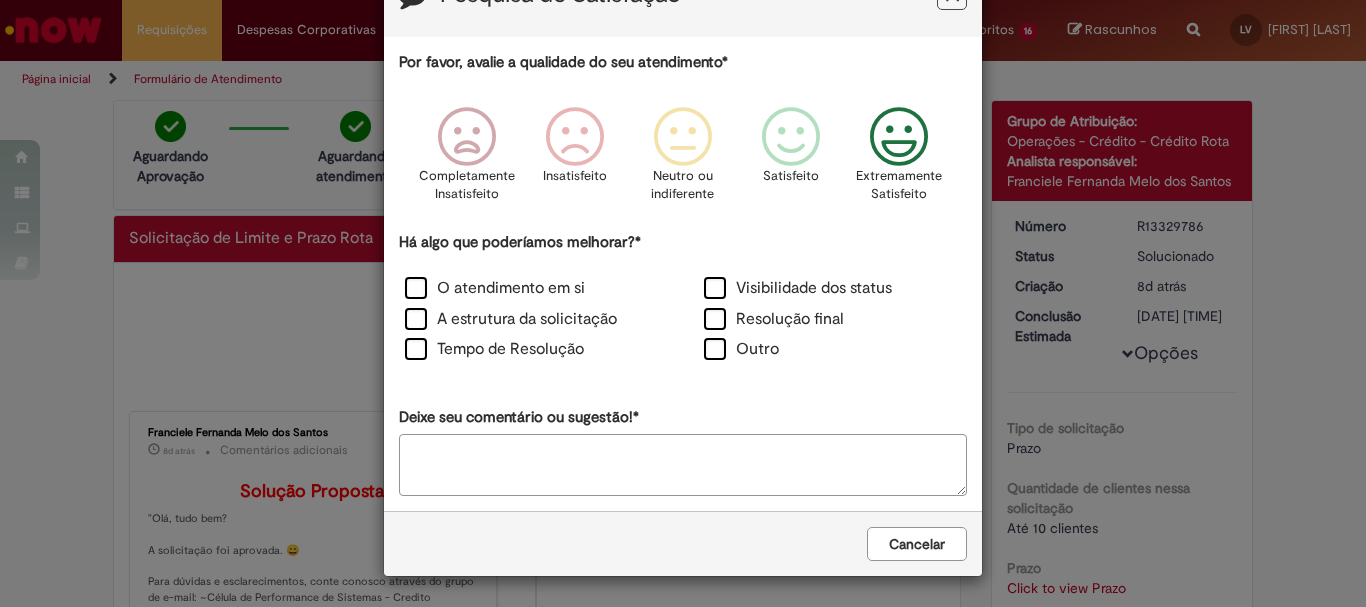 scroll, scrollTop: 0, scrollLeft: 0, axis: both 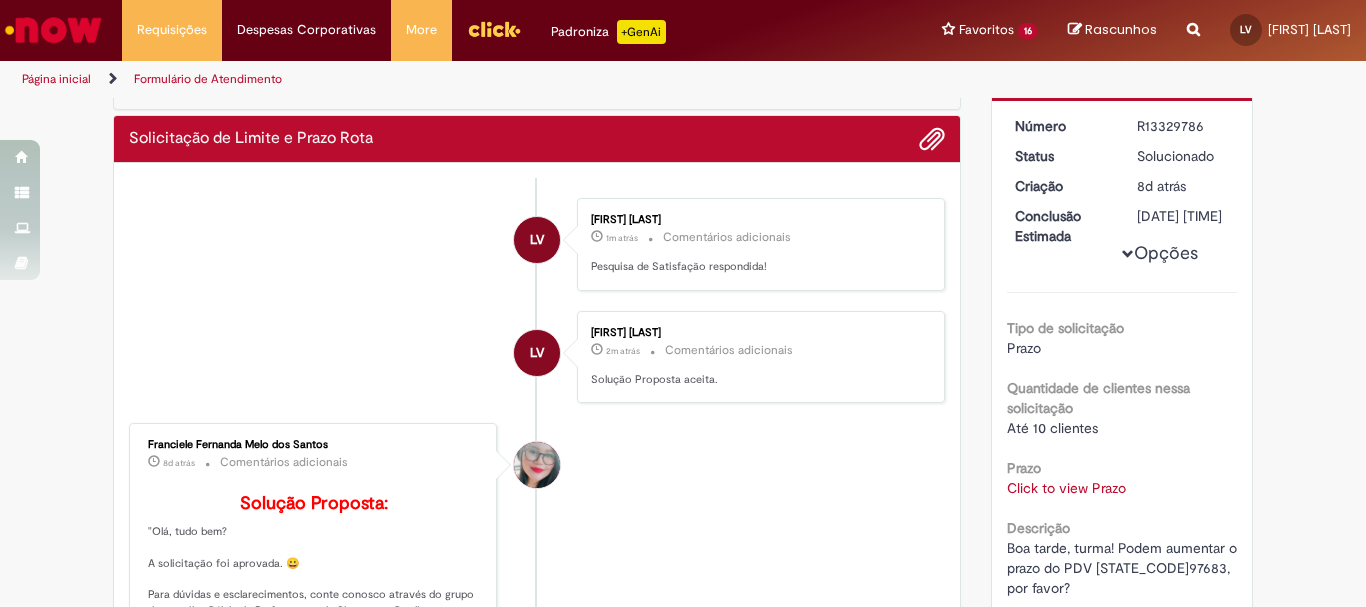 click at bounding box center [53, 30] 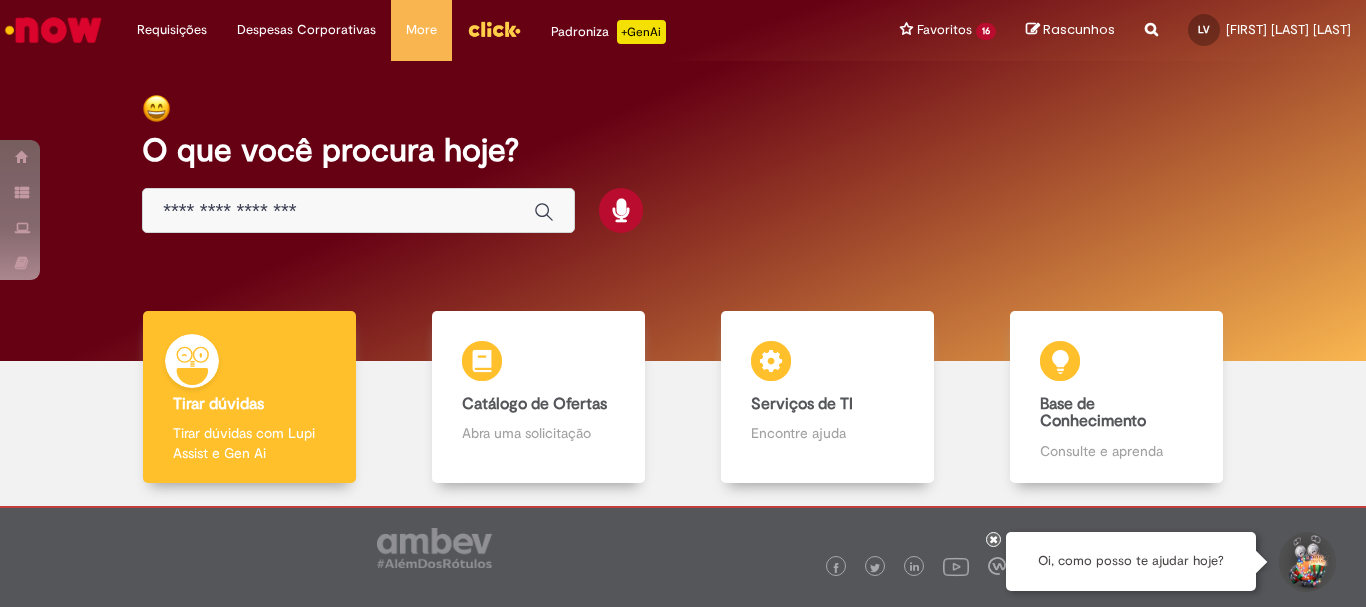 scroll, scrollTop: 0, scrollLeft: 0, axis: both 